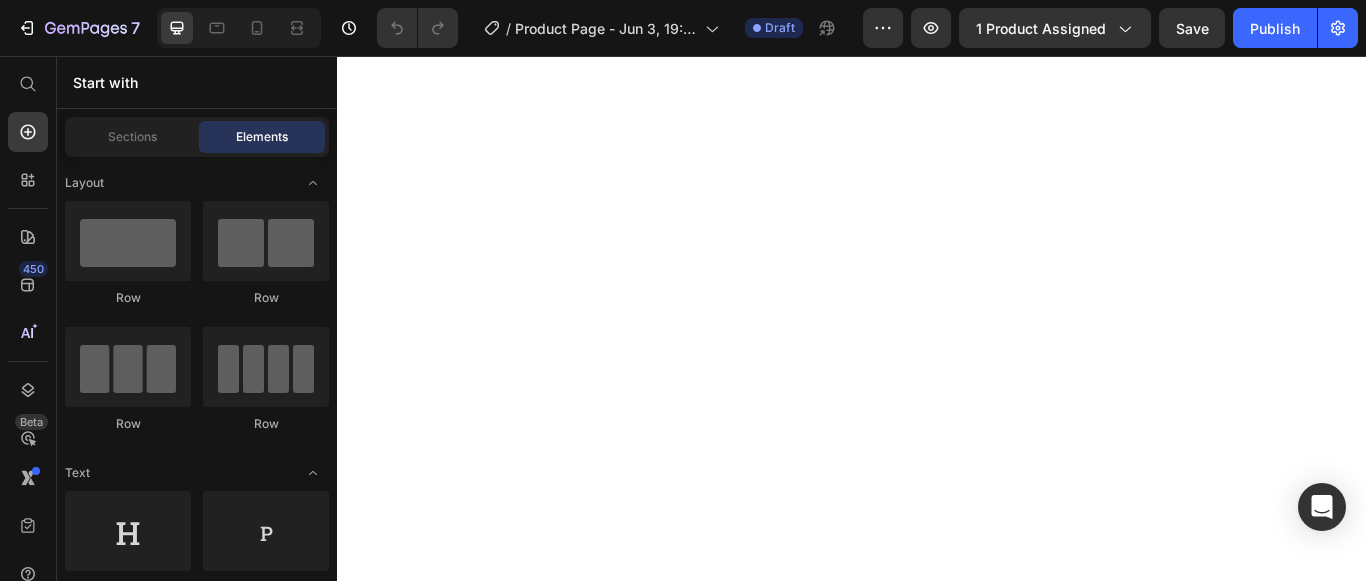 scroll, scrollTop: 0, scrollLeft: 0, axis: both 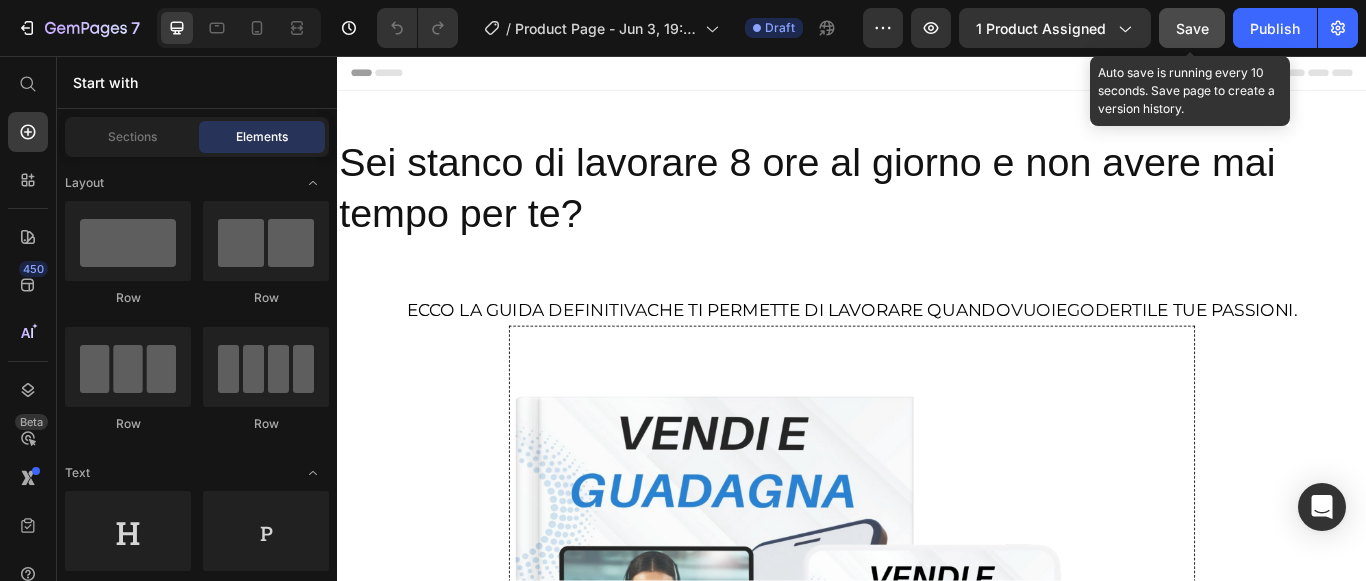 click on "Save" at bounding box center (1192, 28) 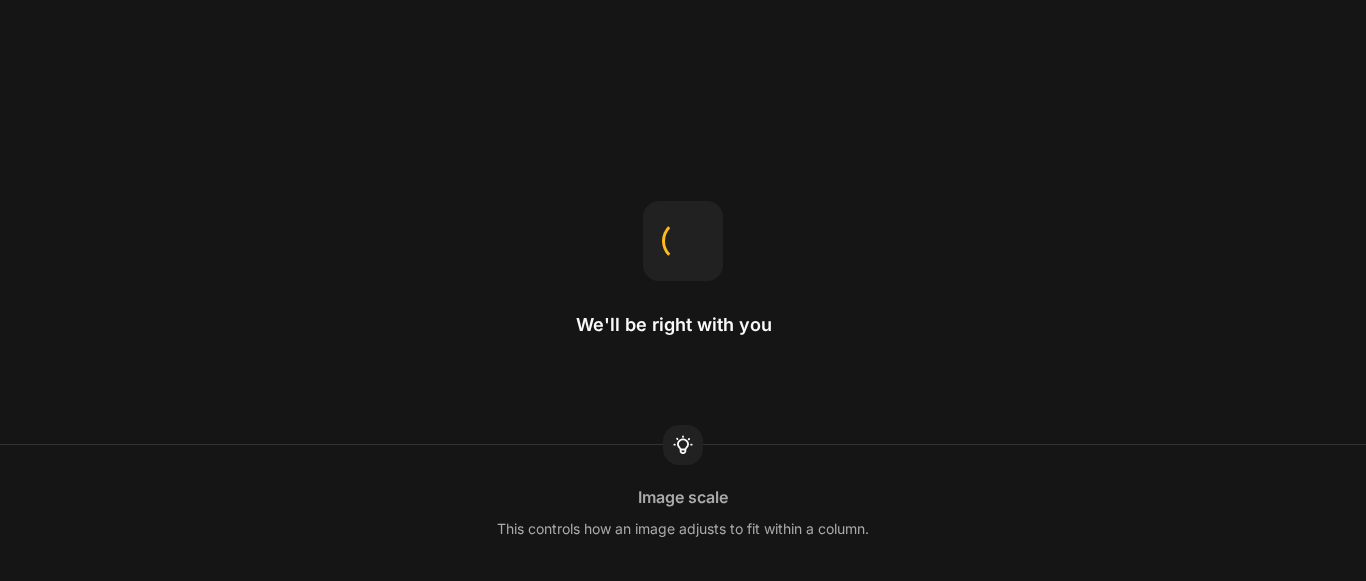 scroll, scrollTop: 0, scrollLeft: 0, axis: both 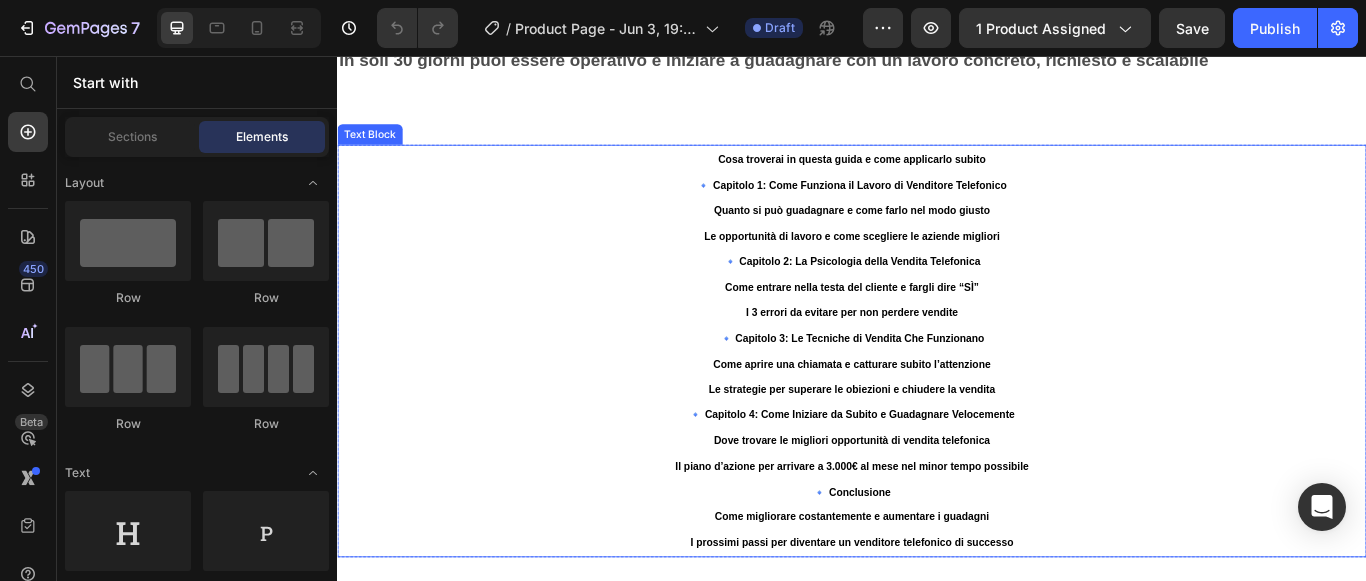 click on "Cosa troverai in questa guida e come applicarlo subito" at bounding box center (937, 177) 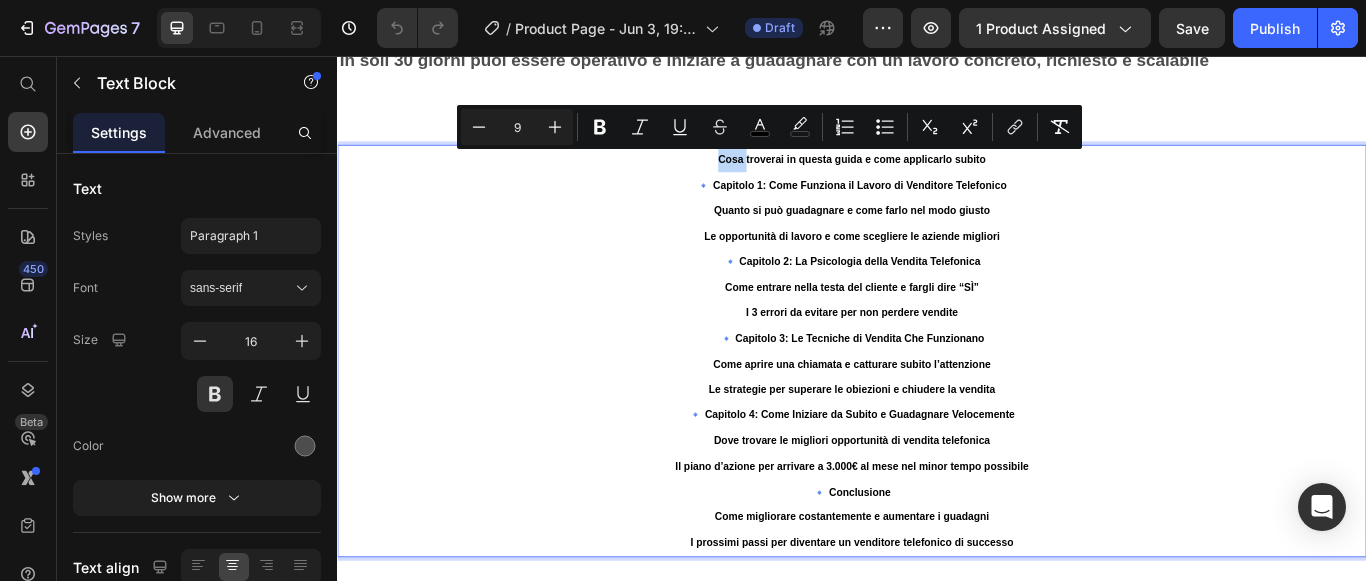 click on "Cosa troverai in questa guida e come applicarlo subito" at bounding box center (937, 177) 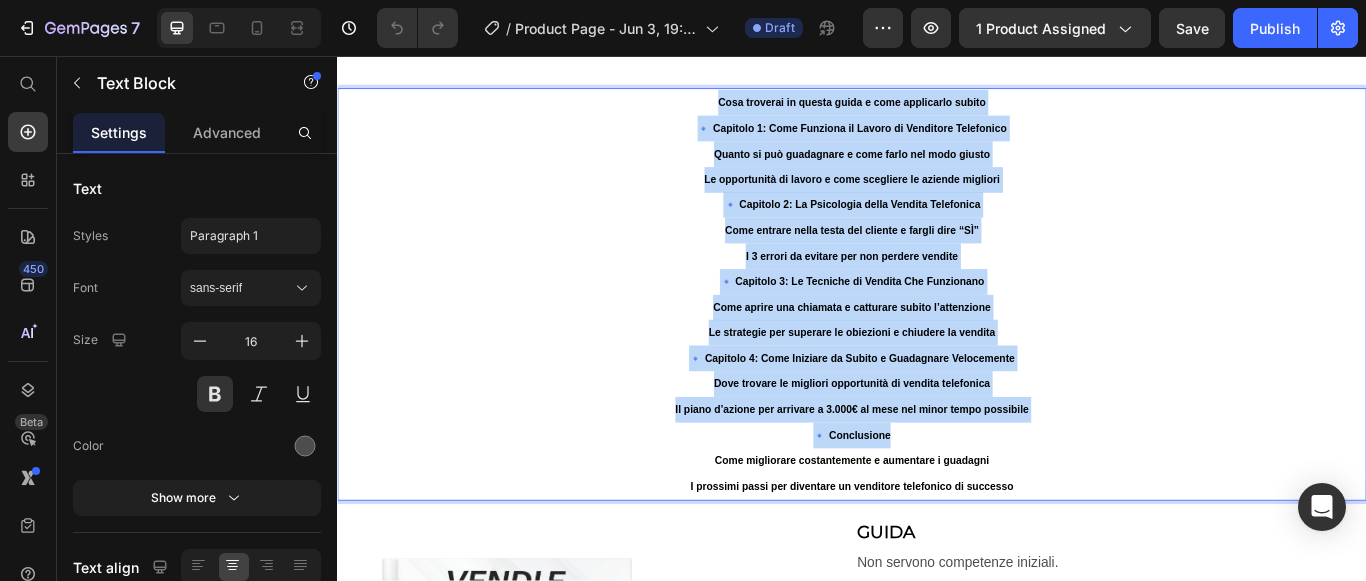 scroll, scrollTop: 3700, scrollLeft: 0, axis: vertical 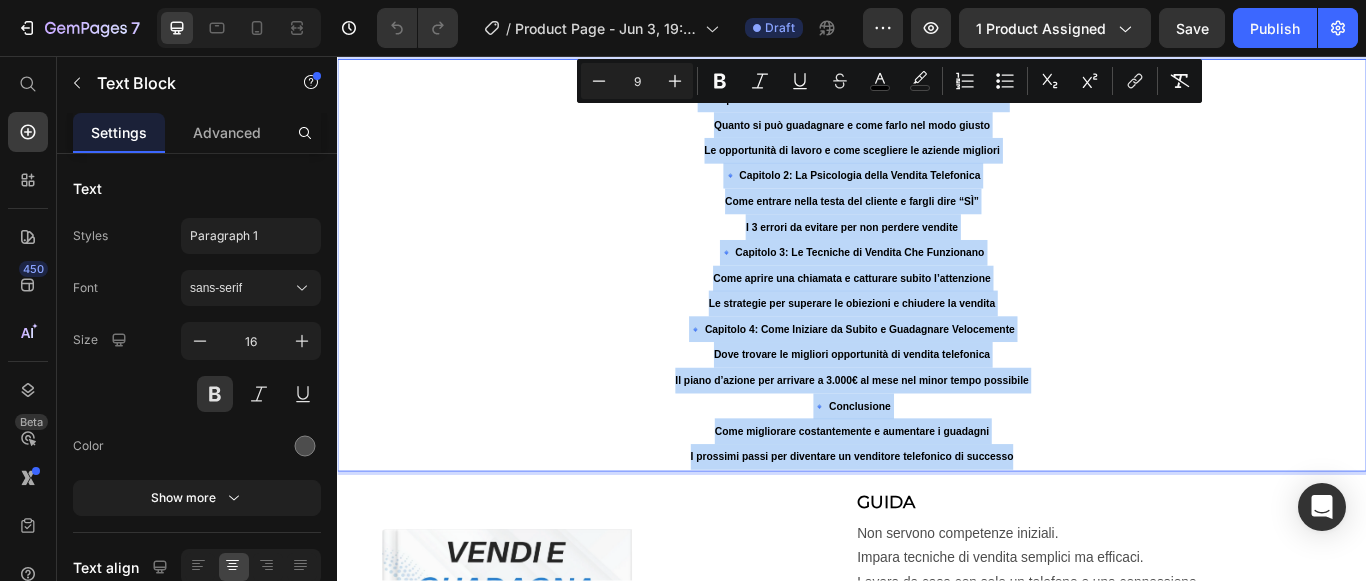 drag, startPoint x: 774, startPoint y: 176, endPoint x: 1138, endPoint y: 518, distance: 499.45972 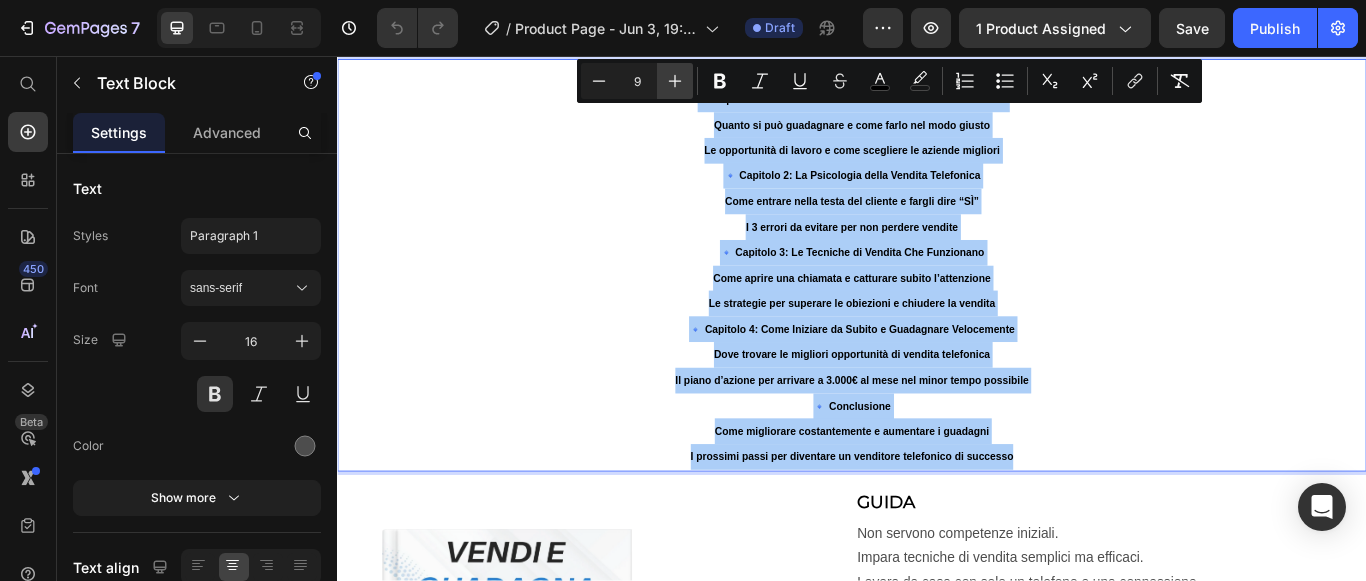 click 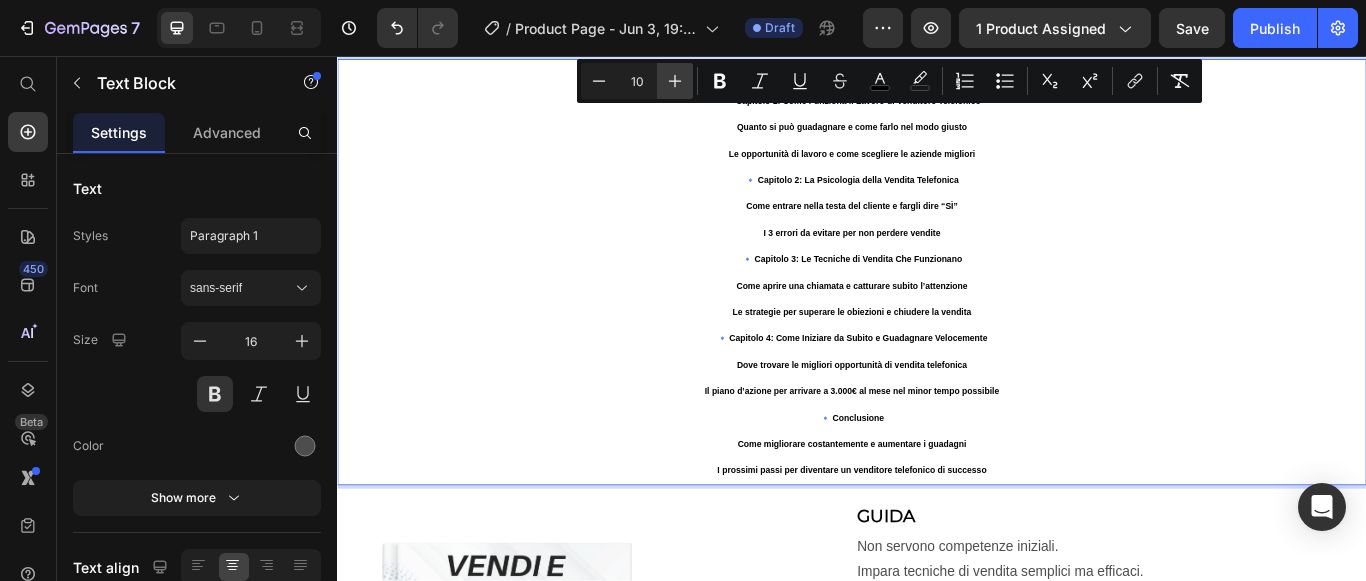 click 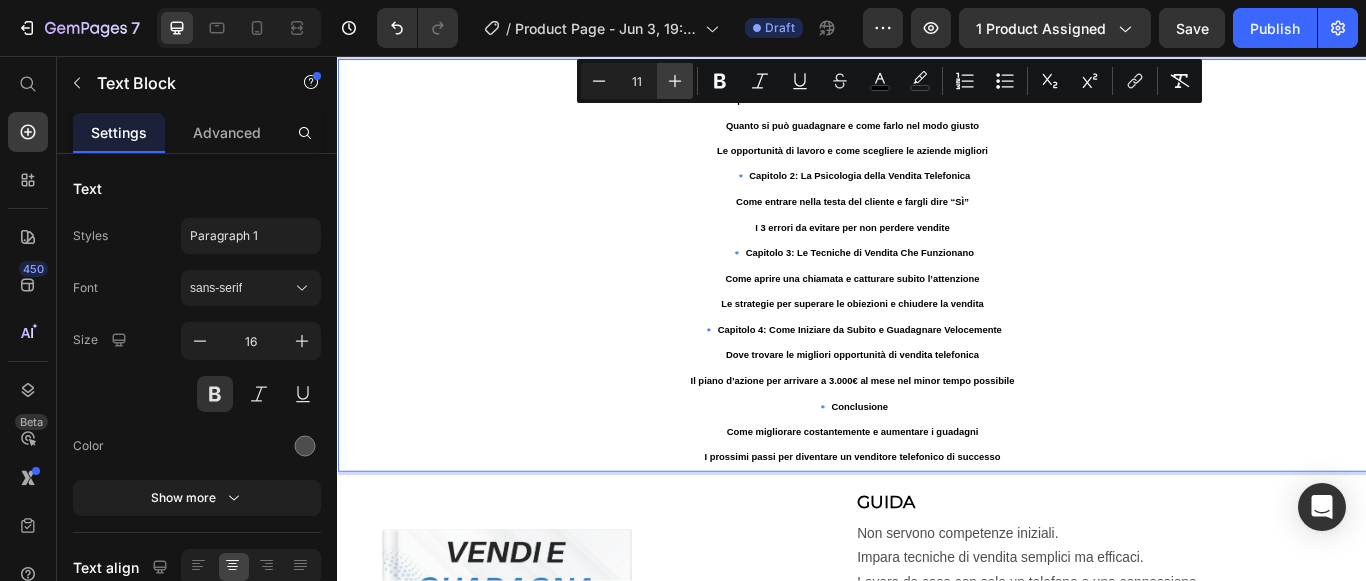 click 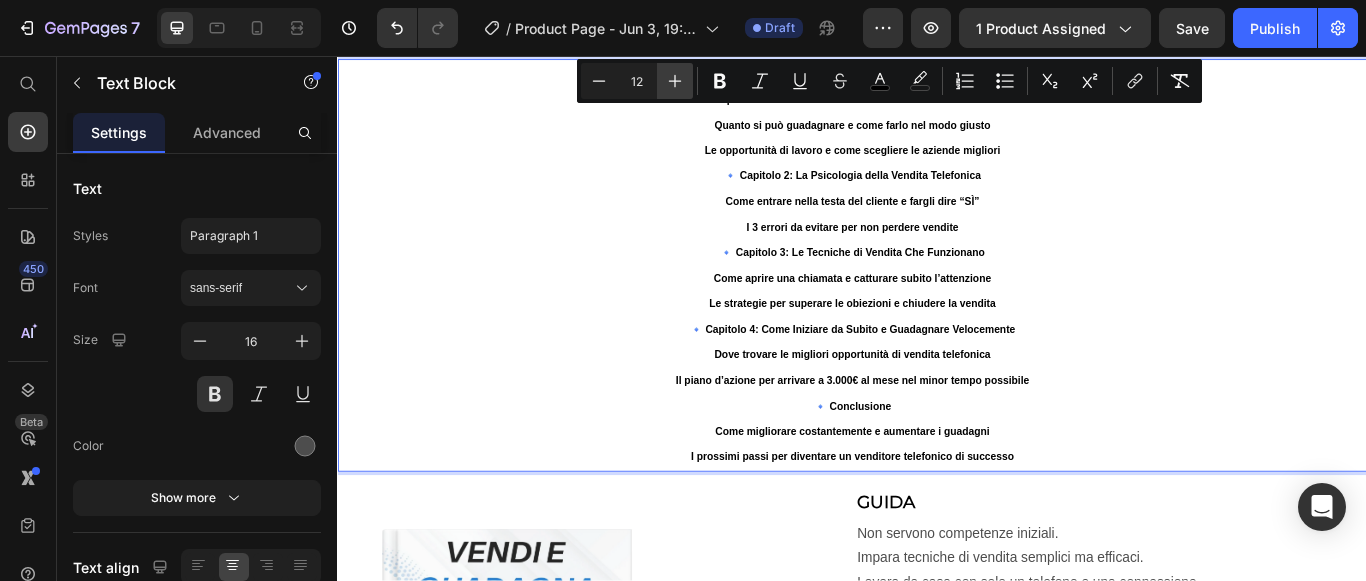 click 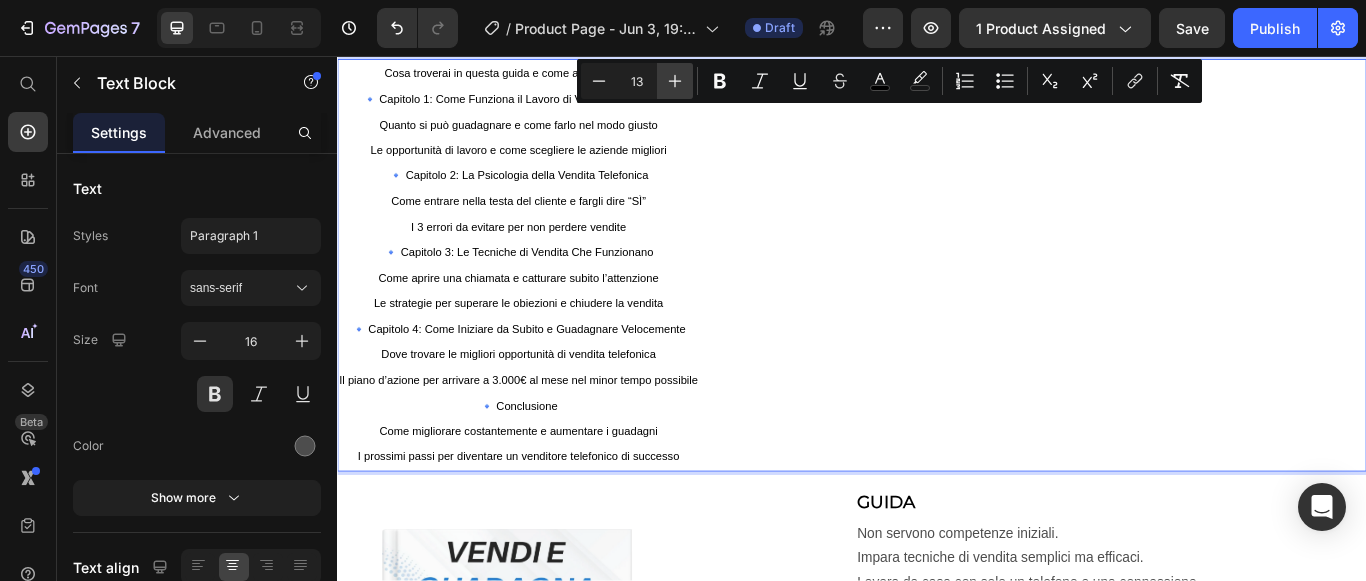 click 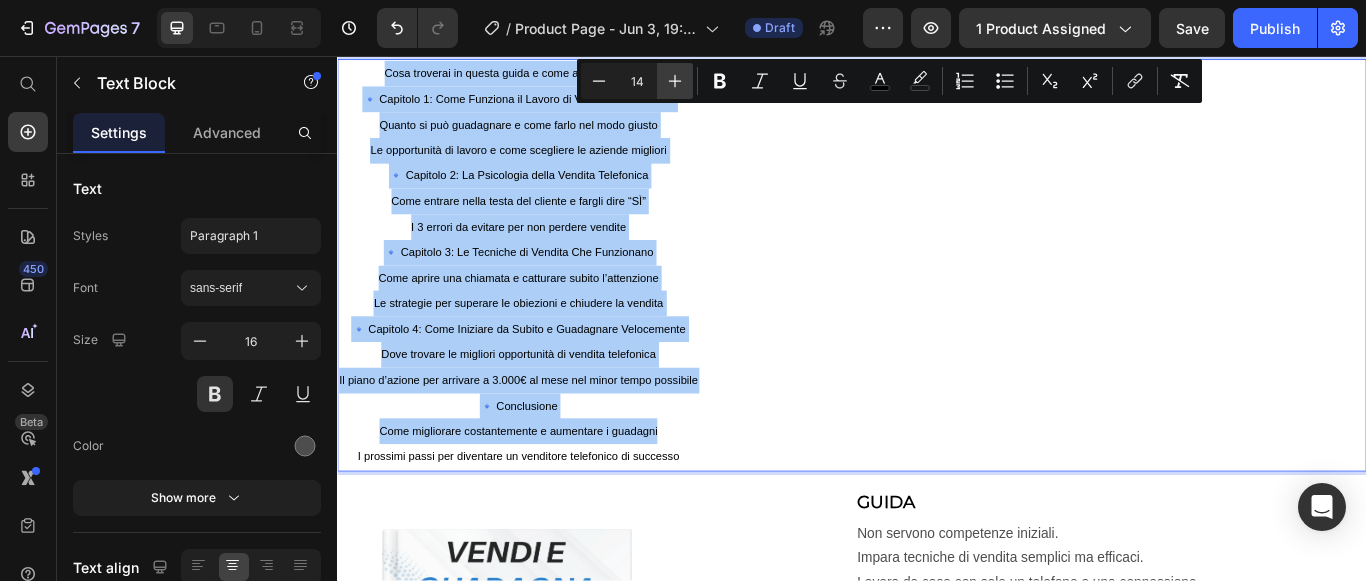 click 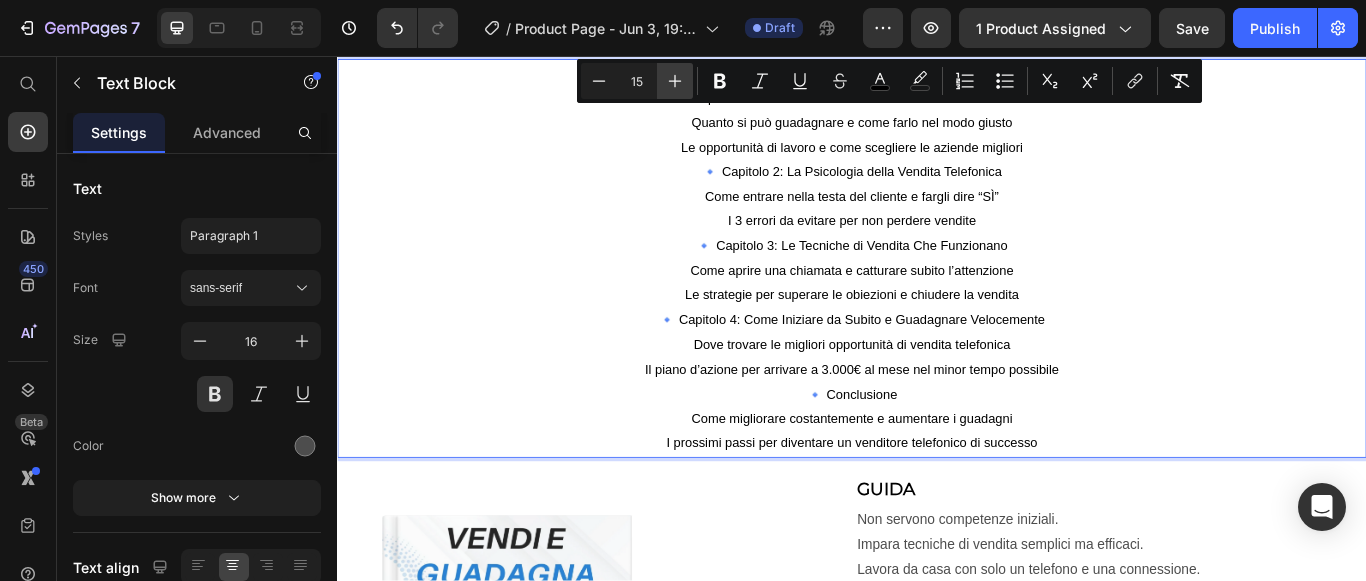 click 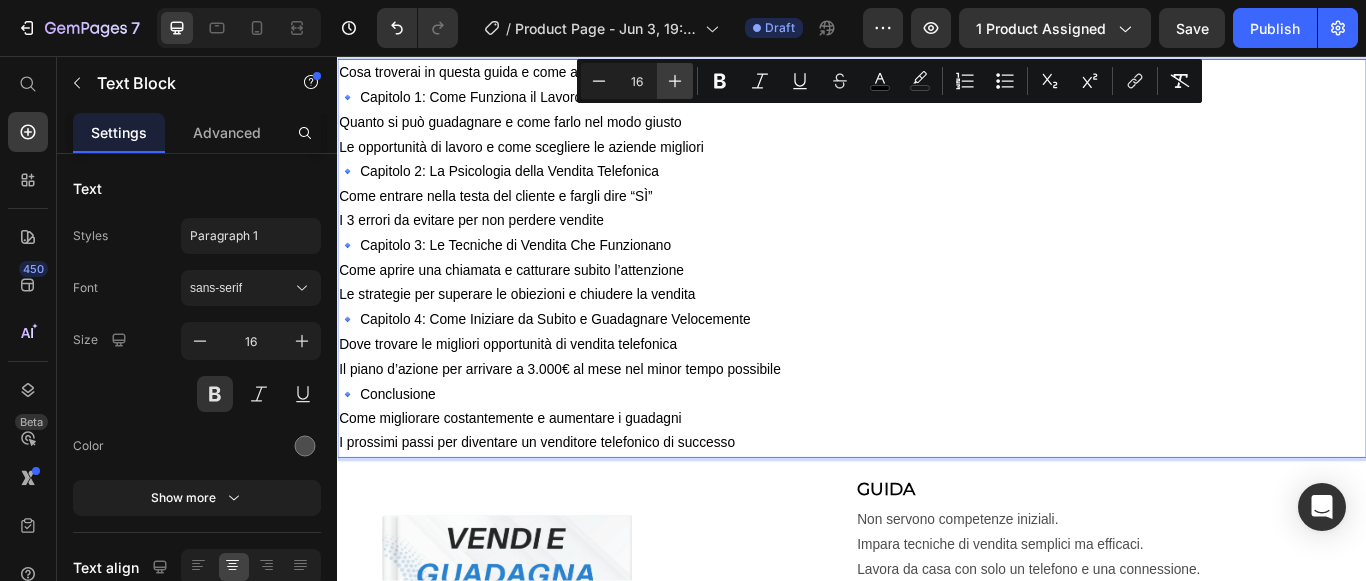 click 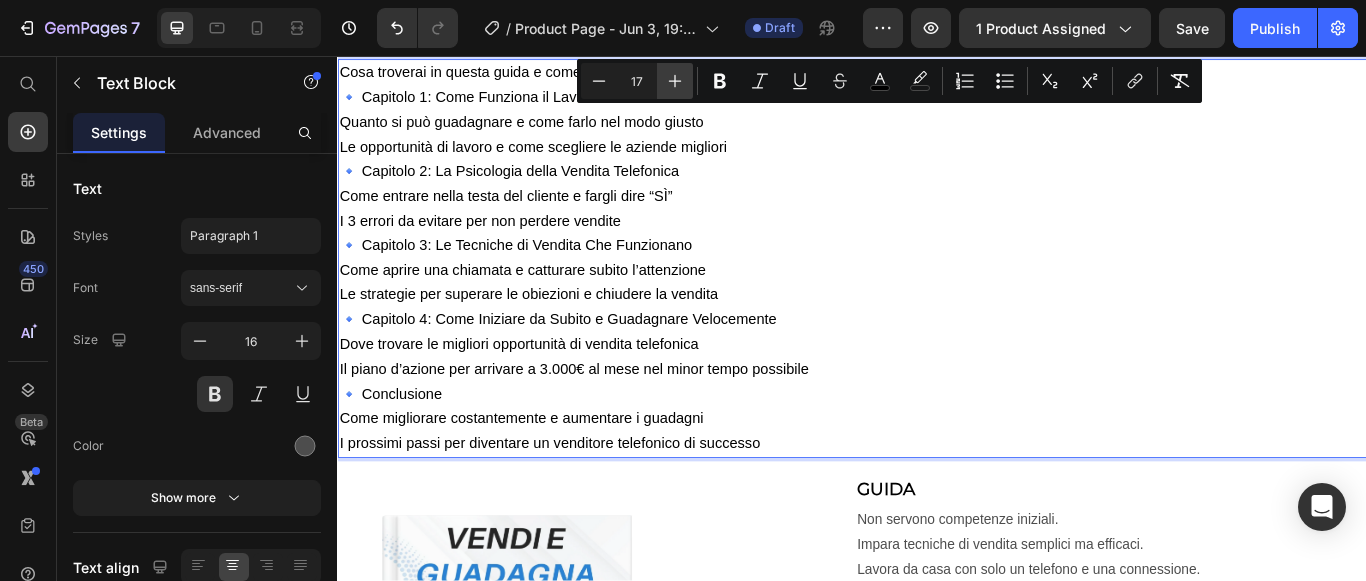 click 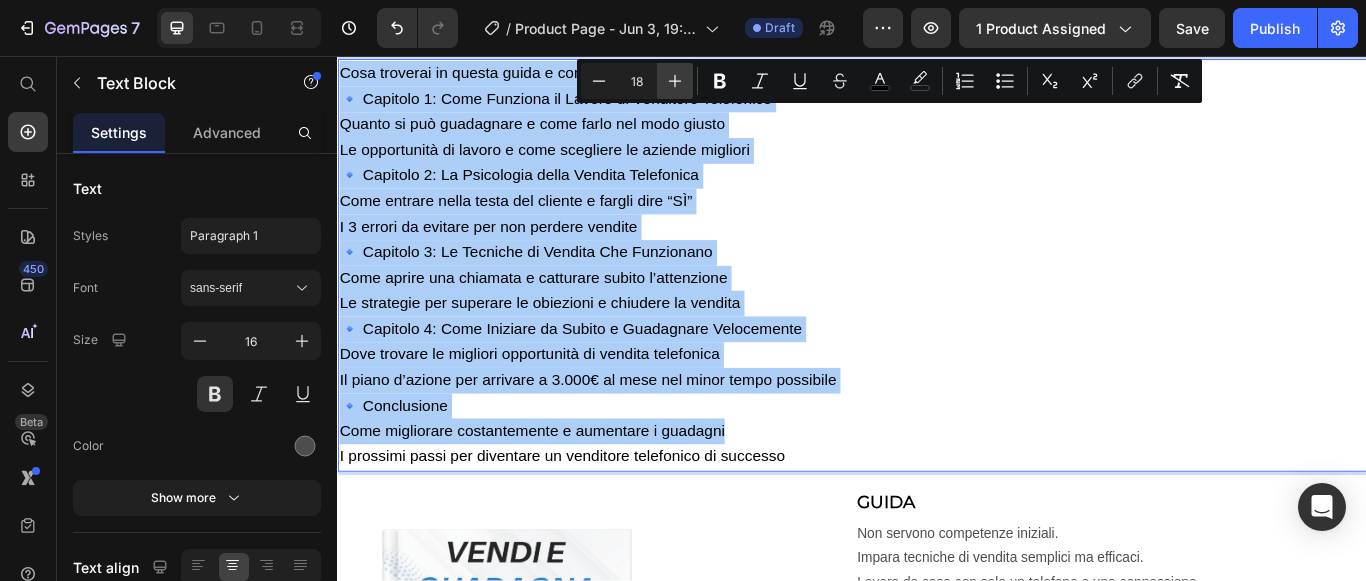 click 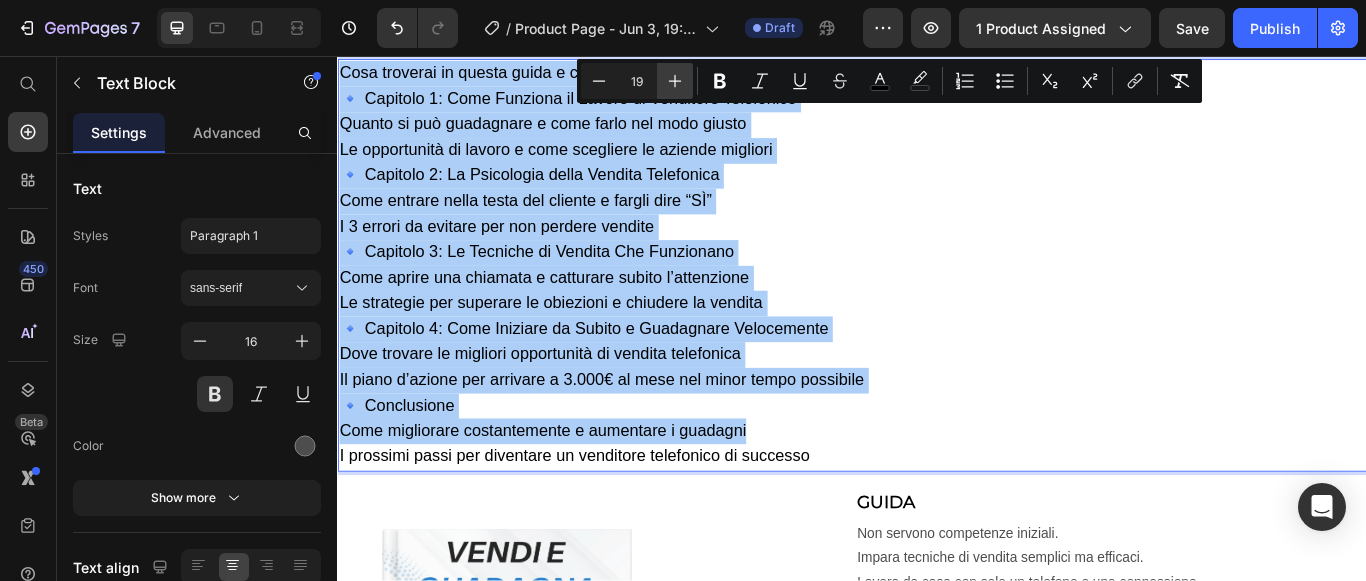 click 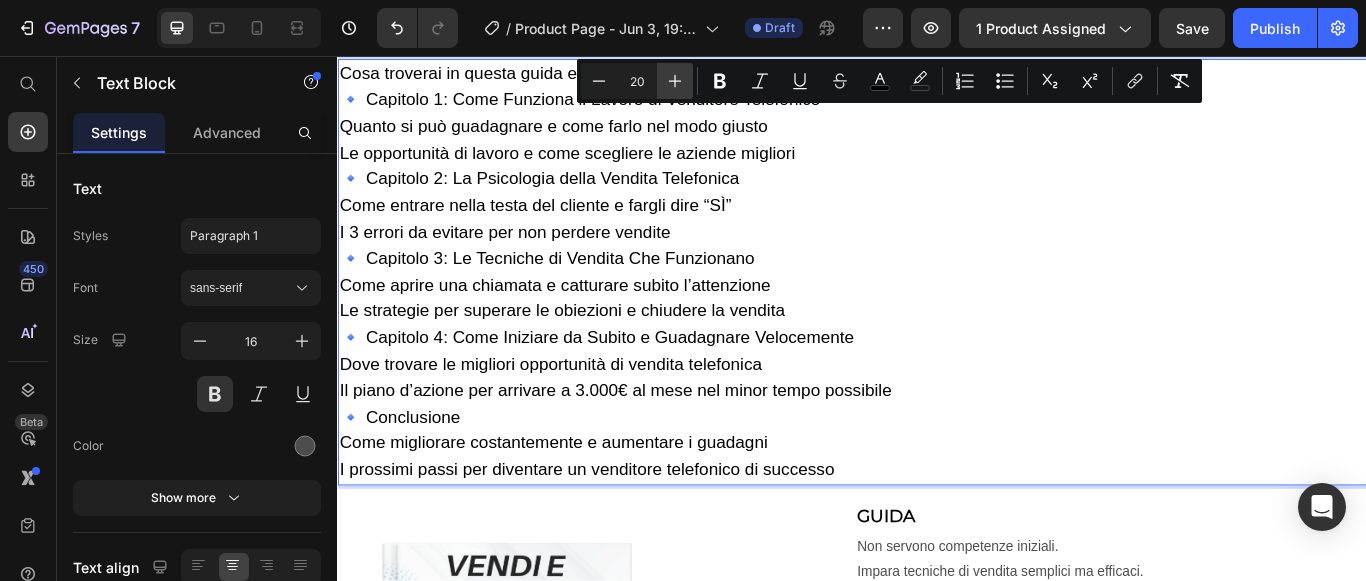 click 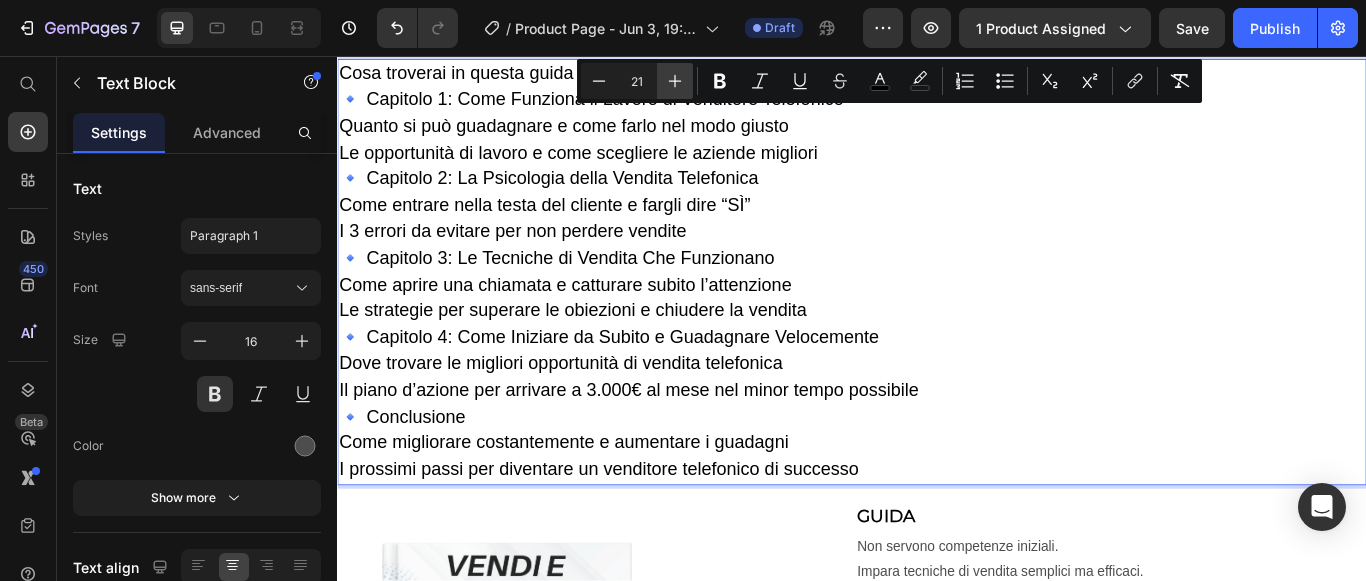 click 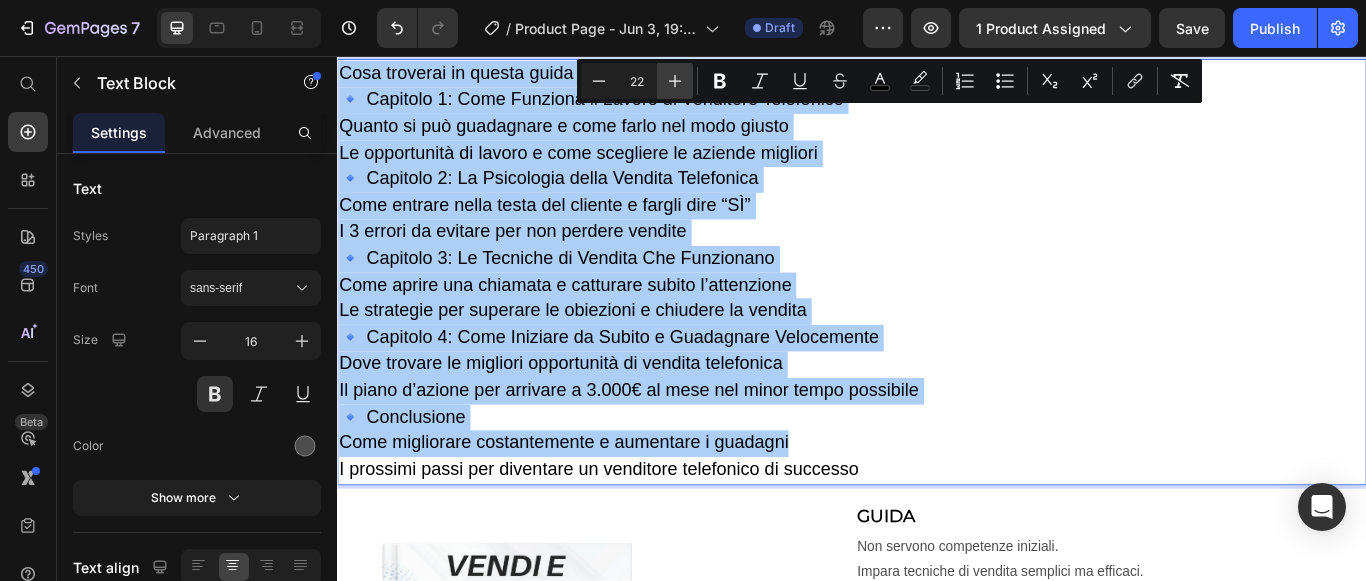 click 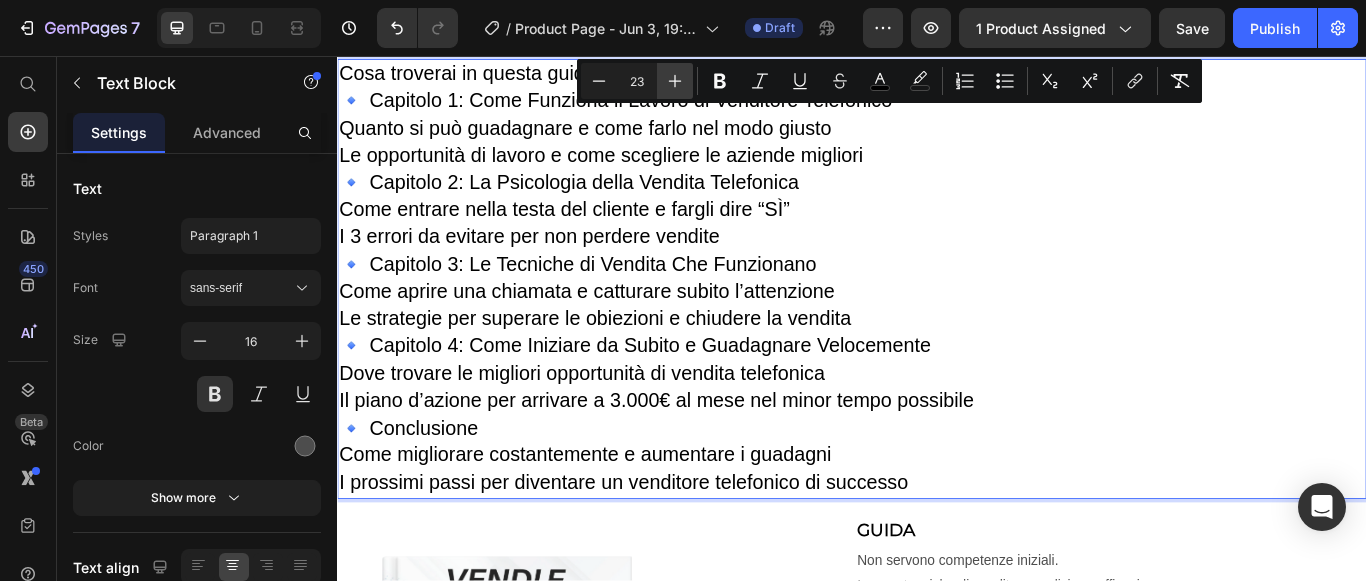 click 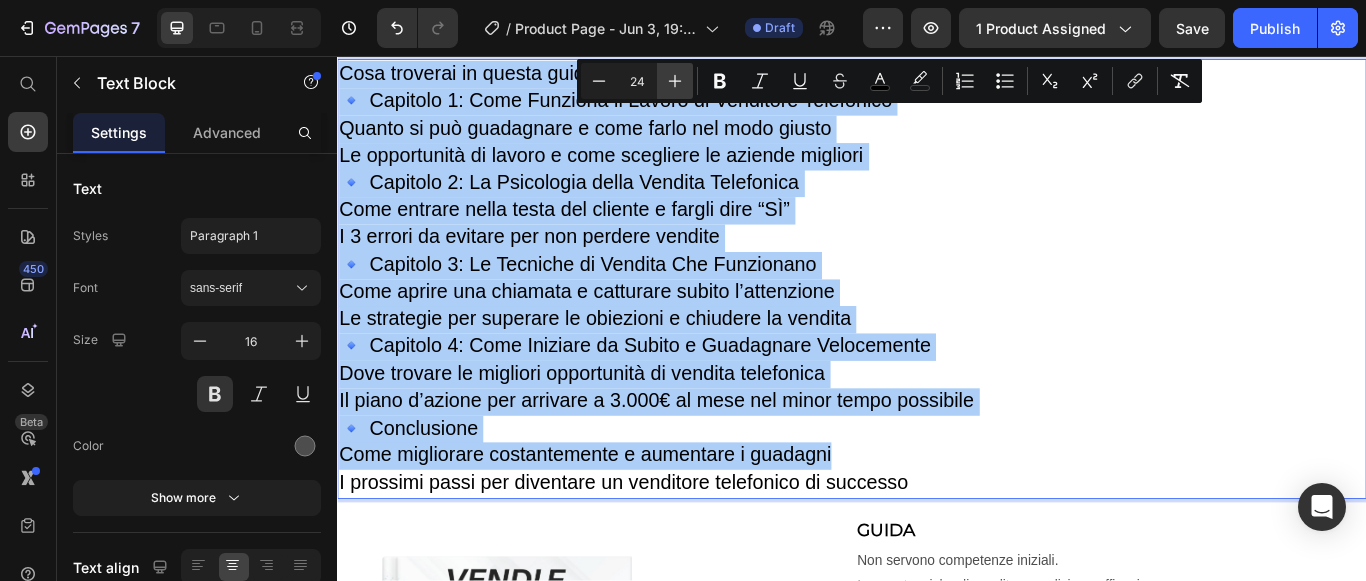 click 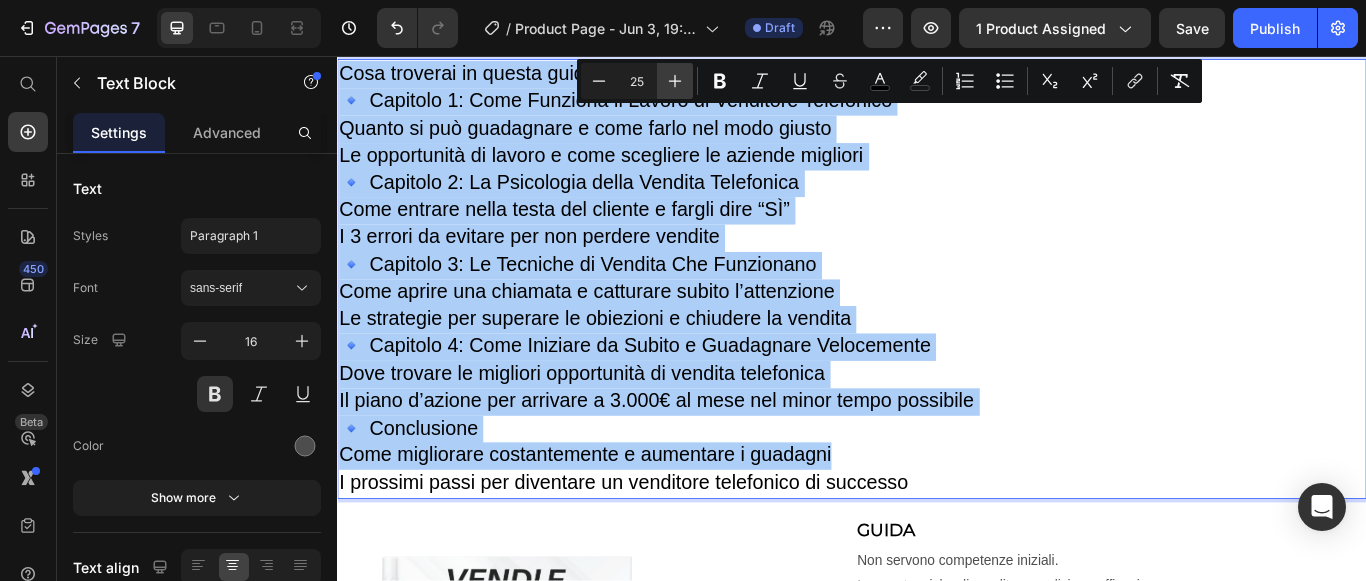 click 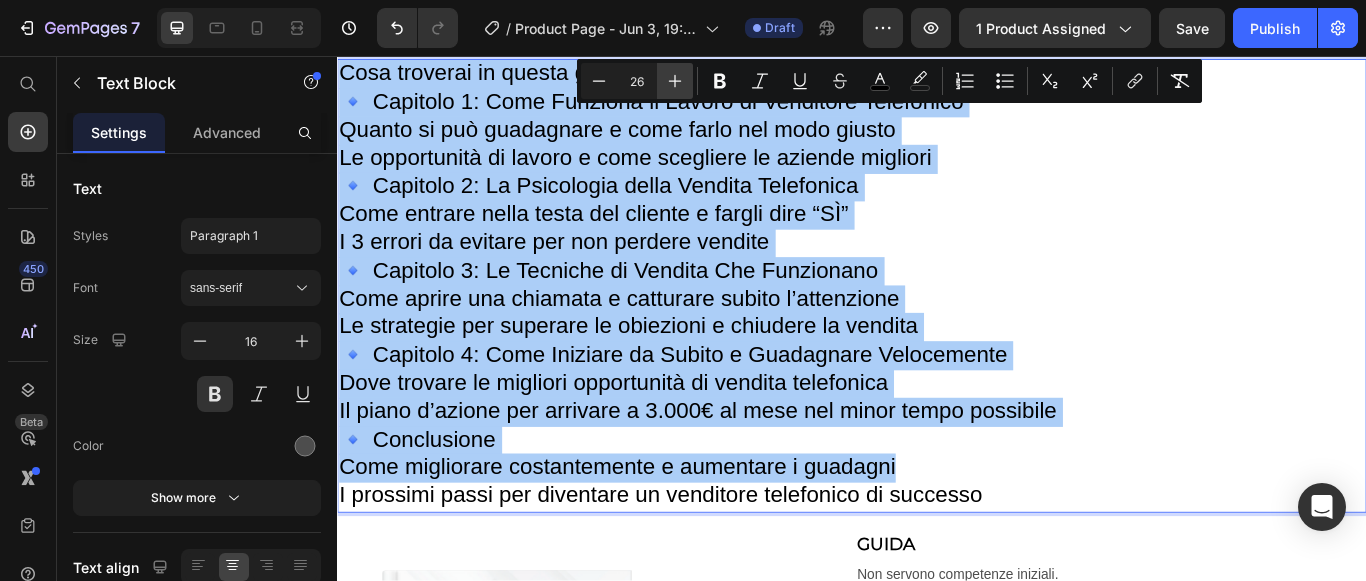 click 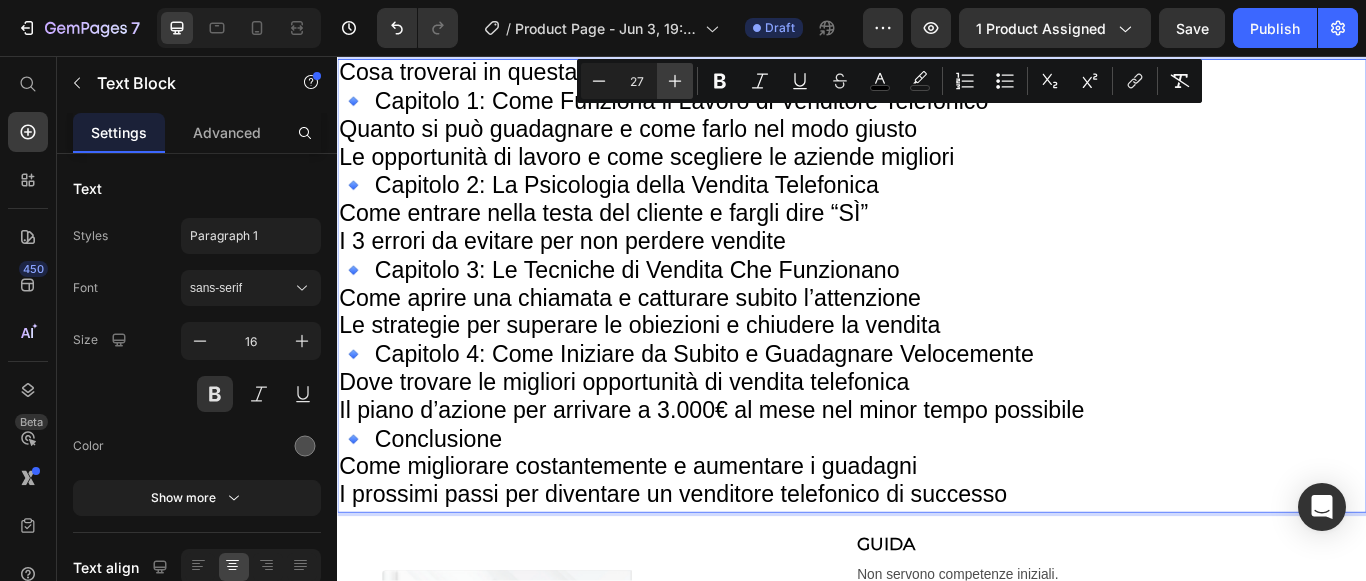 click 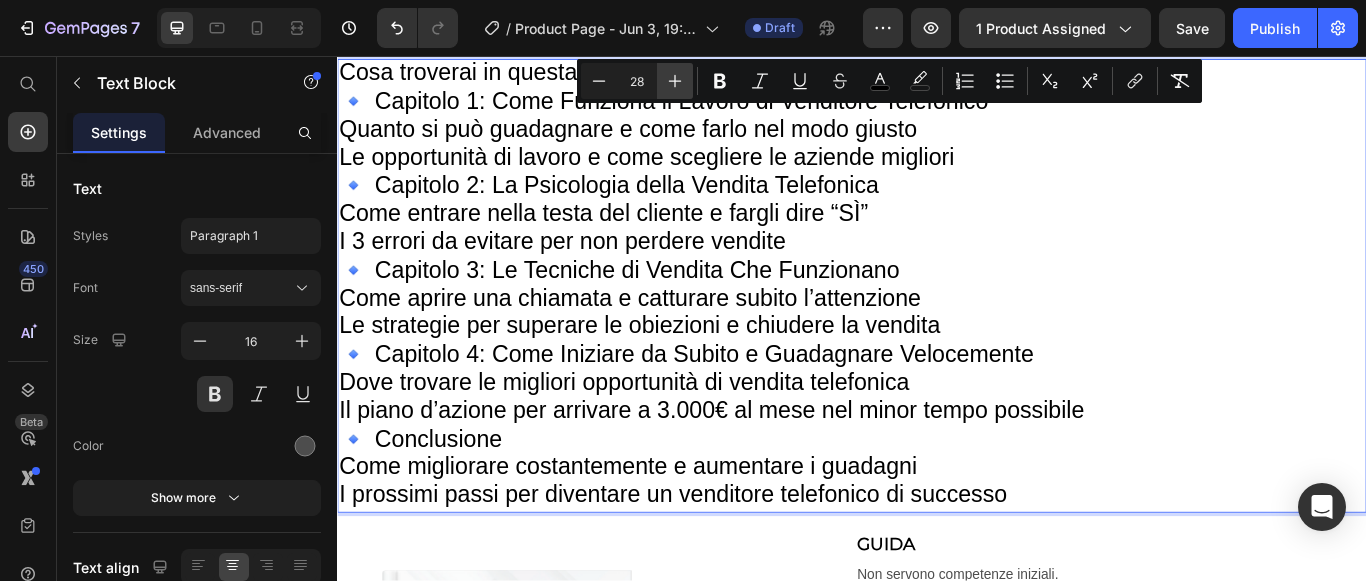 click 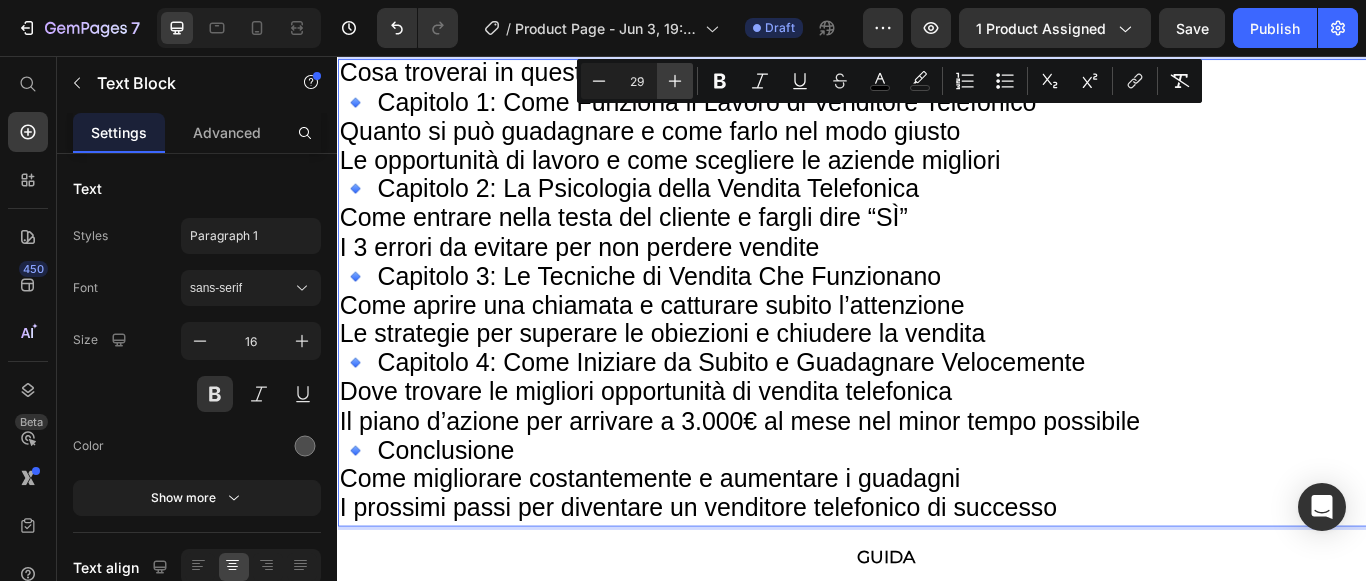 click 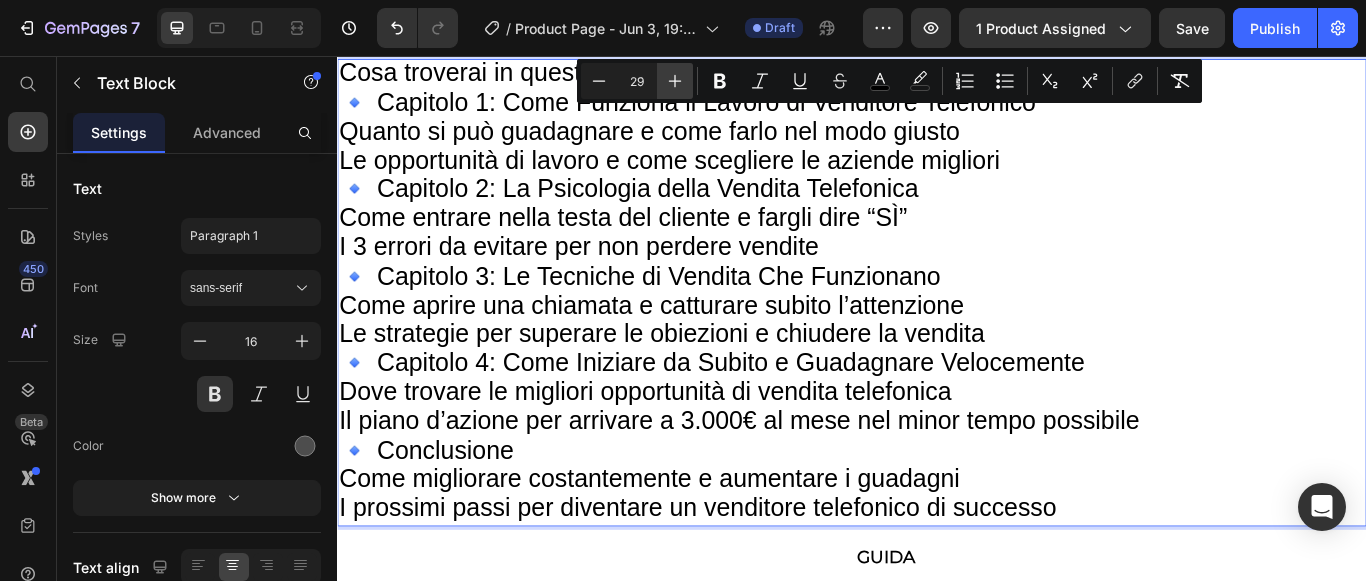 type on "30" 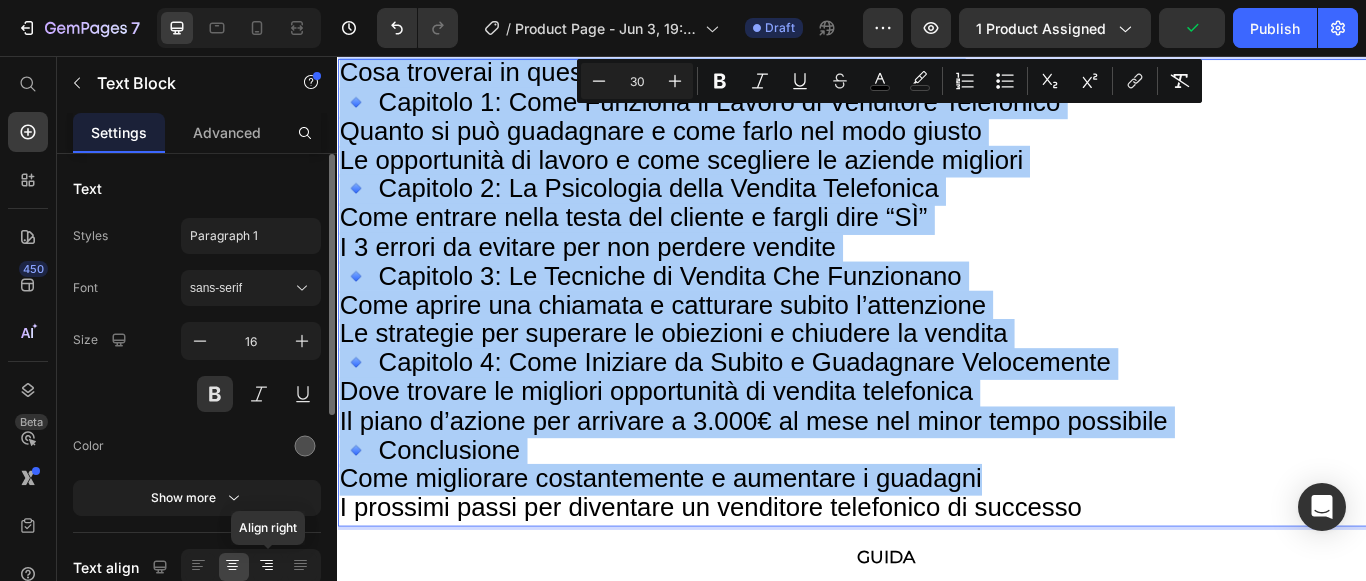 click 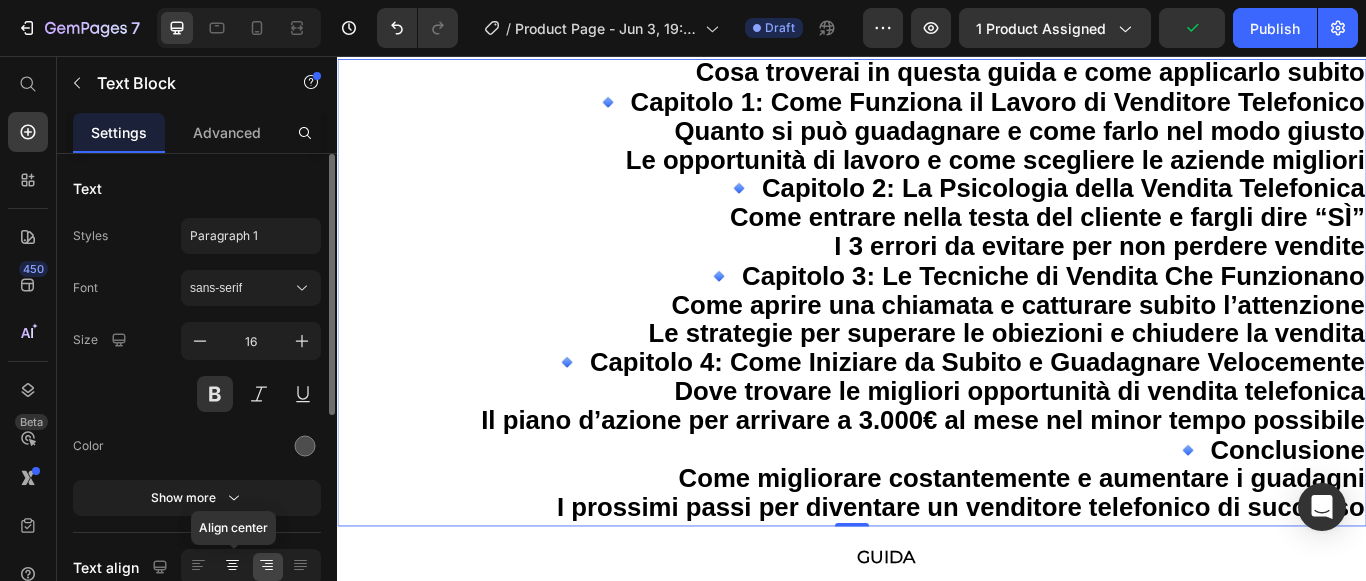 click 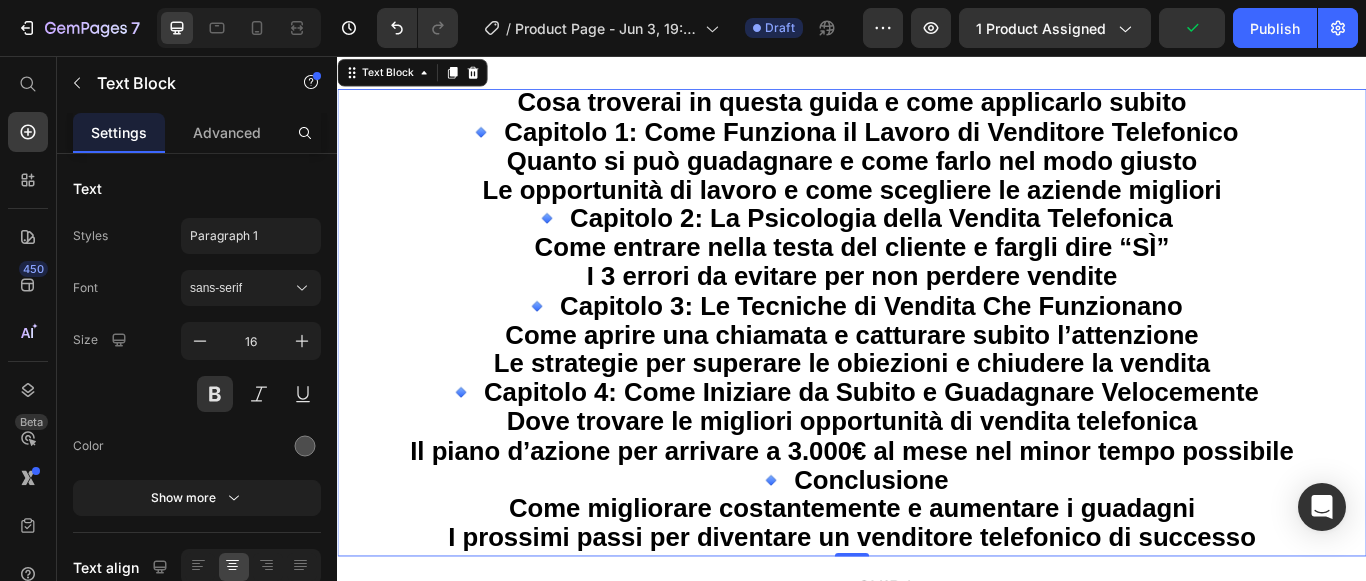 scroll, scrollTop: 3700, scrollLeft: 0, axis: vertical 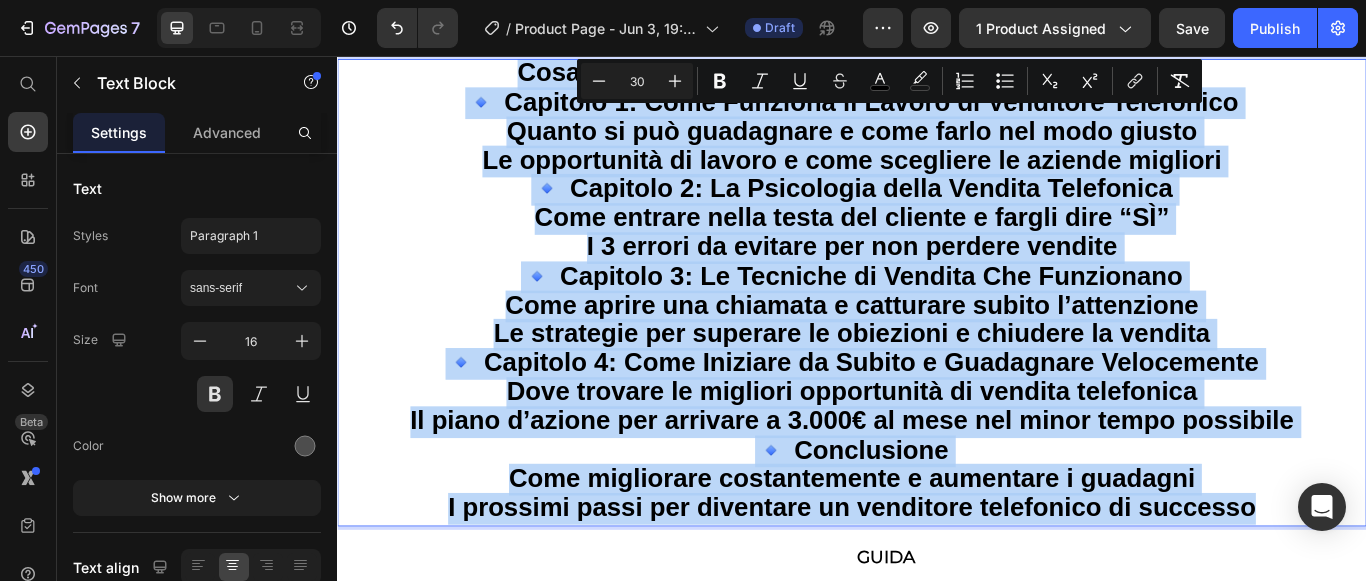 drag, startPoint x: 541, startPoint y: 78, endPoint x: 1413, endPoint y: 580, distance: 1006.1749 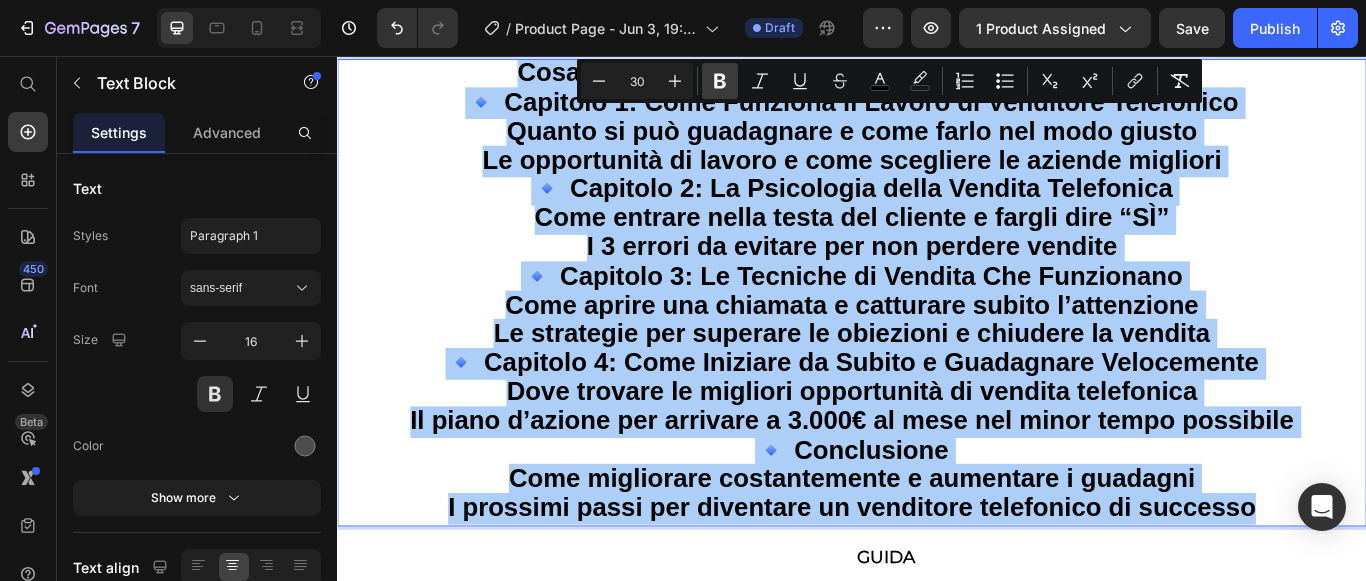 click 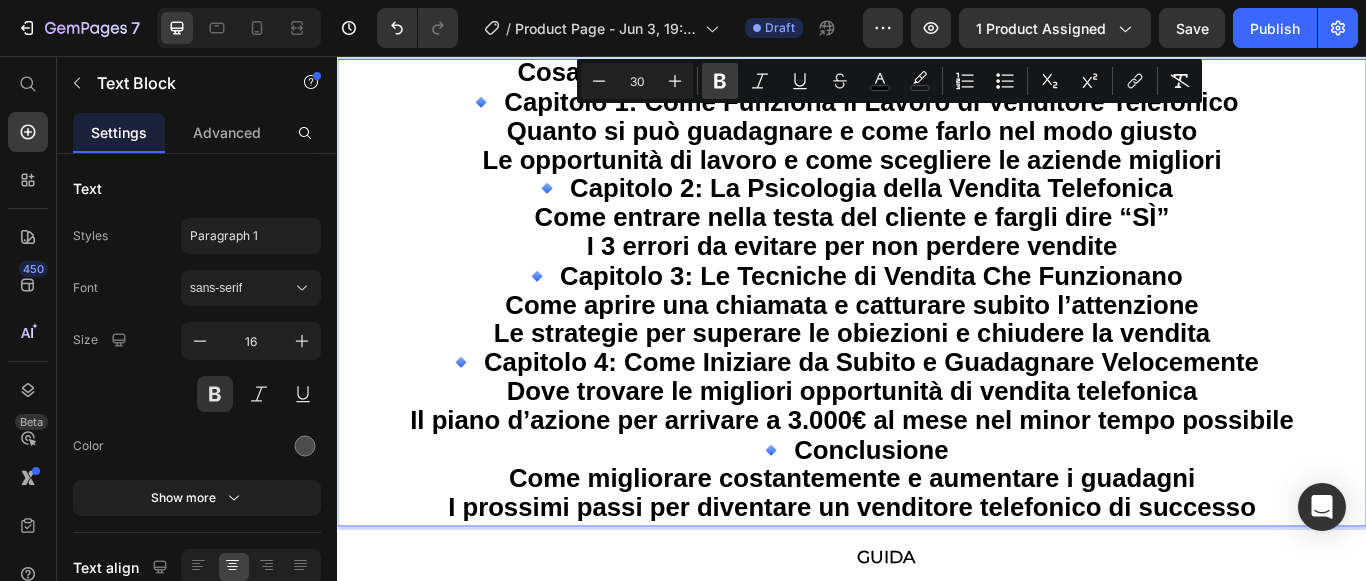 click 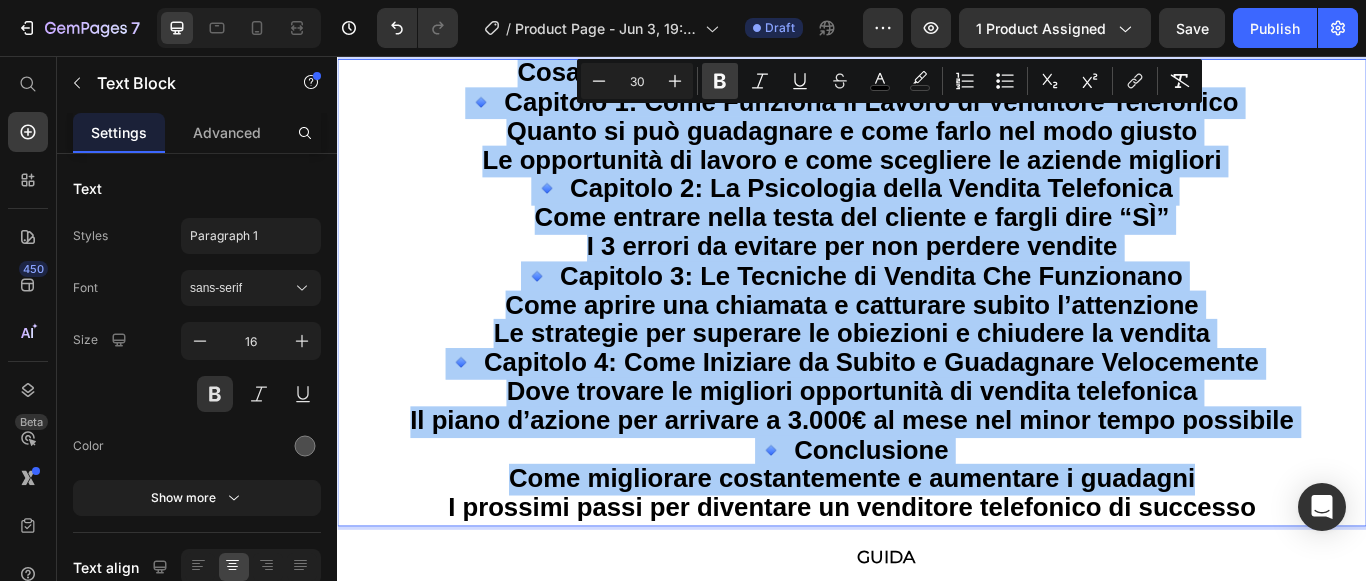 click 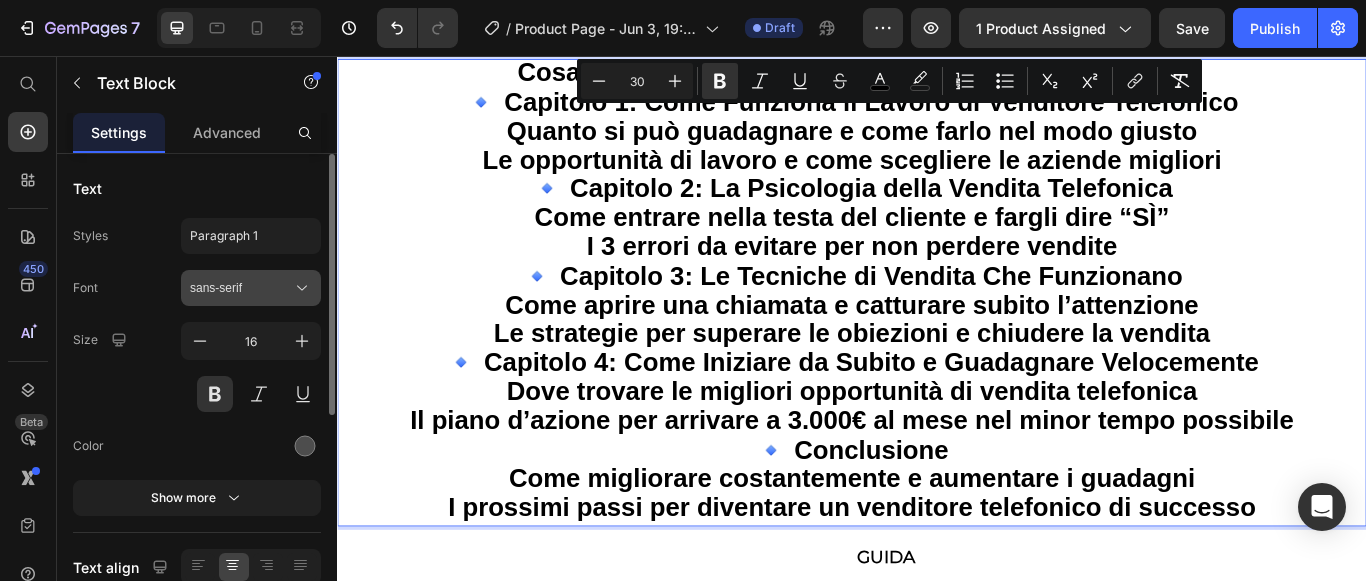 click 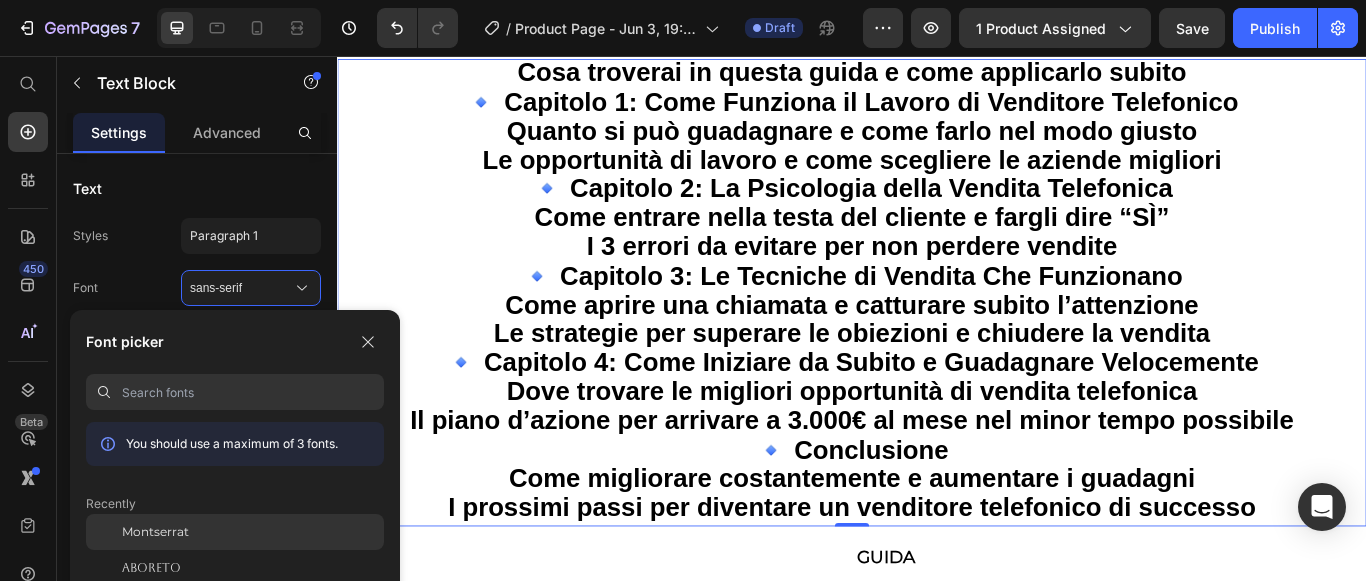 click on "Montserrat" 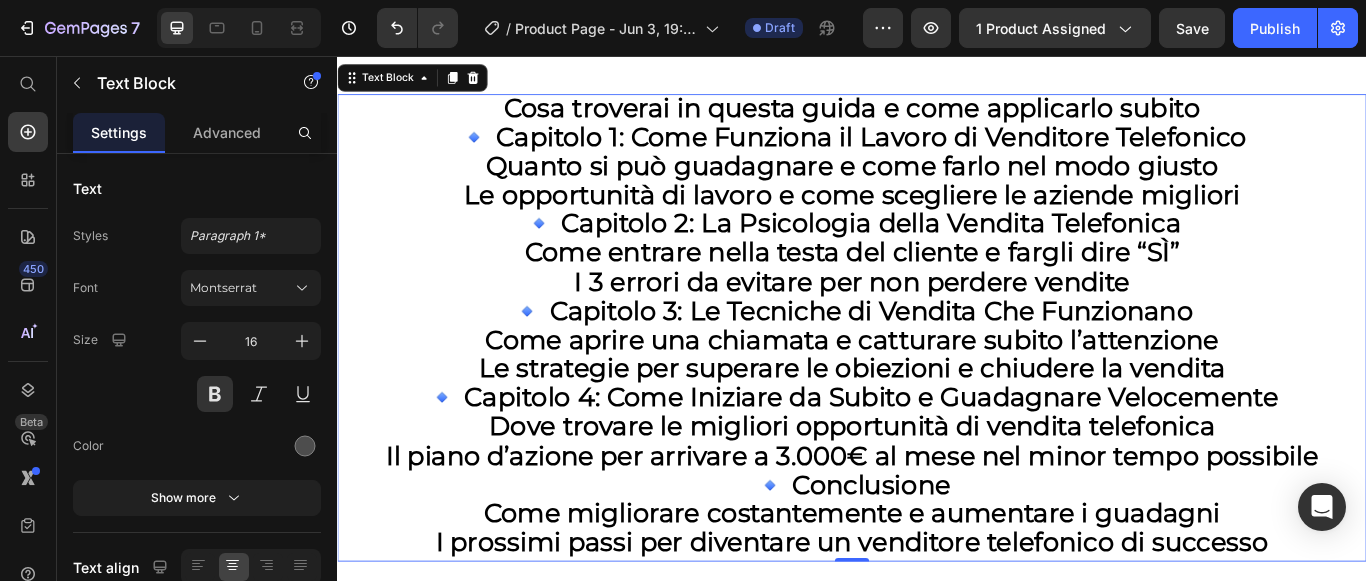 scroll, scrollTop: 3700, scrollLeft: 0, axis: vertical 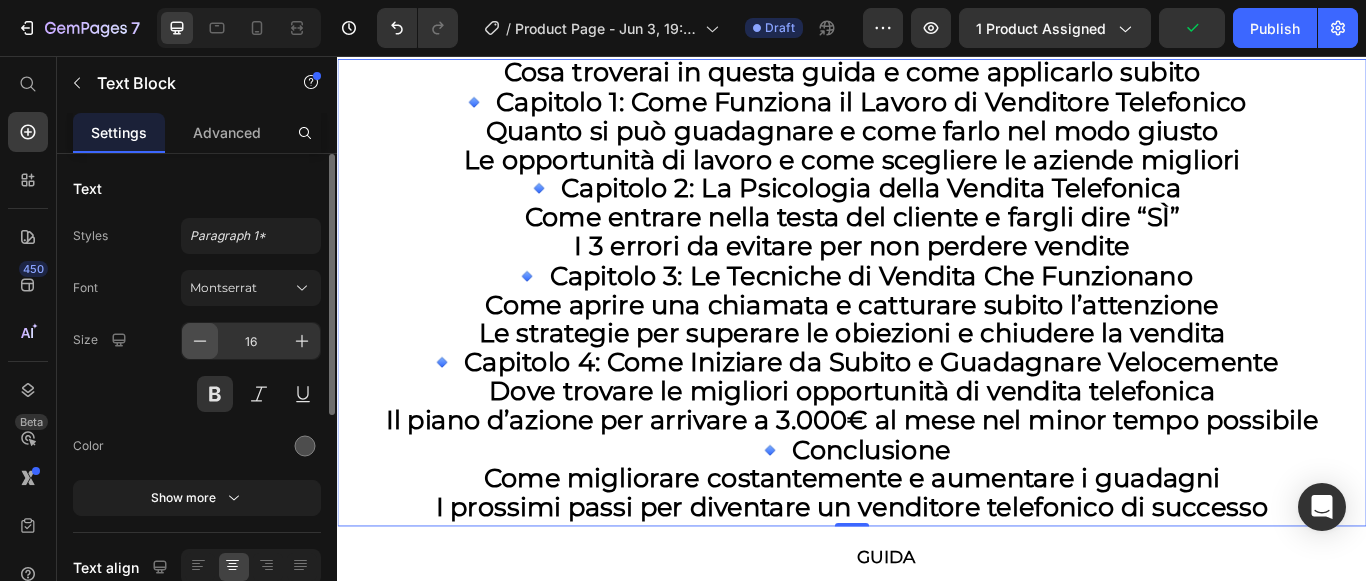 click 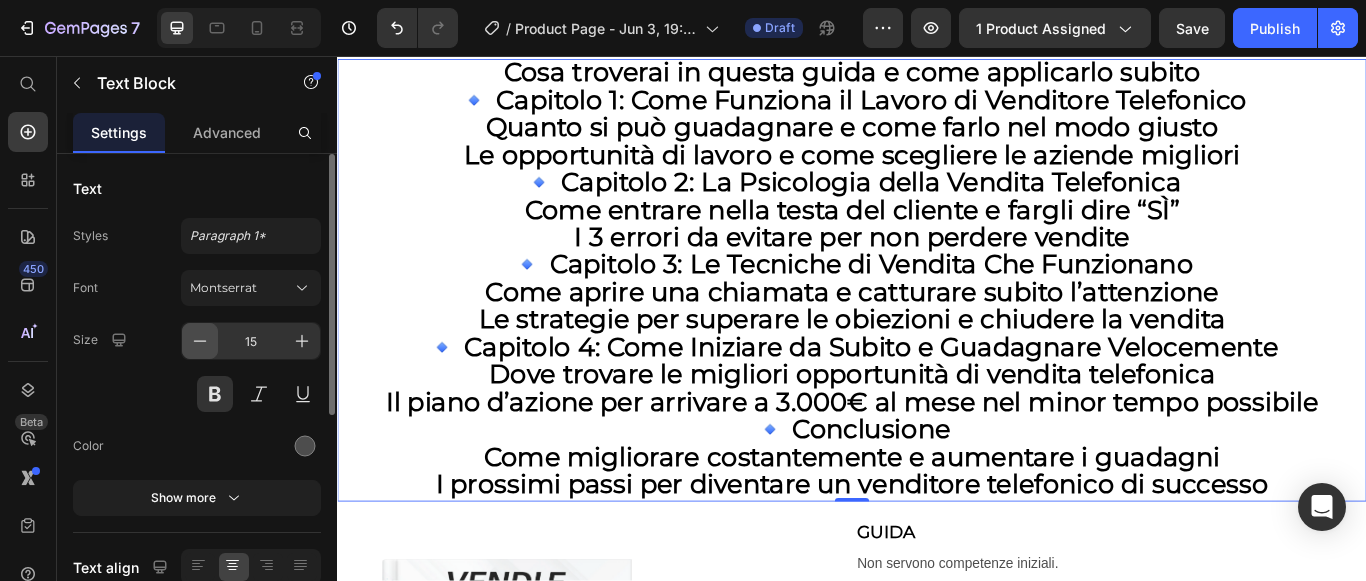 click 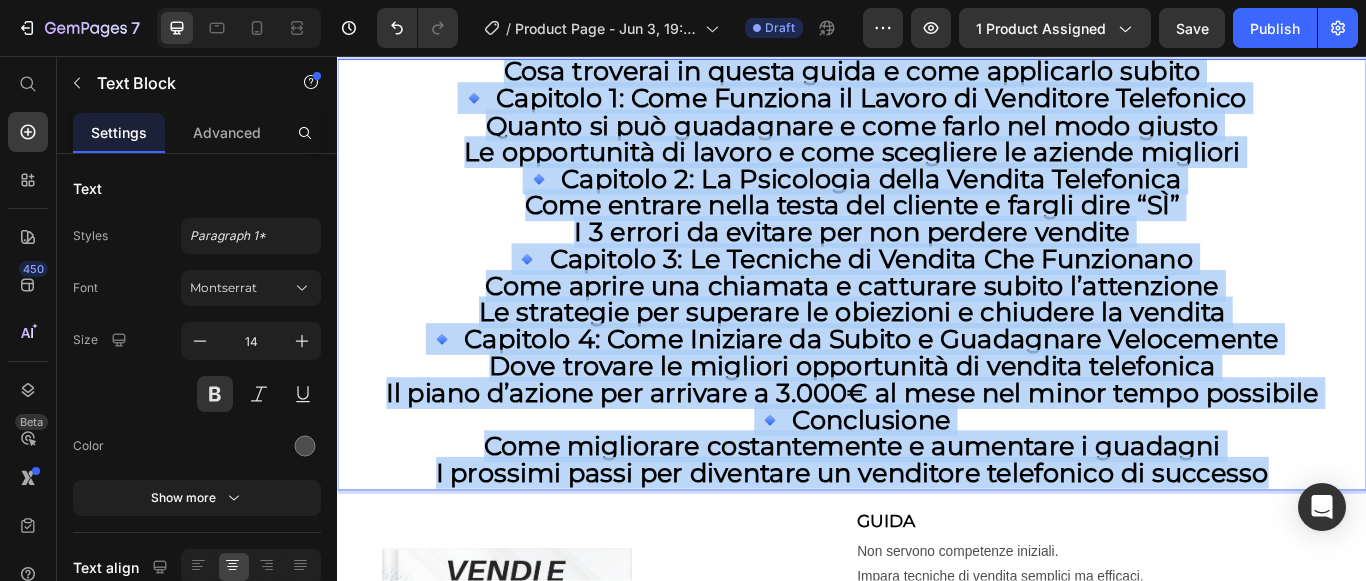 drag, startPoint x: 534, startPoint y: 81, endPoint x: 1402, endPoint y: 551, distance: 987.0785 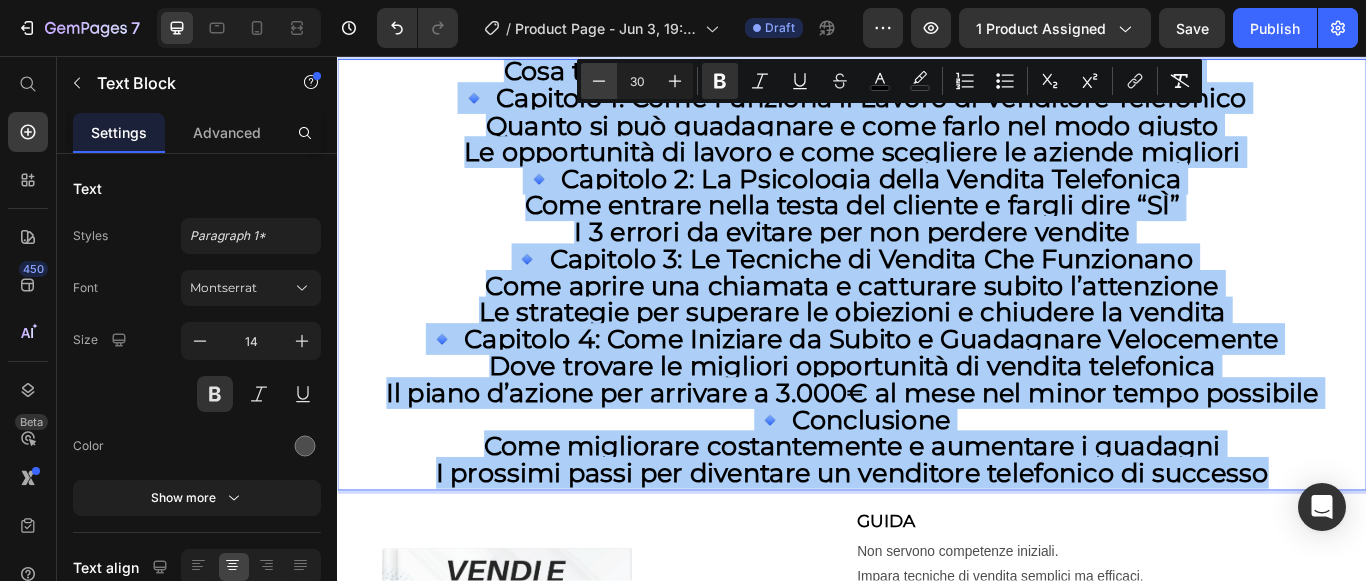 click 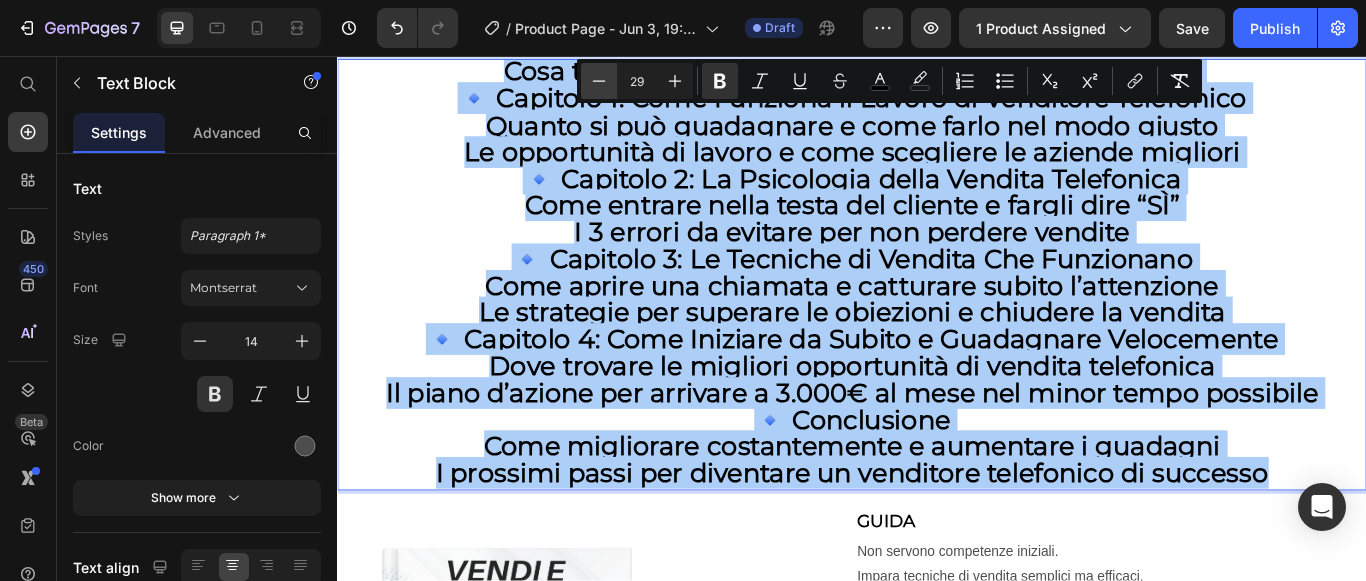 click 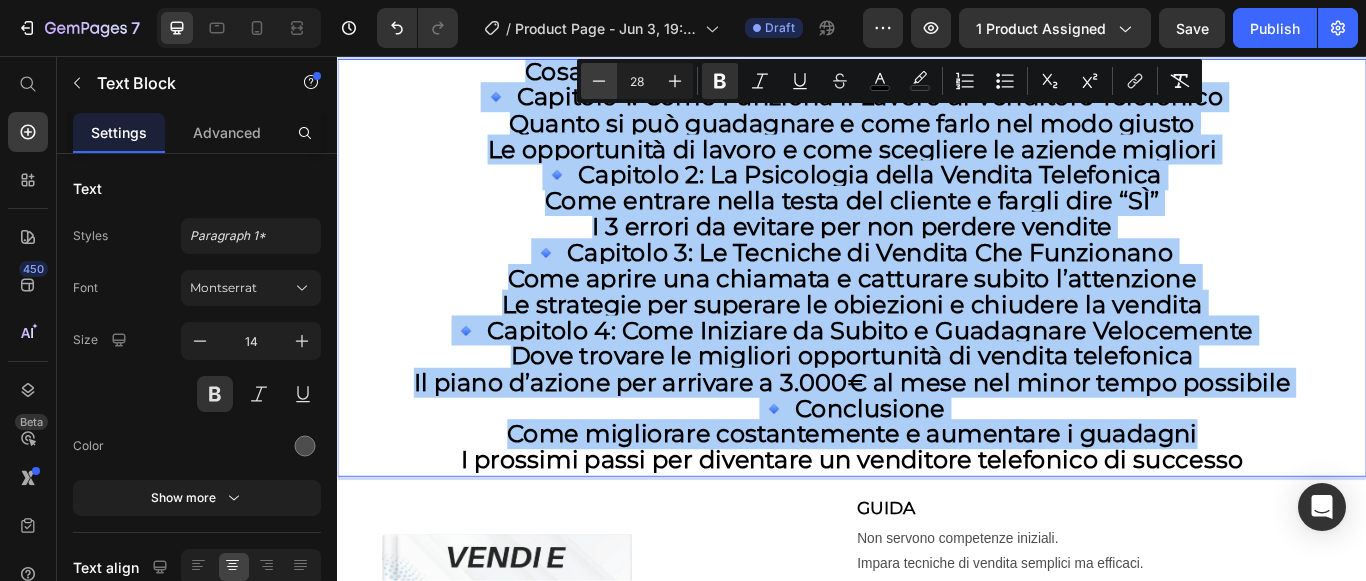 click 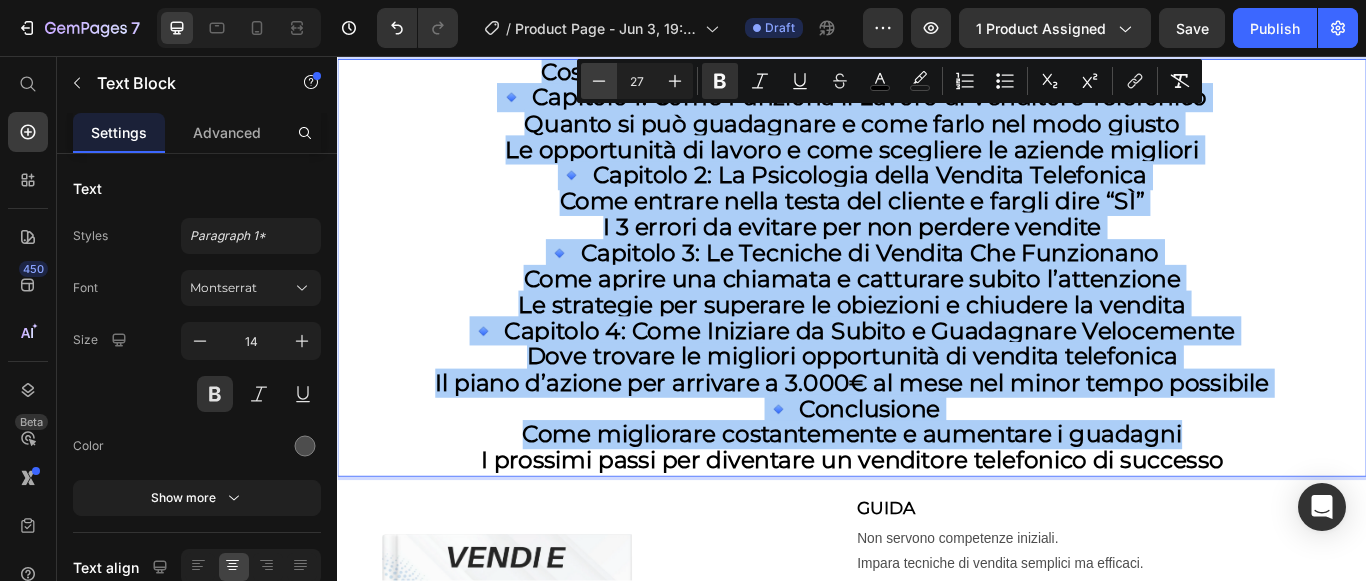 click 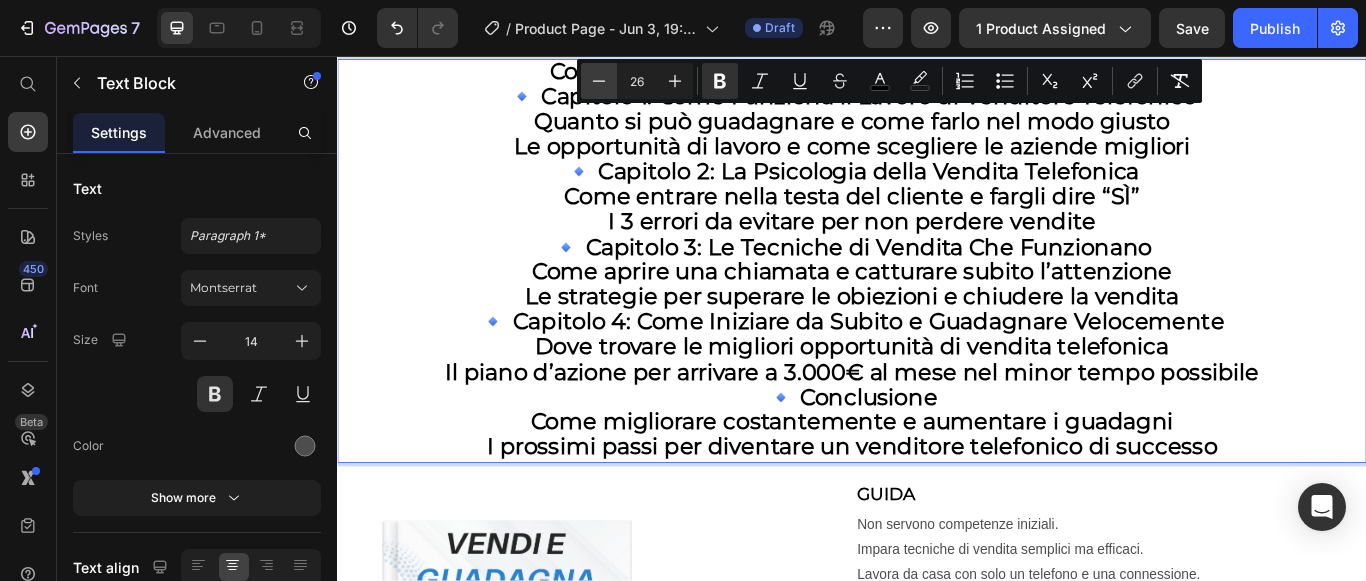 click 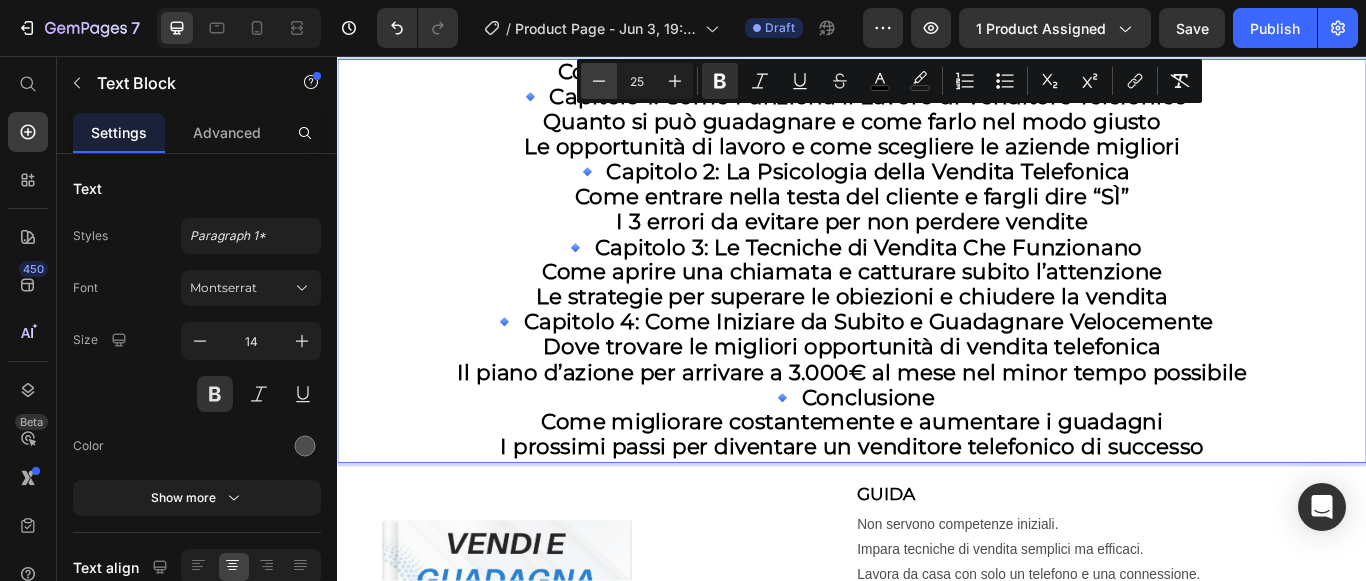 click 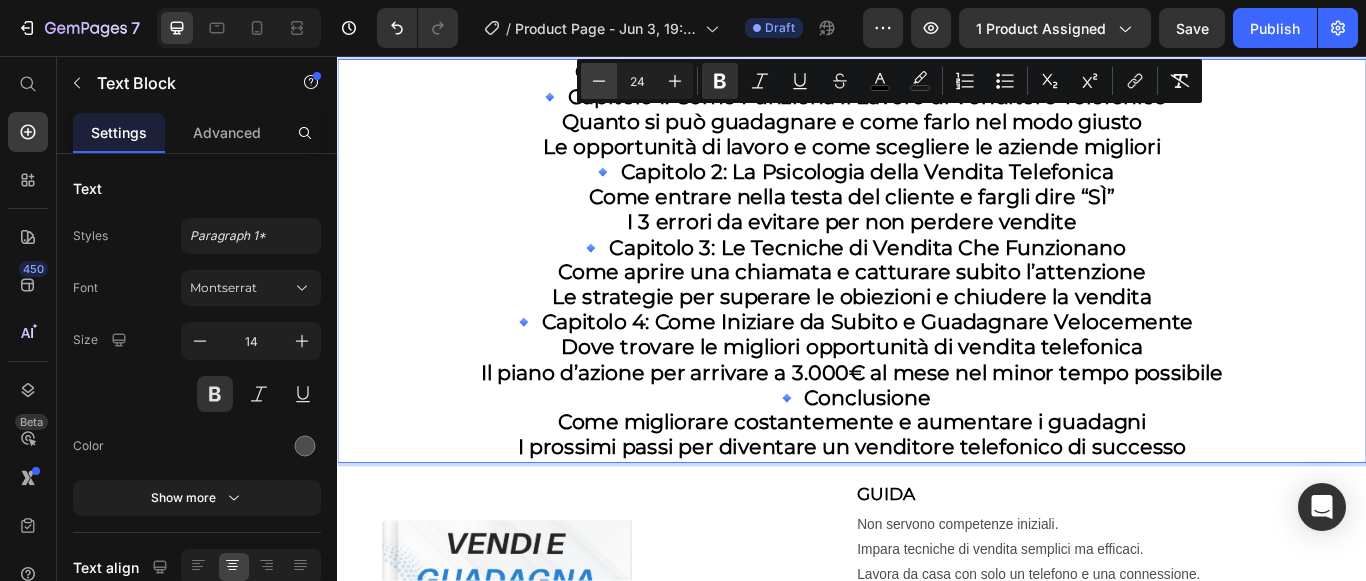 click 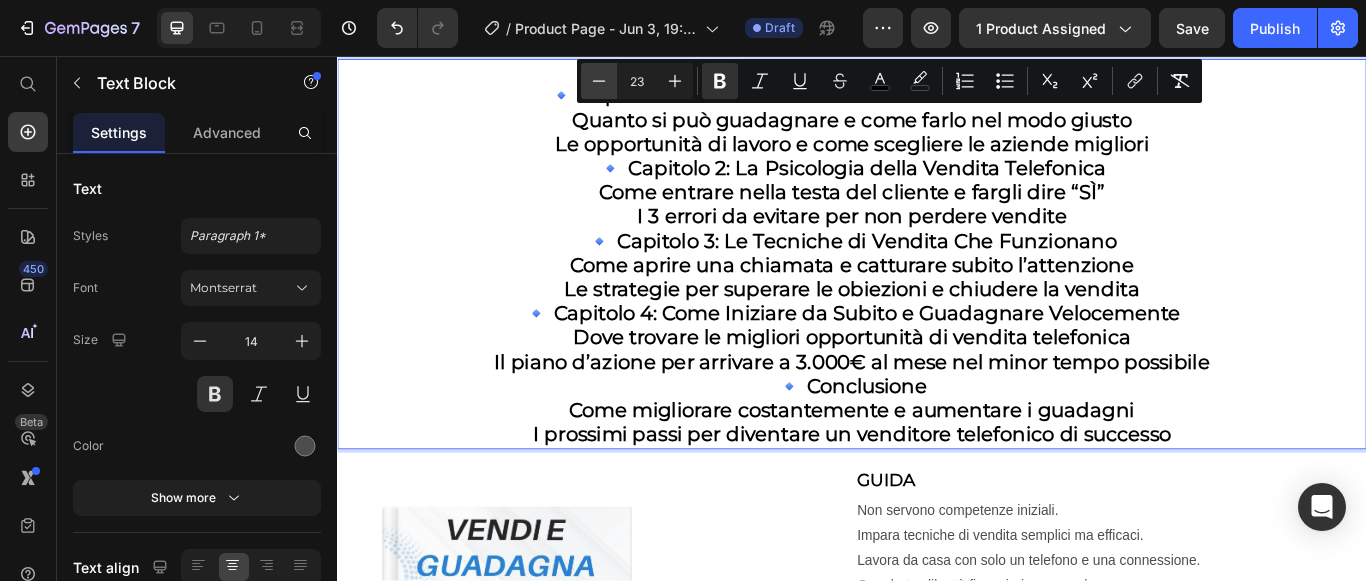 click 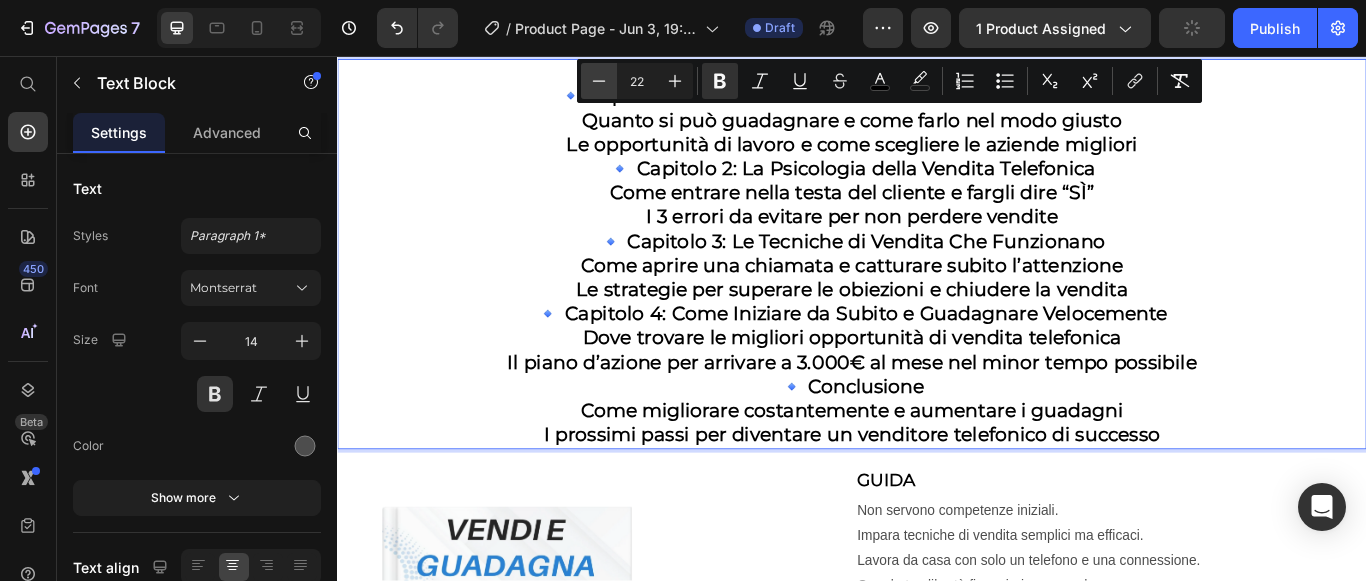 click 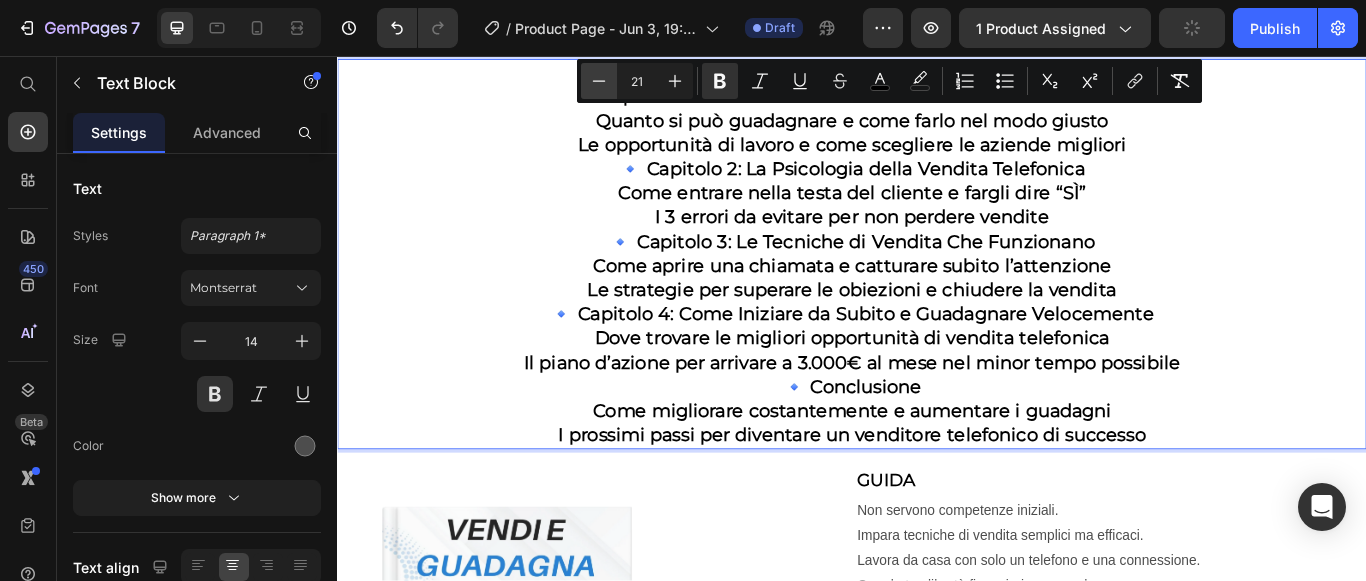 click 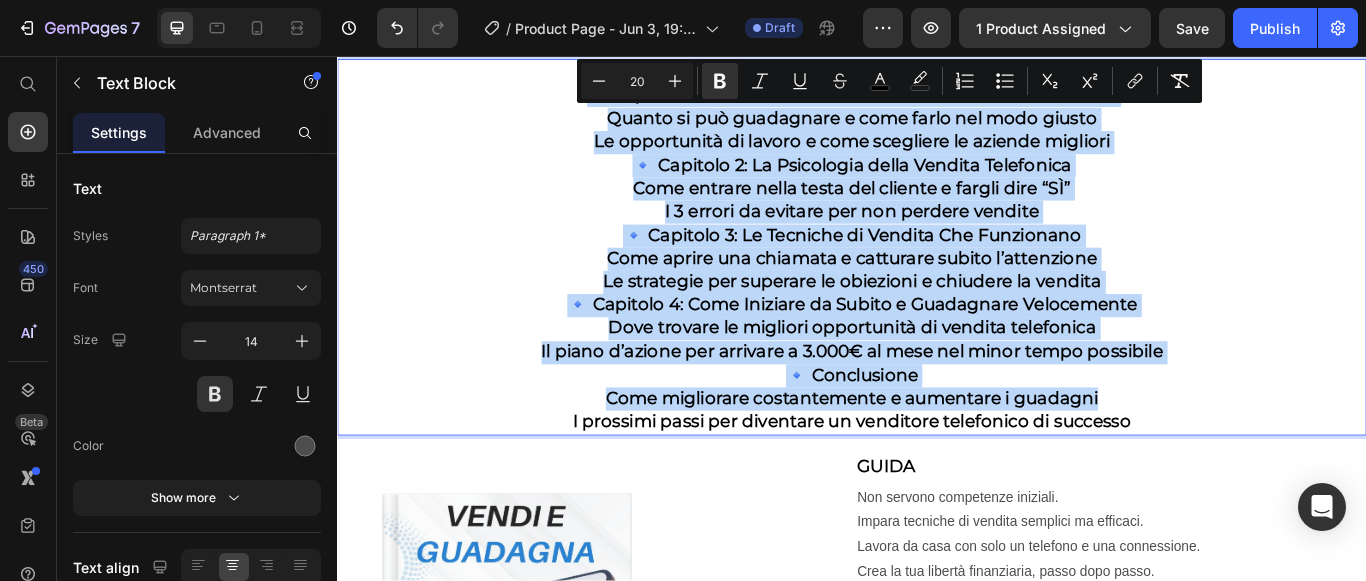 click on "Il piano d’azione per arrivare a 3.000€ al mese nel minor tempo possibile" at bounding box center [937, 402] 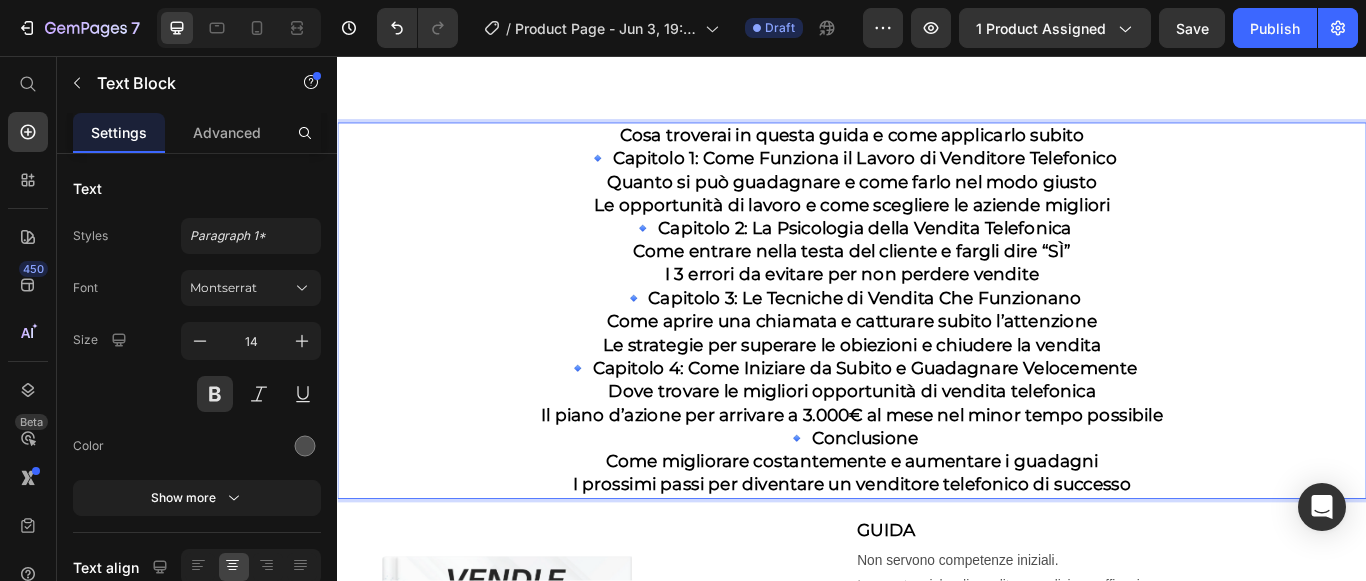 scroll, scrollTop: 3500, scrollLeft: 0, axis: vertical 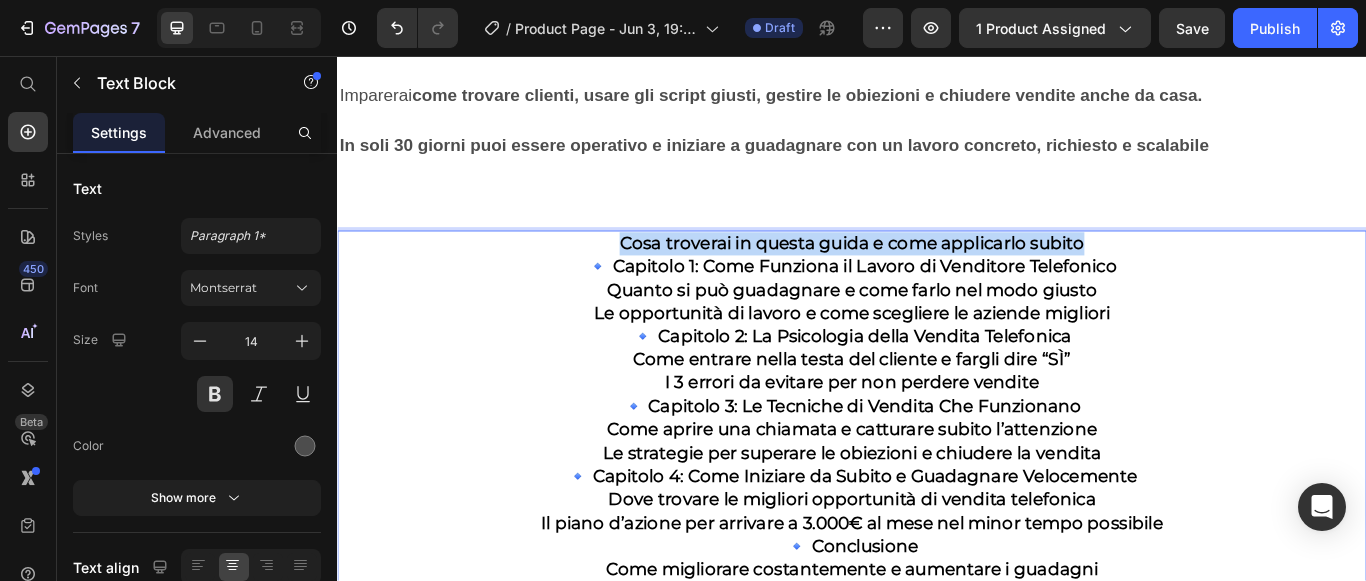 drag, startPoint x: 663, startPoint y: 265, endPoint x: 1217, endPoint y: 276, distance: 554.1092 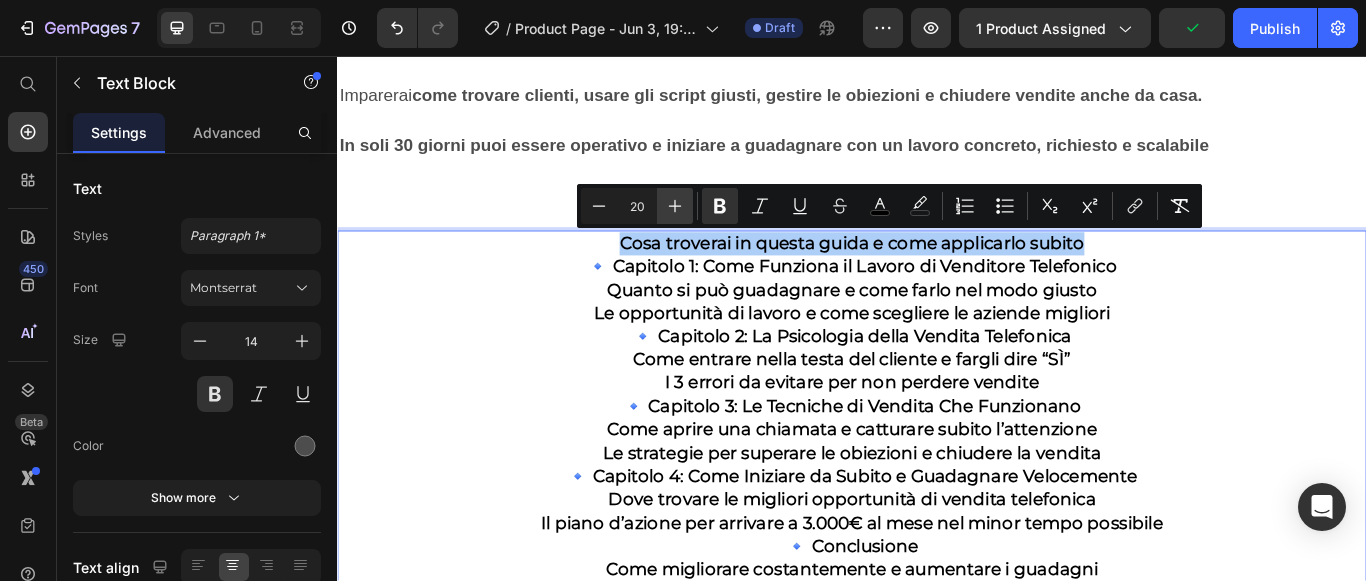 click 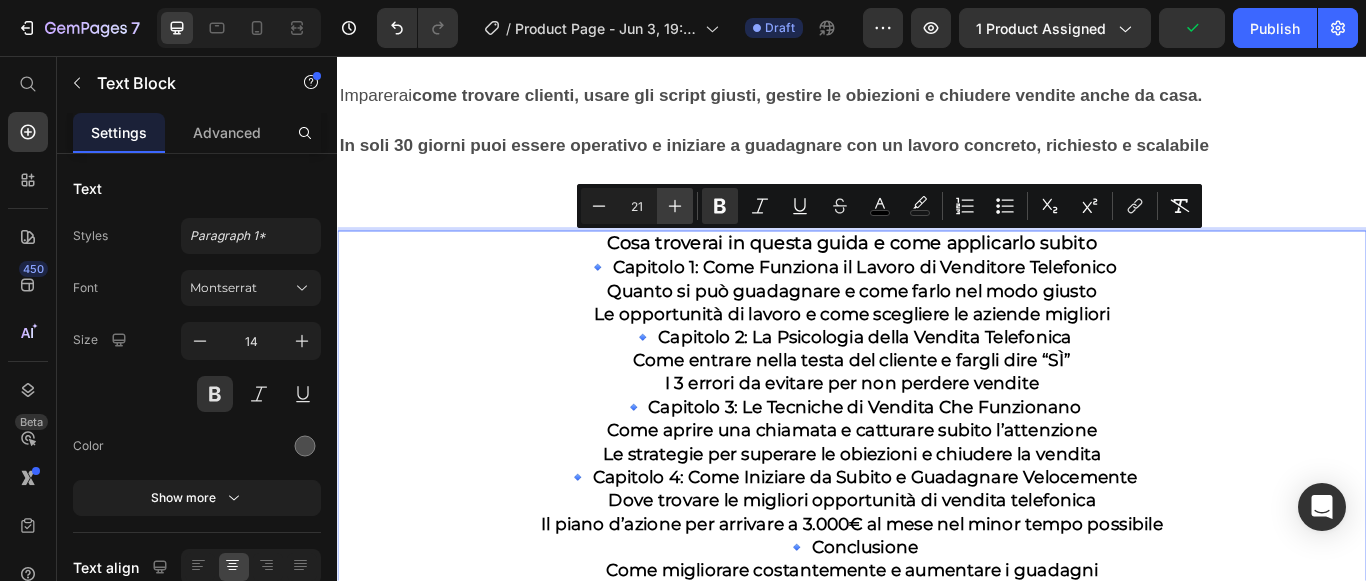 click 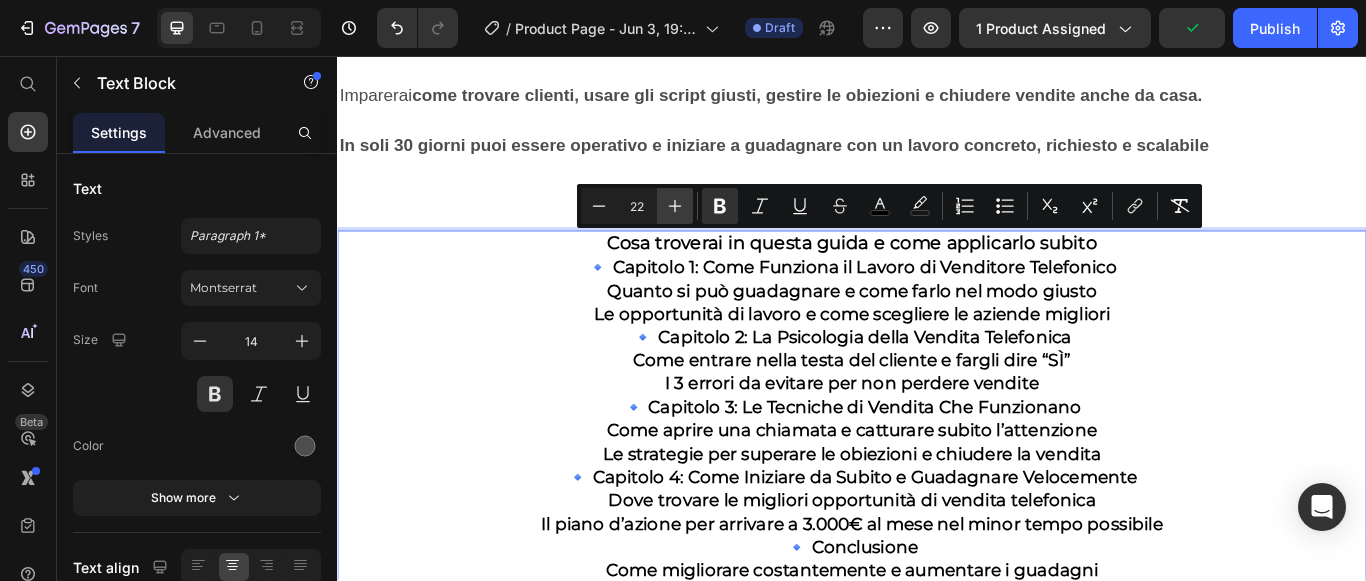 click 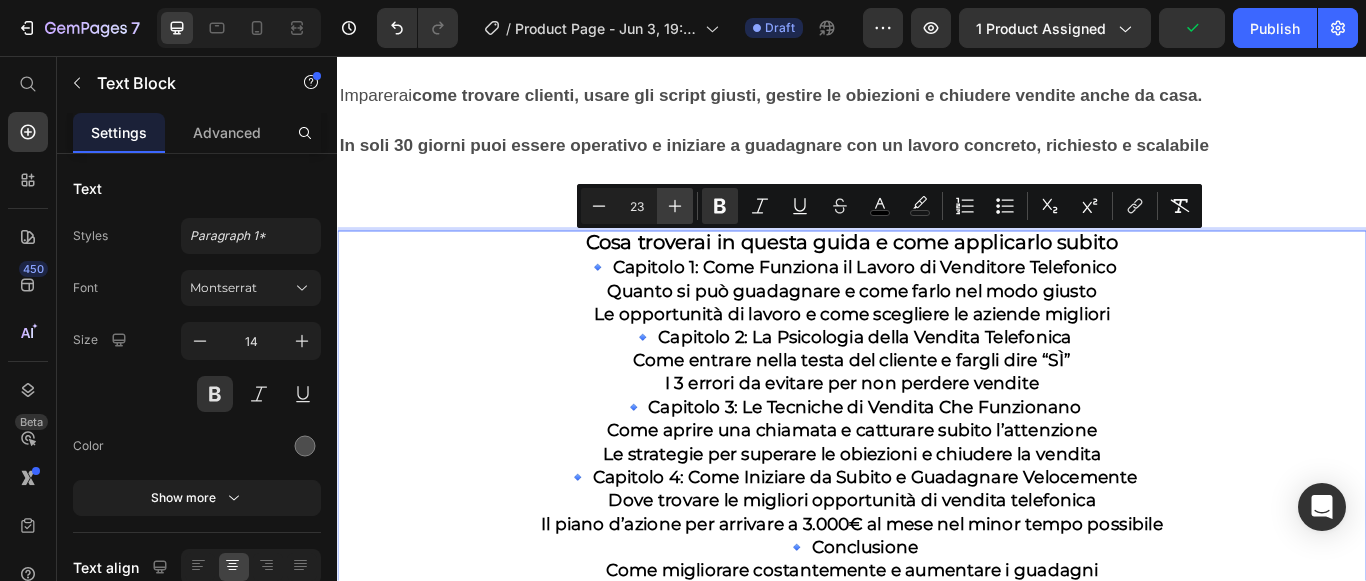 click 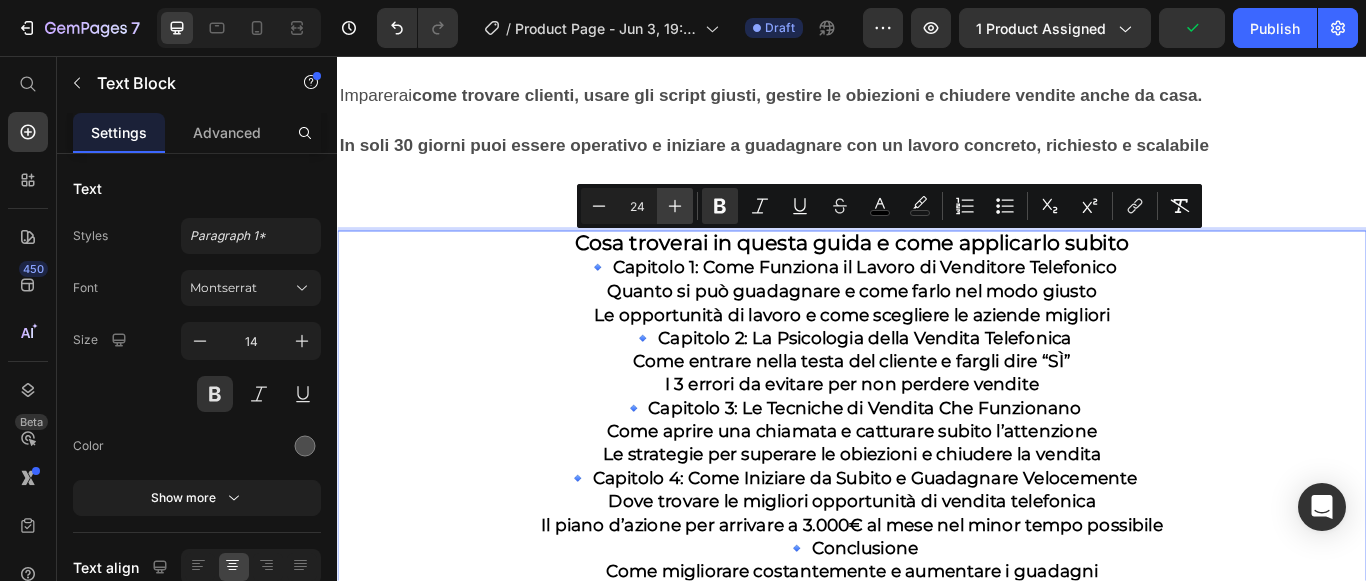 click 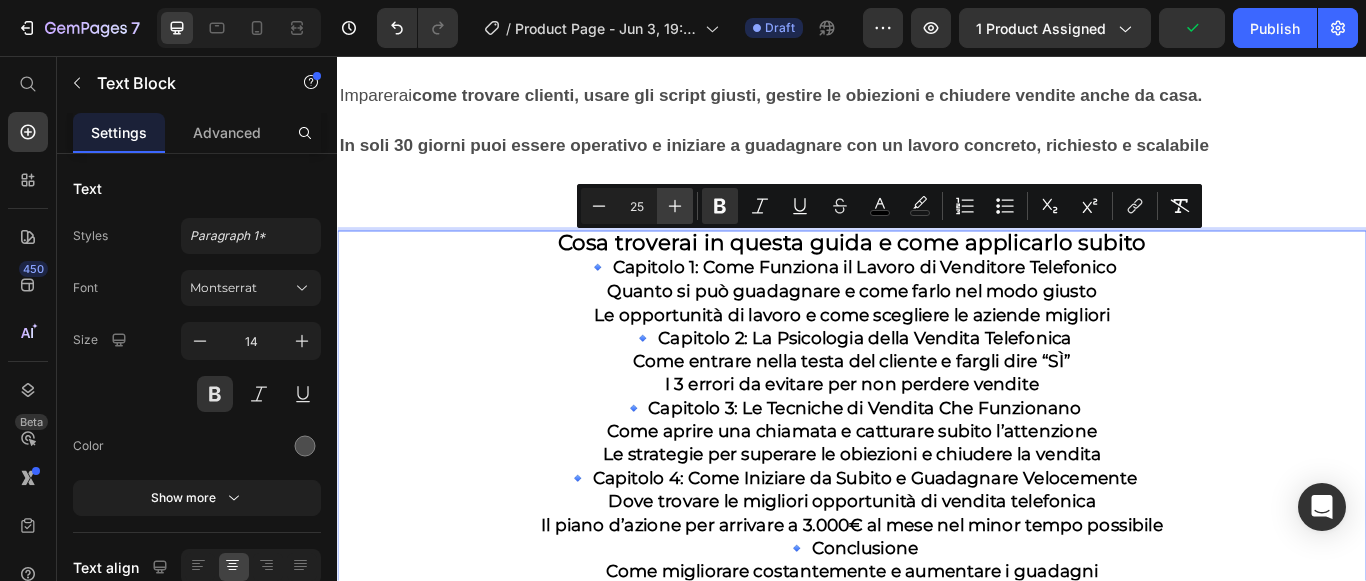 click 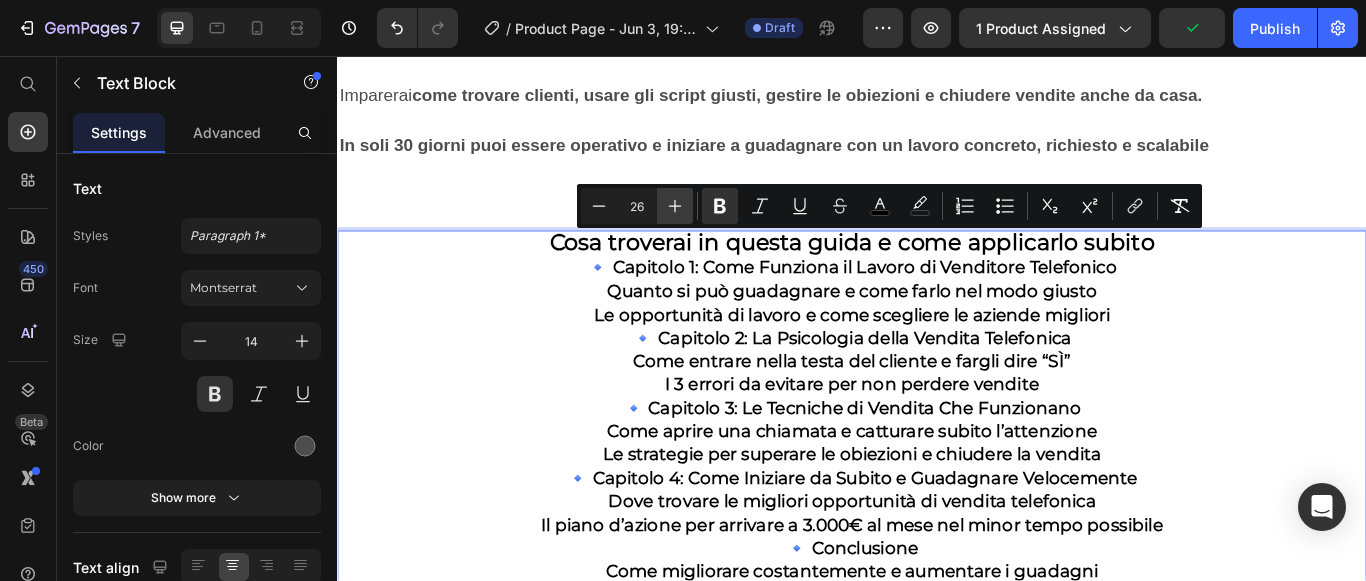 click 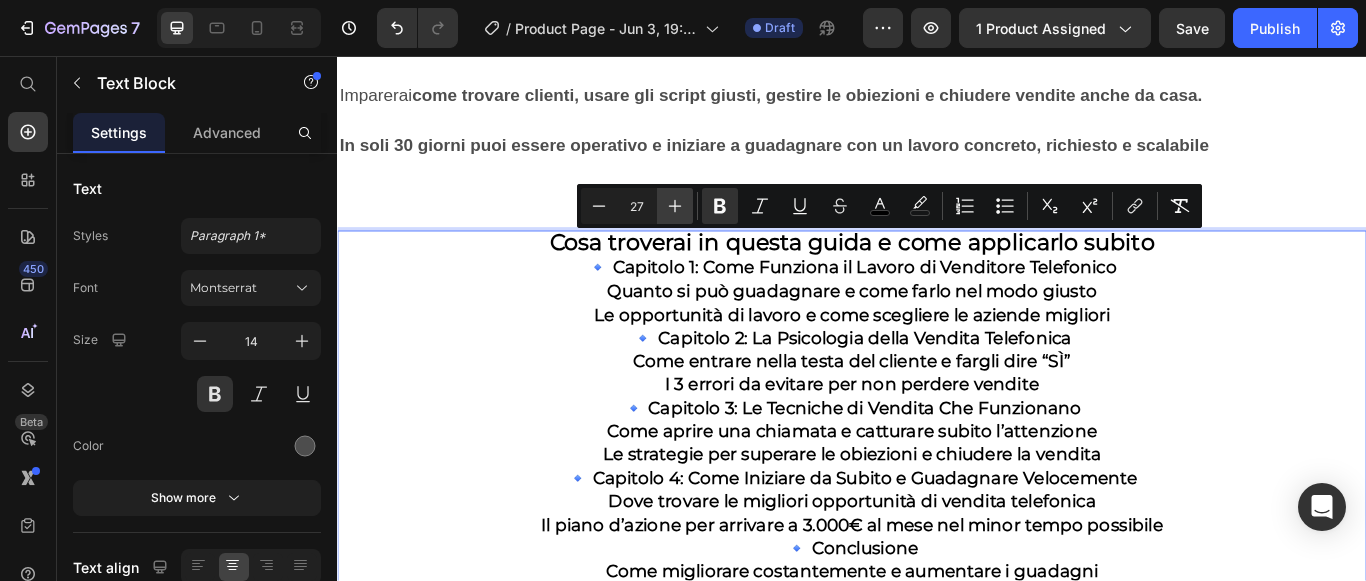 click 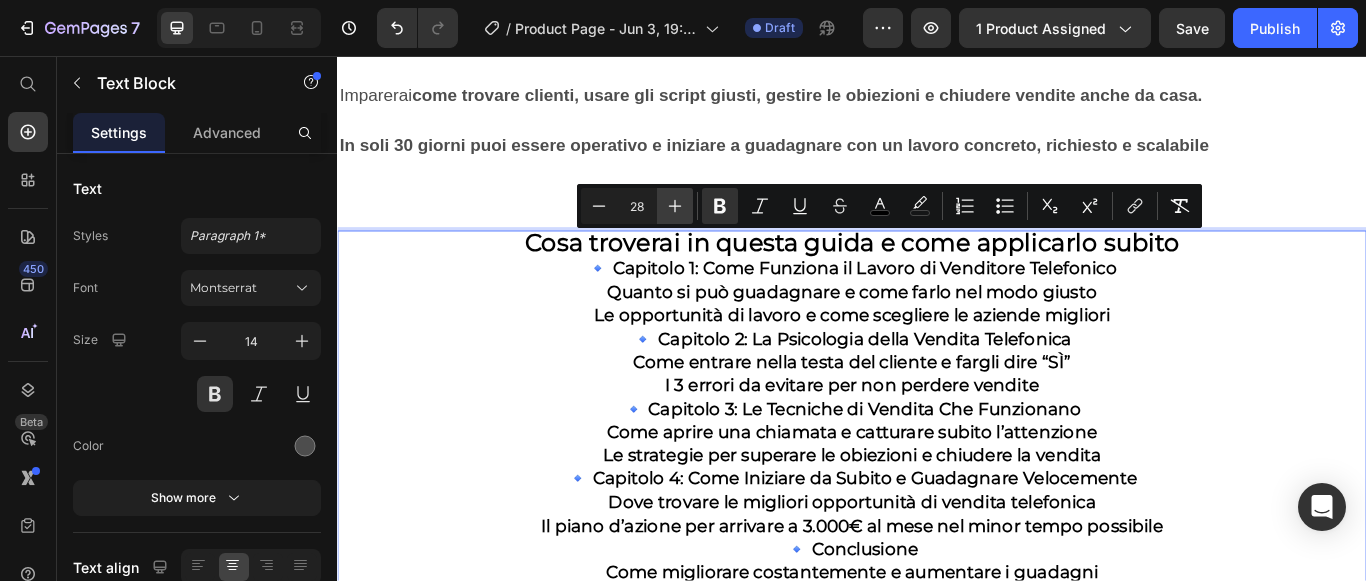 click 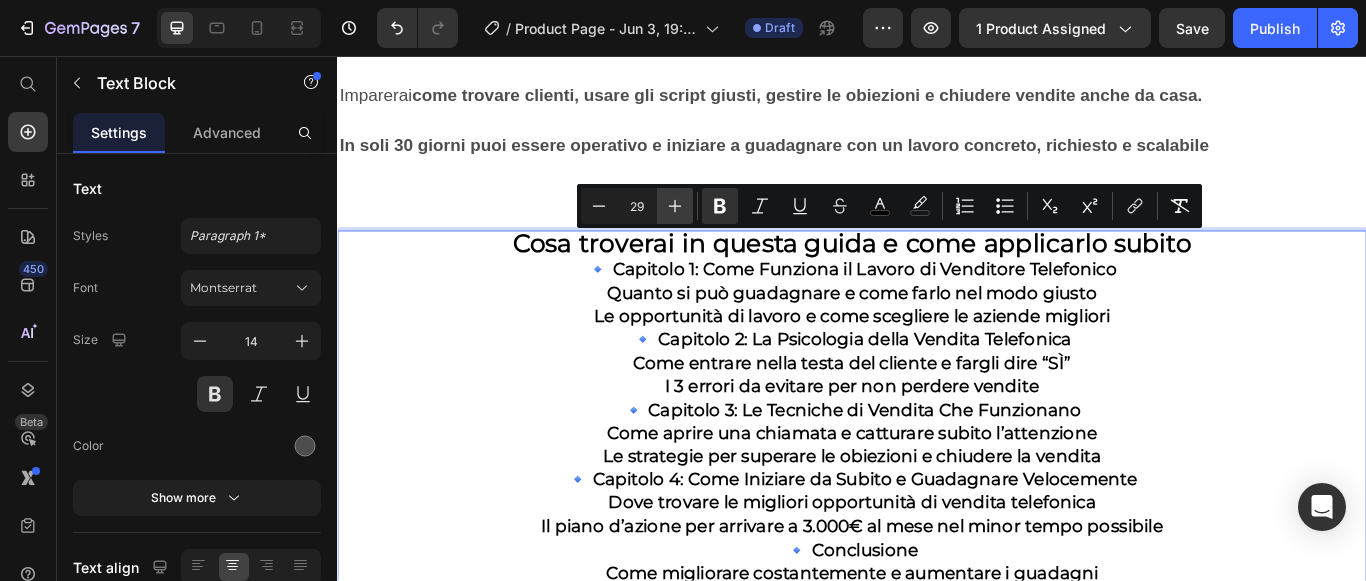 click 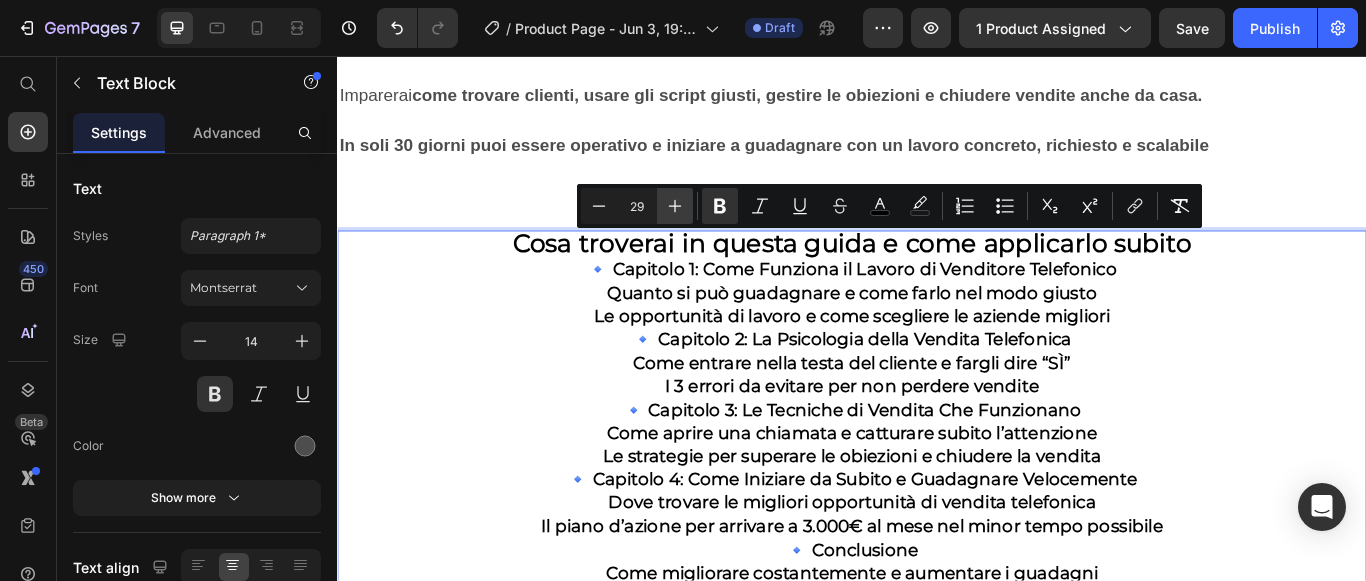 type on "30" 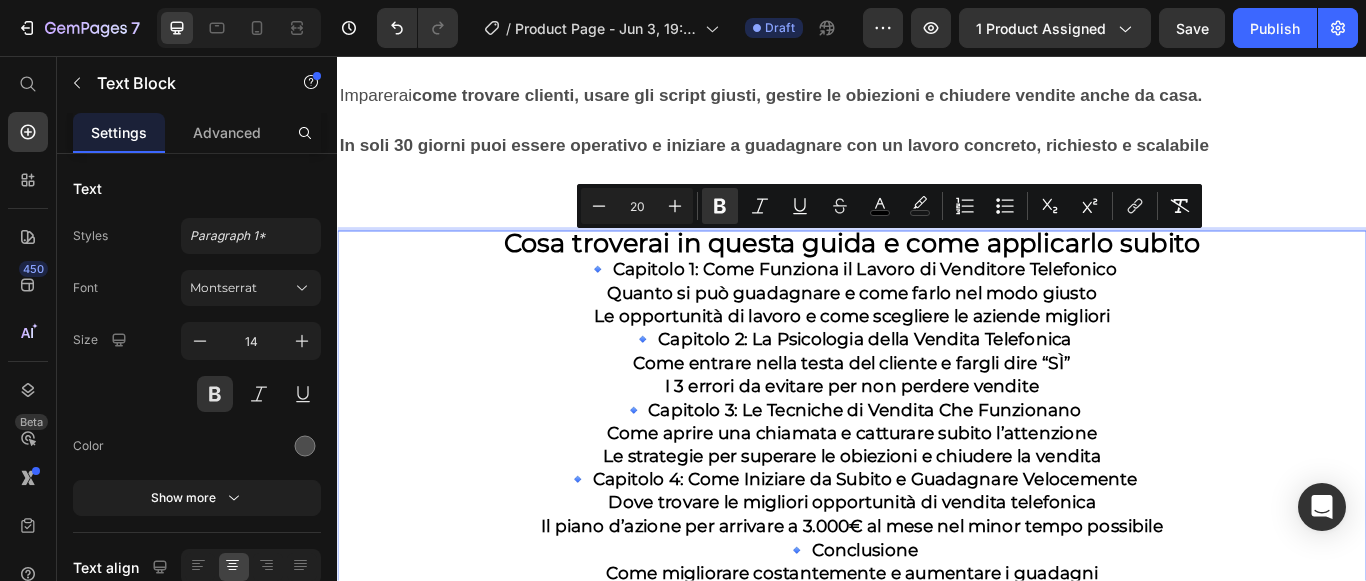 click on "I 3 errori da evitare per non perdere vendite" at bounding box center (937, 442) 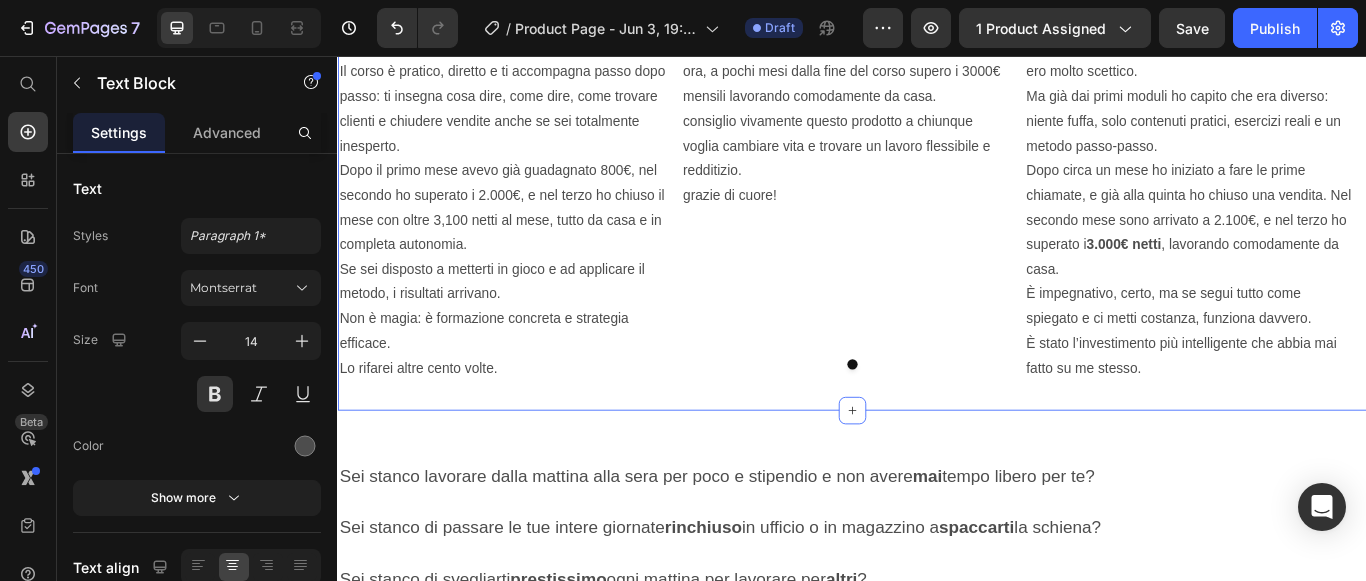 scroll, scrollTop: 2100, scrollLeft: 0, axis: vertical 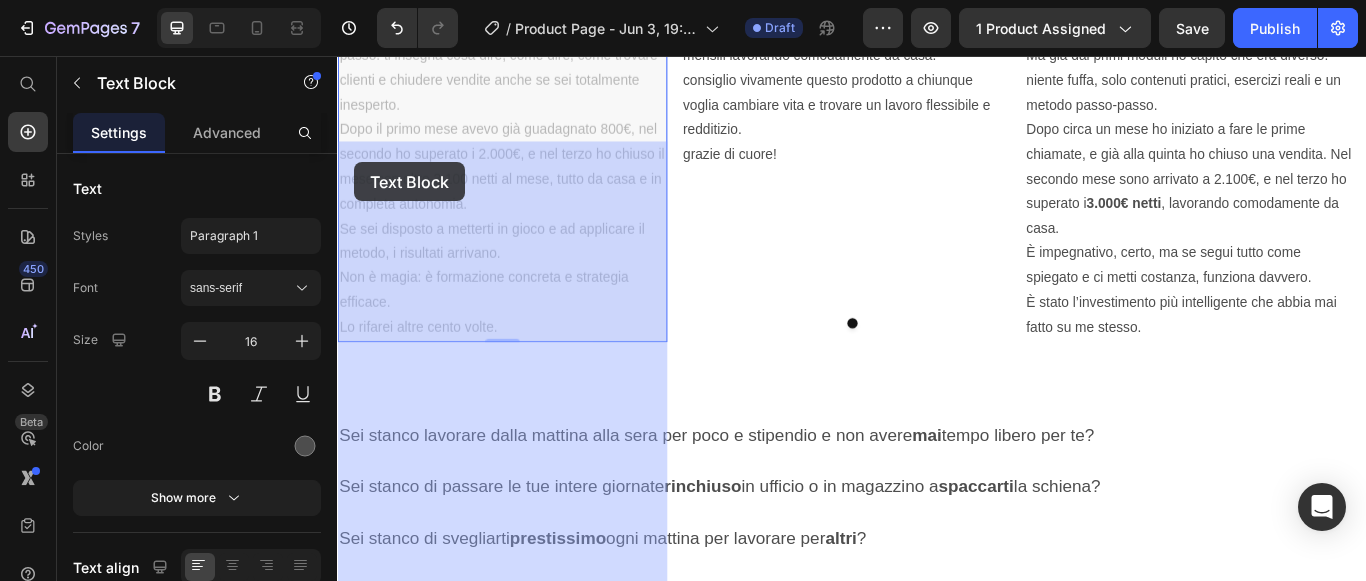 drag, startPoint x: 341, startPoint y: 169, endPoint x: 352, endPoint y: 176, distance: 13.038404 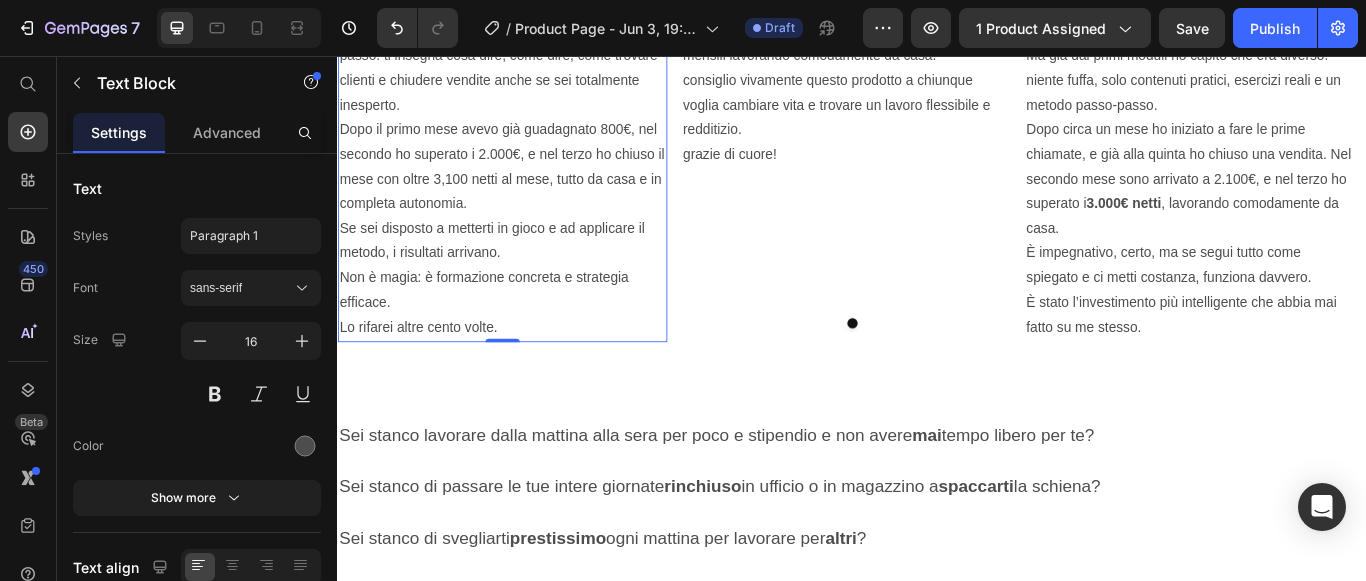 click on "Quando ho iniziato questo percorso, non sapevo nulla di vendita e non avevo mai fatto una chiamata commerciale in vita mia." at bounding box center (529, -88) 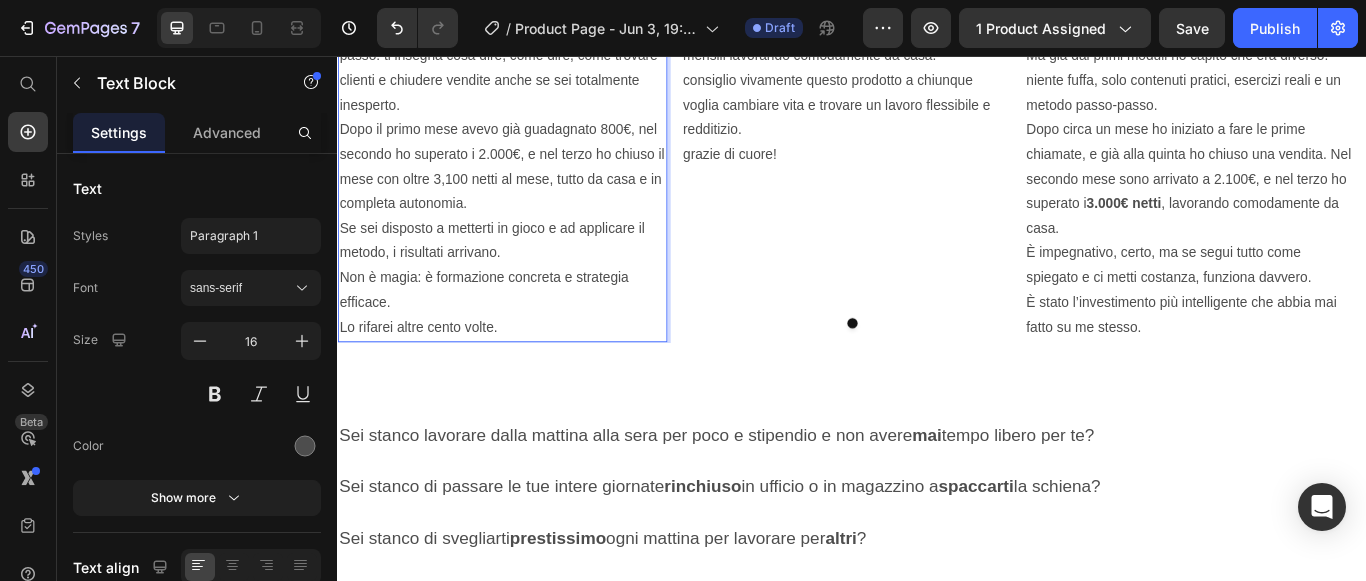 click on "Quando ho iniziato questo percorso, non sapevo nulla di vendita e non avevo mai fatto una chiamata commerciale in vita mia." at bounding box center [529, -88] 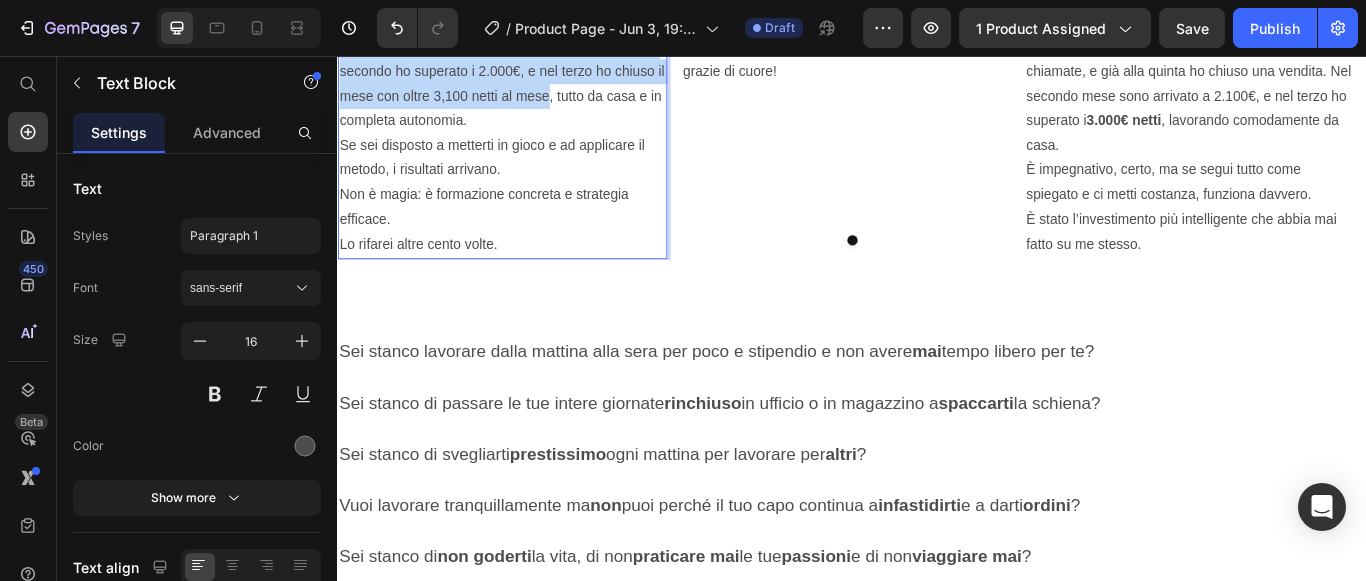 scroll, scrollTop: 2200, scrollLeft: 0, axis: vertical 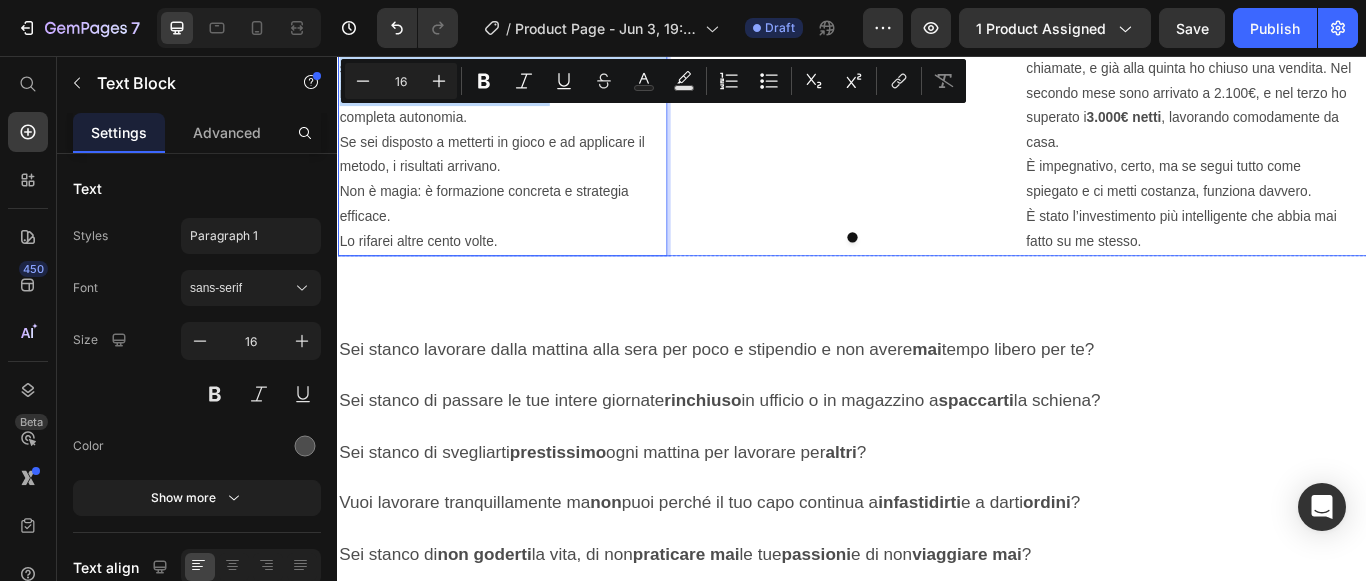 drag, startPoint x: 342, startPoint y: 169, endPoint x: 686, endPoint y: 551, distance: 514.06226 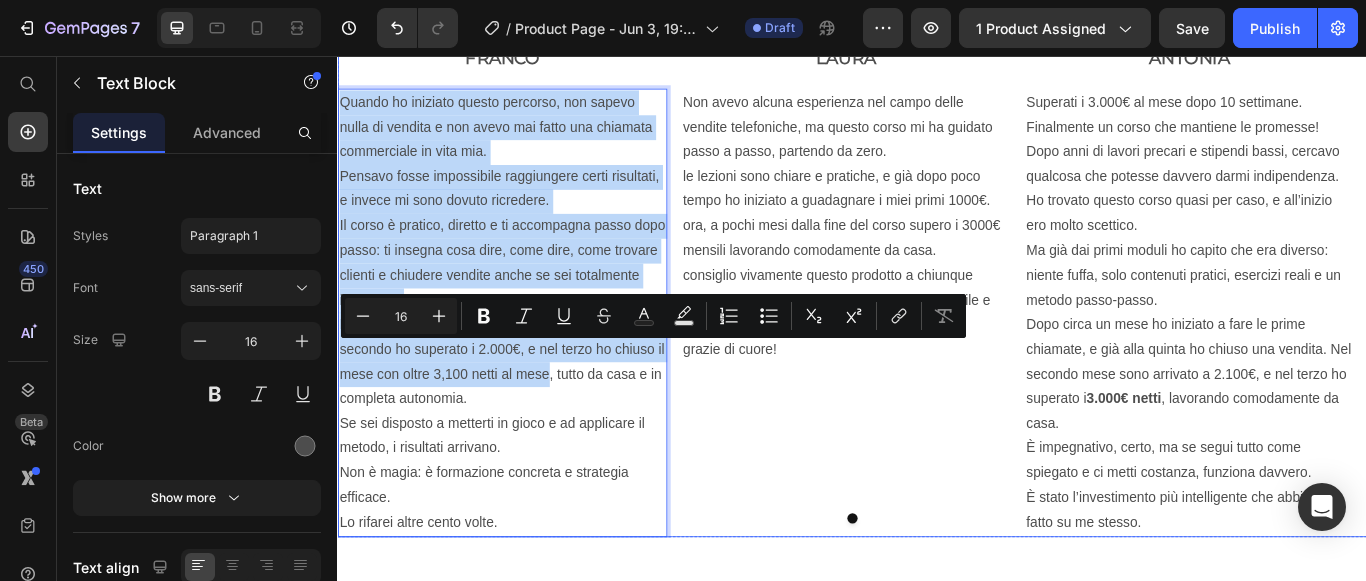 scroll, scrollTop: 1800, scrollLeft: 0, axis: vertical 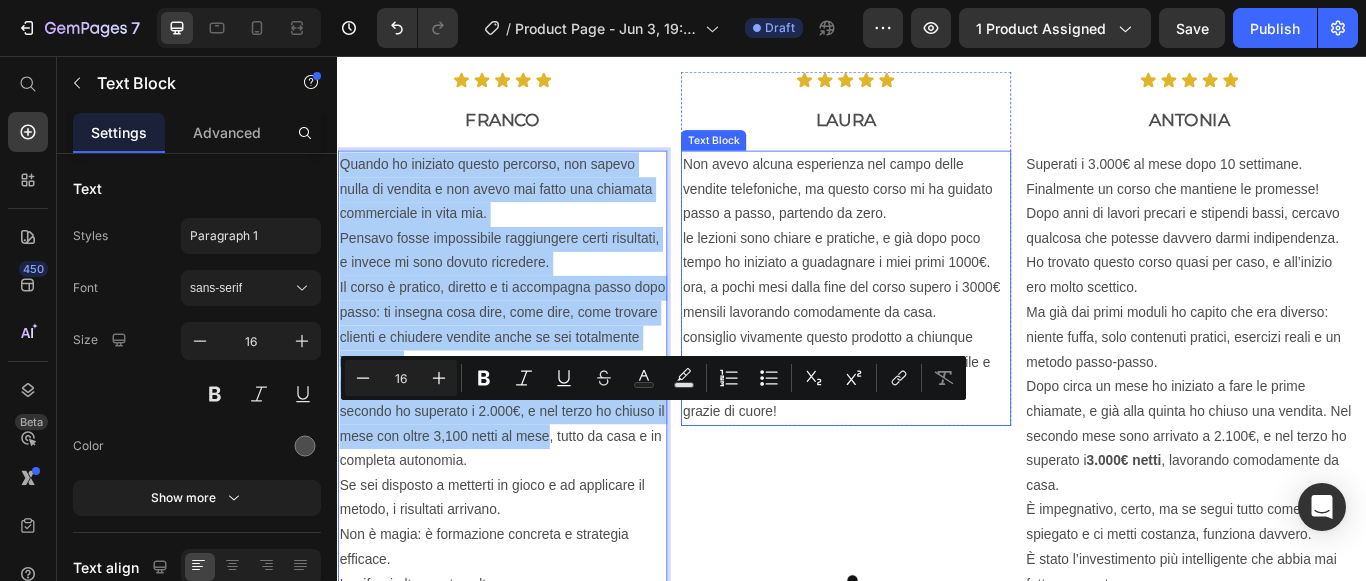 click on "Non avevo alcuna esperienza nel campo delle vendite telefoniche, ma questo corso mi ha guidato passo a passo, partendo da zero." at bounding box center [929, 212] 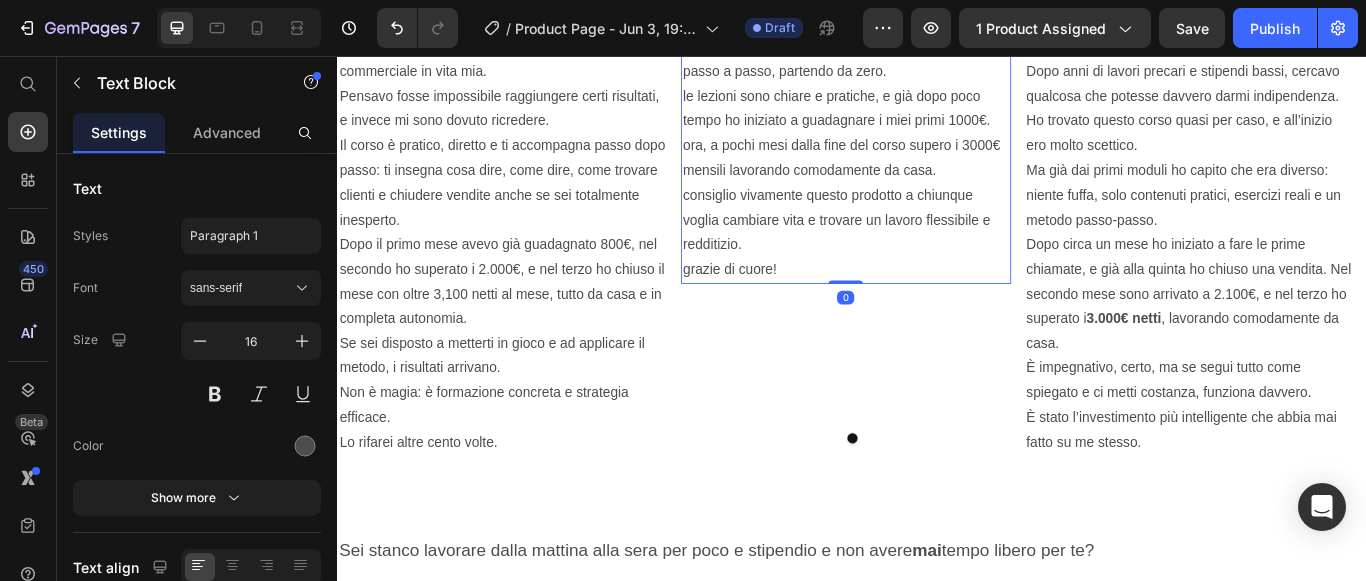 scroll, scrollTop: 2000, scrollLeft: 0, axis: vertical 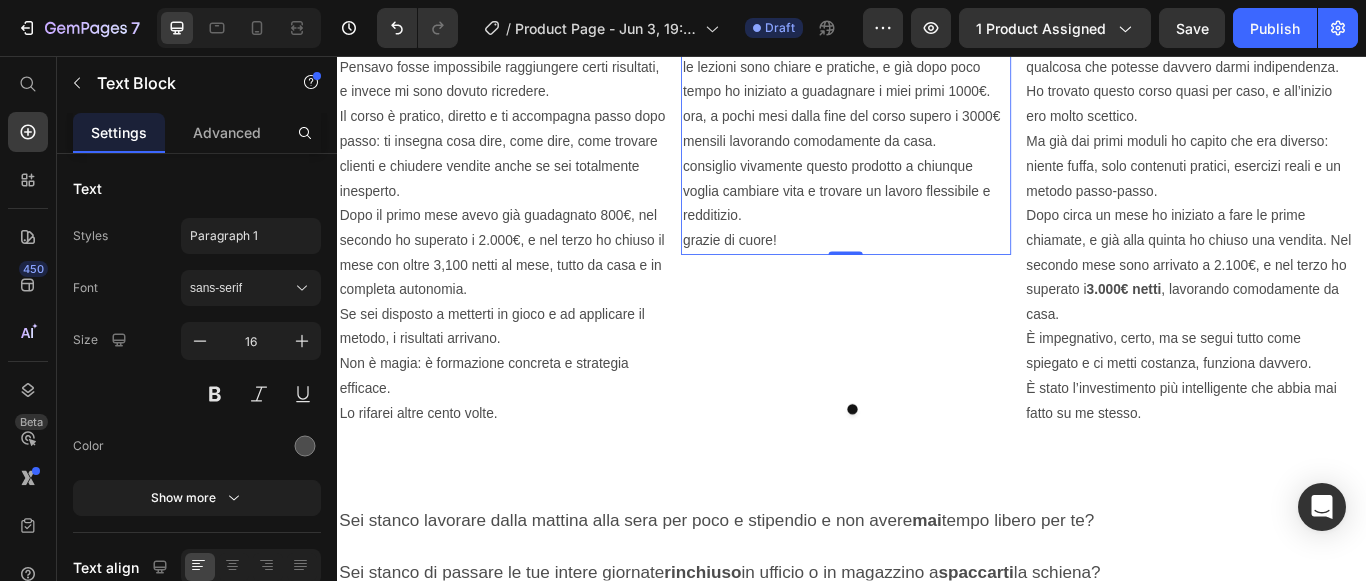 click on "Non avevo alcuna esperienza nel campo delle vendite telefoniche, ma questo corso mi ha guidato passo a passo, partendo da zero." at bounding box center [929, 12] 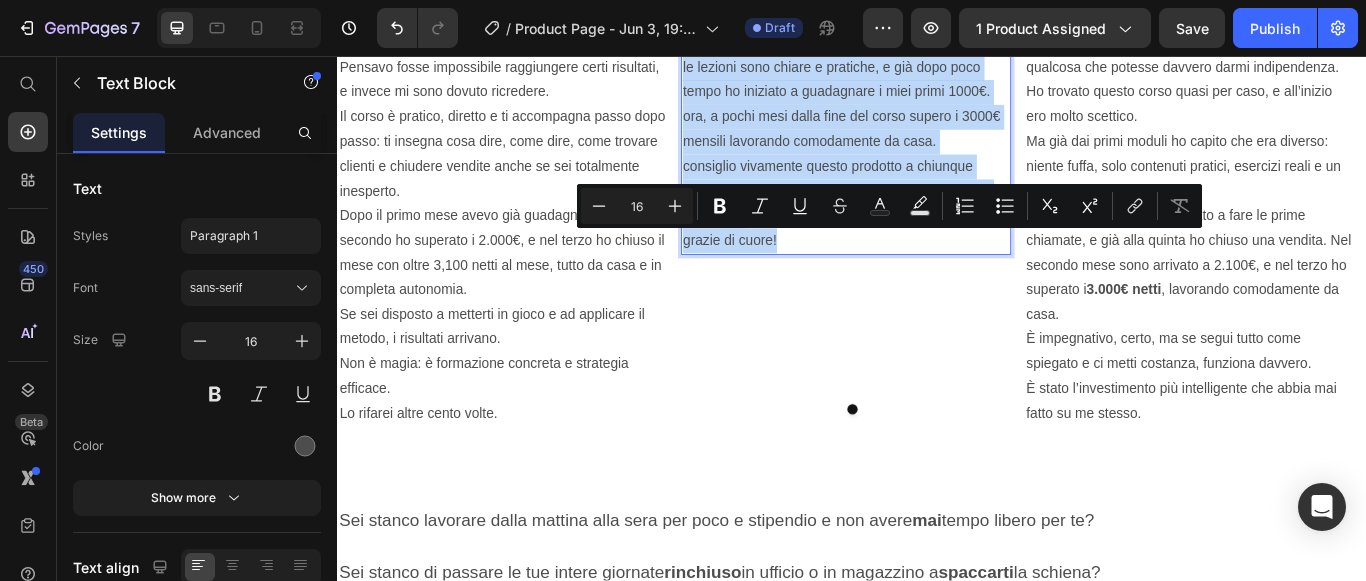 drag, startPoint x: 739, startPoint y: 269, endPoint x: 869, endPoint y: 552, distance: 311.43057 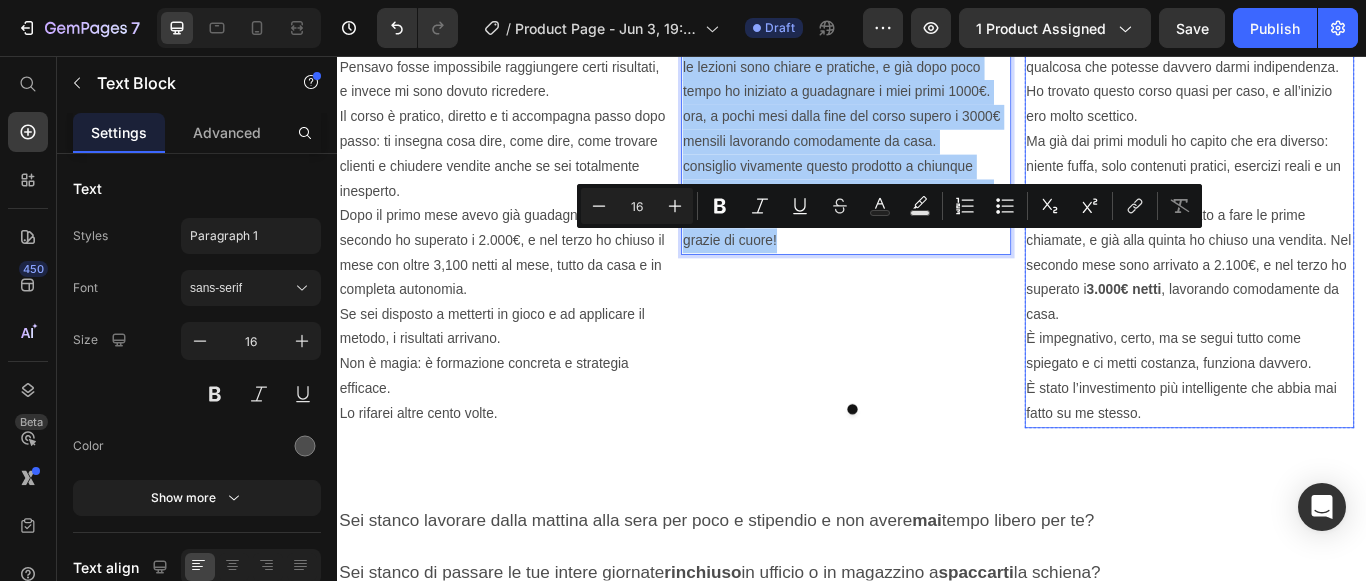 click on "Dopo anni di lavori precari e stipendi bassi, cercavo qualcosa che potesse davvero darmi indipendenza. Ho trovato questo corso quasi per caso, e all’inizio ero molto scettico." at bounding box center (1330, 84) 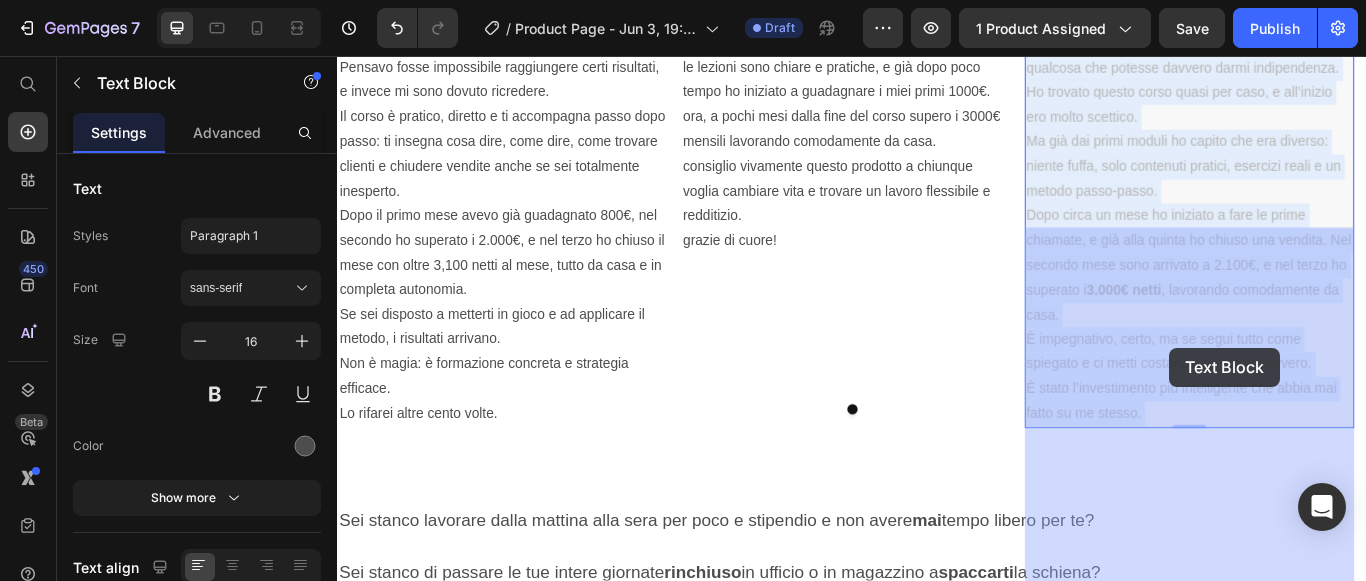drag, startPoint x: 1145, startPoint y: 271, endPoint x: 1307, endPoint y: 396, distance: 204.61916 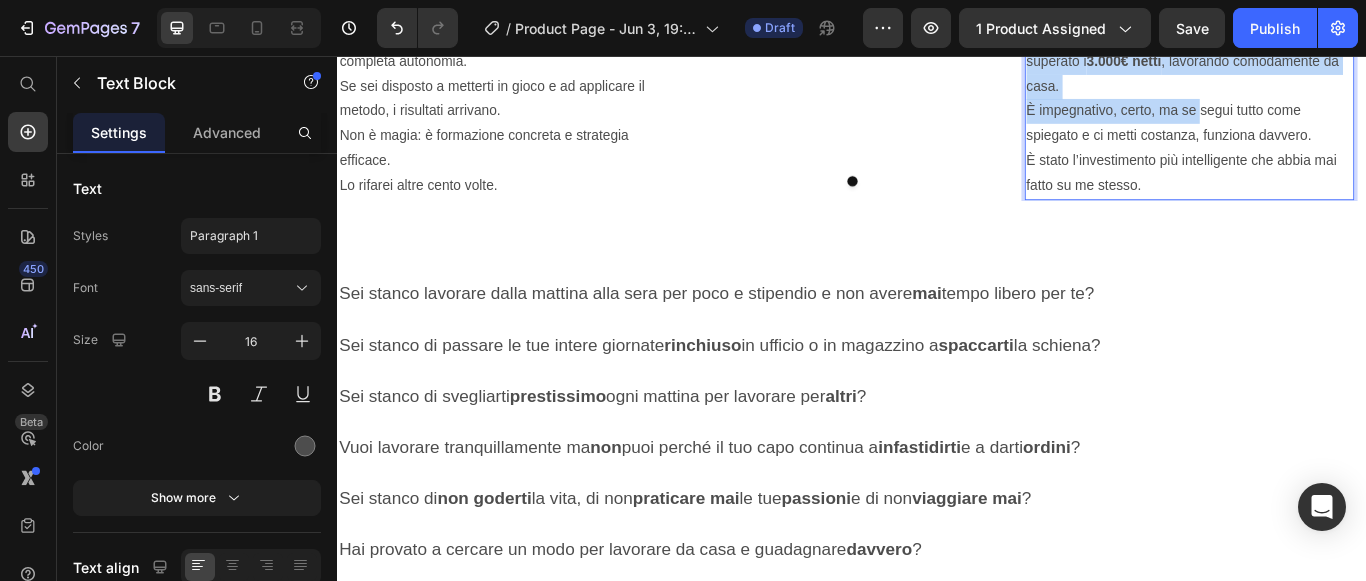 scroll, scrollTop: 2300, scrollLeft: 0, axis: vertical 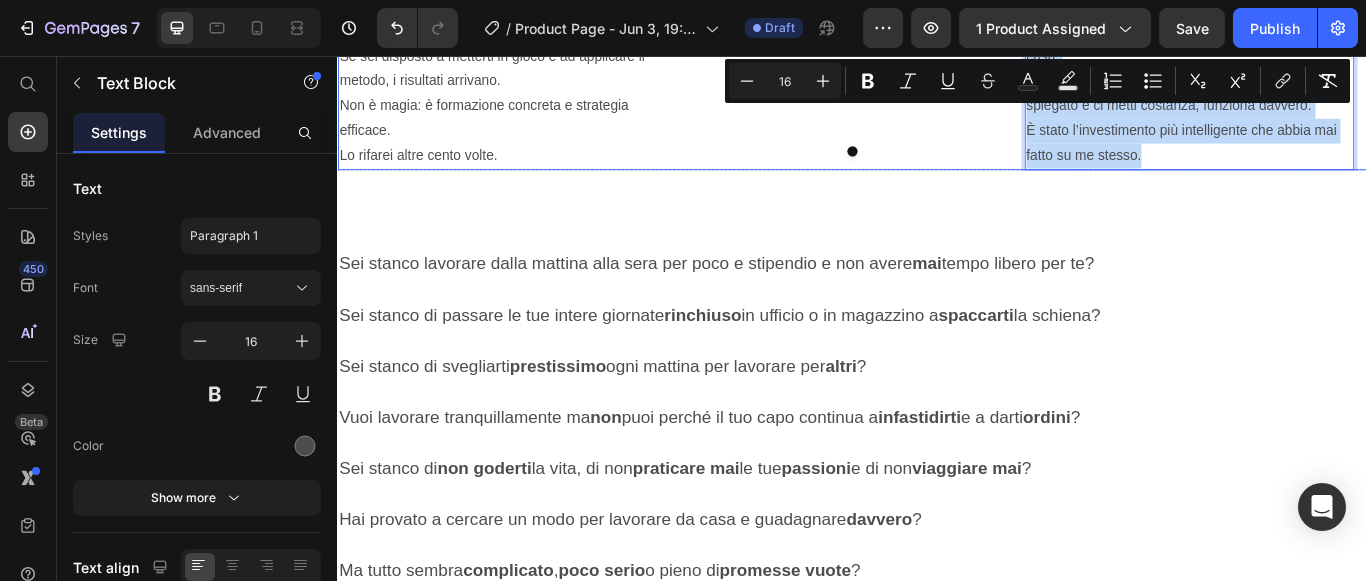 drag, startPoint x: 1140, startPoint y: 272, endPoint x: 1366, endPoint y: 453, distance: 289.5462 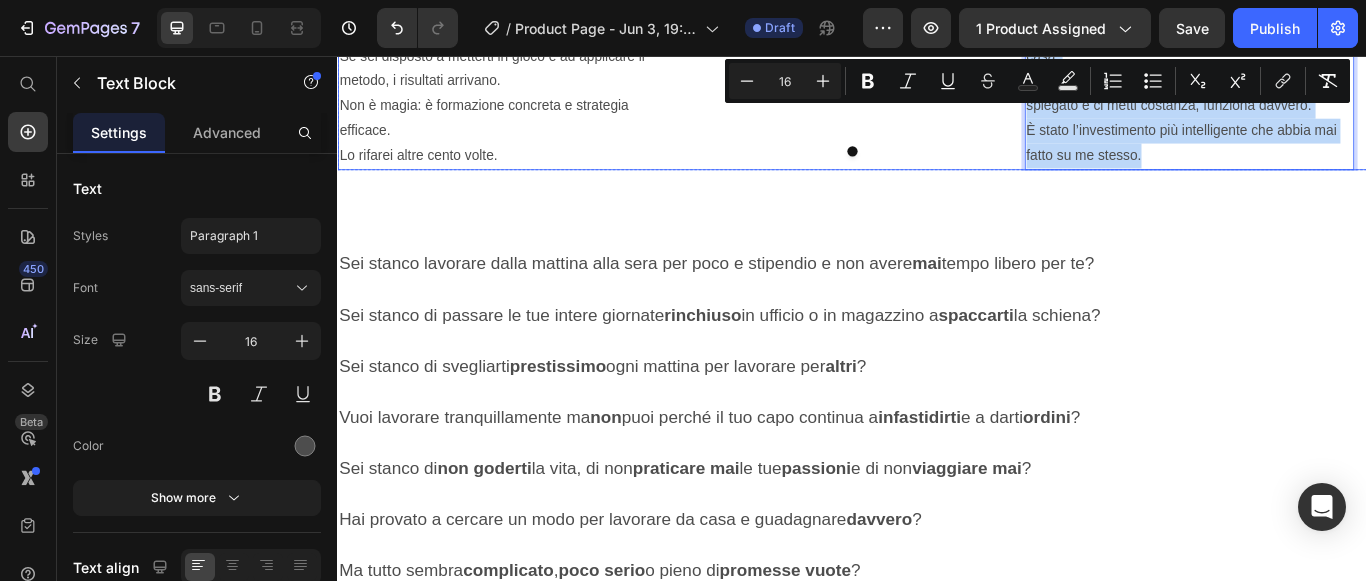 copy on "Superati i 3.000€ al mese dopo 10 settimane. Finalmente un corso che mantiene le promesse! Dopo anni di lavori precari e stipendi bassi, cercavo qualcosa che potesse davvero darmi indipendenza. Ho trovato questo corso quasi per caso, e all’inizio ero molto scettico.  Ma già dai primi moduli ho capito che era diverso: niente fuffa, solo contenuti pratici, esercizi reali e un metodo passo-passo. Dopo circa un mese ho iniziato a fare le prime chiamate, e già alla quinta ho chiuso una vendita. Nel secondo mese sono arrivato a 2.100€, e nel terzo ho superato i  3.000€ netti , lavorando comodamente da casa. È impegnativo, certo, ma se segui tutto come spiegato e ci metti costanza, funziona davvero.  È stato l’investimento più intelligente che abbia mai fatto su me stesso." 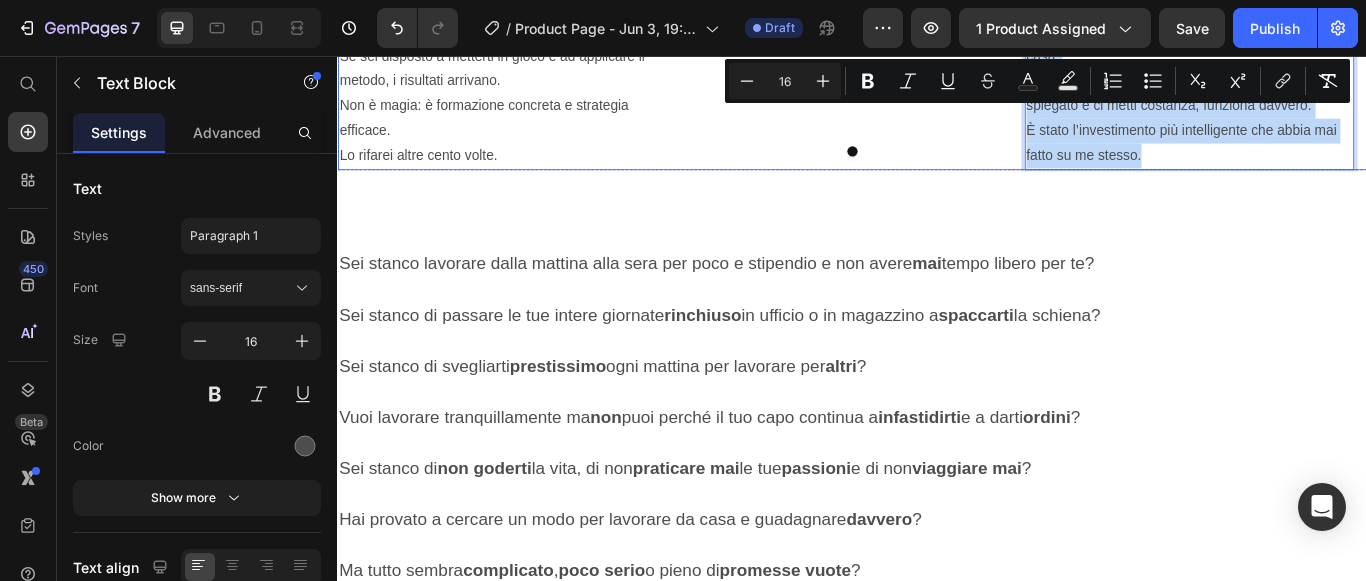 click at bounding box center [937, 168] 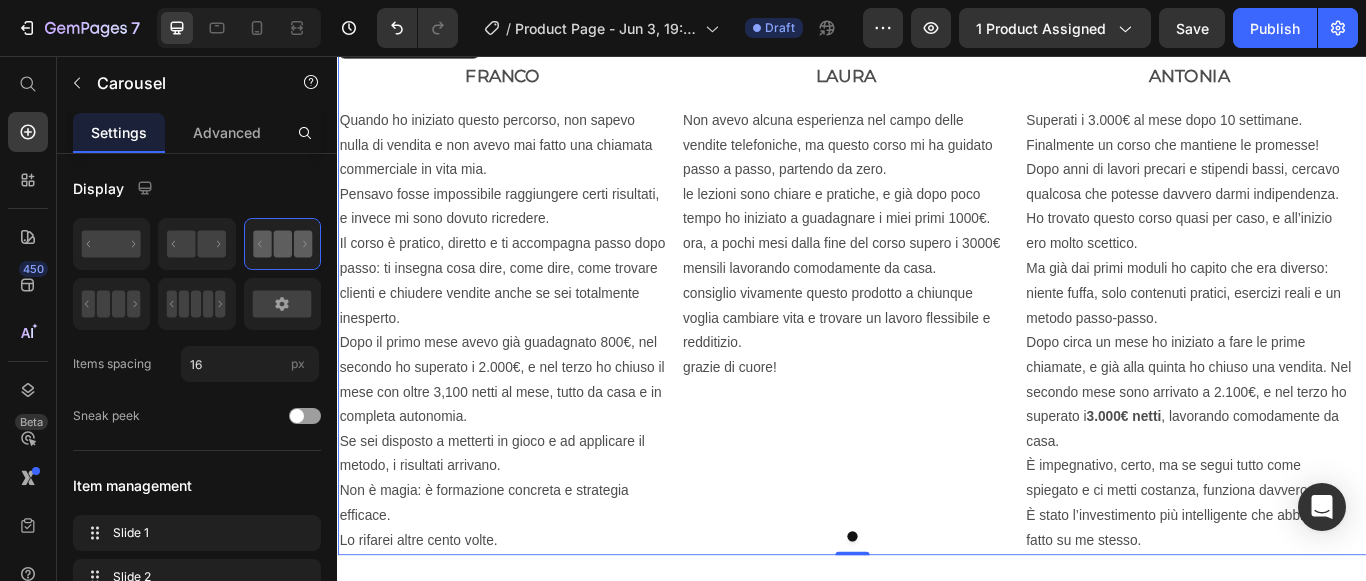 scroll, scrollTop: 1900, scrollLeft: 0, axis: vertical 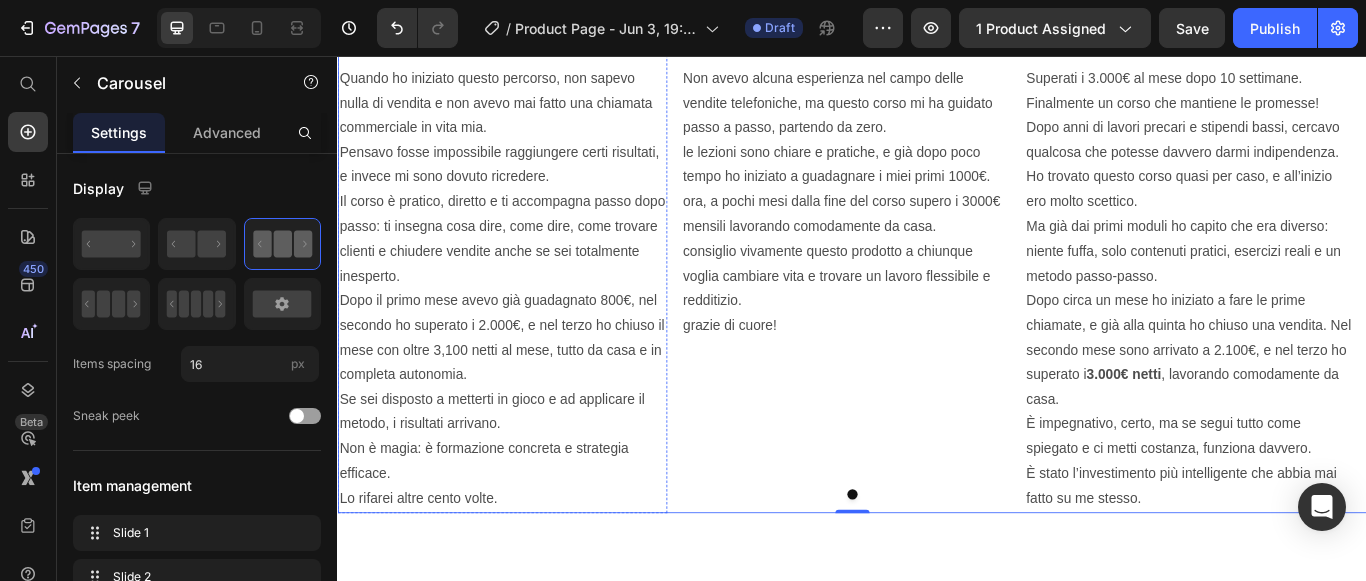 click on "Icon Icon Icon Icon Icon" at bounding box center [529, -15] 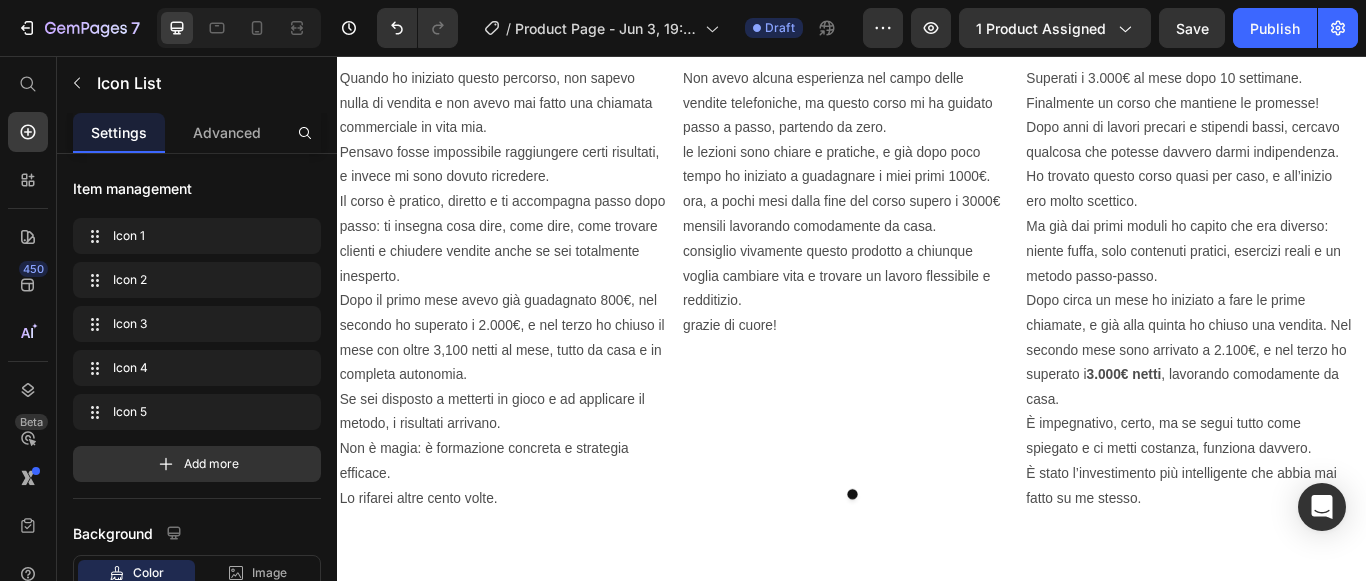 copy on "Superati i 3.000€ al mese dopo 10 settimane. Finalmente un corso che mantiene le promesse! Dopo anni di lavori precari e stipendi bassi, cercavo qualcosa che potesse davvero darmi indipendenza. Ho trovato questo corso quasi per caso, e all’inizio ero molto scettico.  Ma già dai primi moduli ho capito che era diverso: niente fuffa, solo contenuti pratici, esercizi reali e un metodo passo-passo. Dopo circa un mese ho iniziato a fare le prime chiamate, e già alla quinta ho chiuso una vendita. Nel secondo mese sono arrivato a 2.100€, e nel terzo ho superato i  3.000€ netti , lavorando comodamente da casa. È impegnativo, certo, ma se segui tutto come spiegato e ci metti costanza, funziona davvero.  È stato l’investimento più intelligente che abbia mai fatto su me stesso." 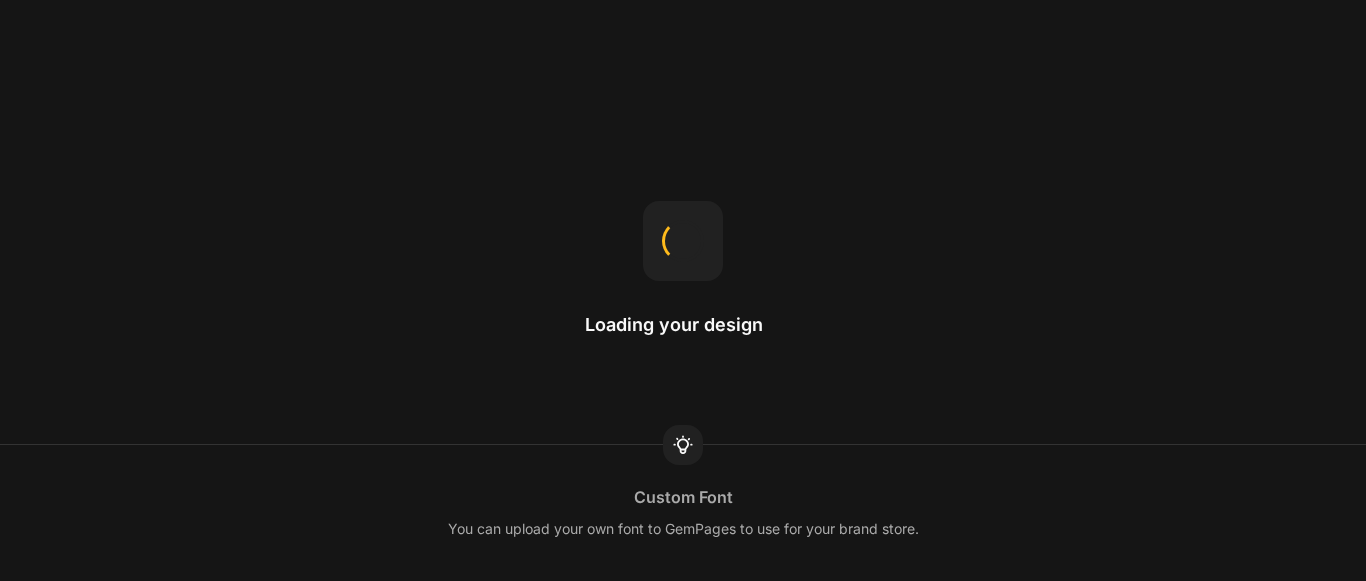 scroll, scrollTop: 0, scrollLeft: 0, axis: both 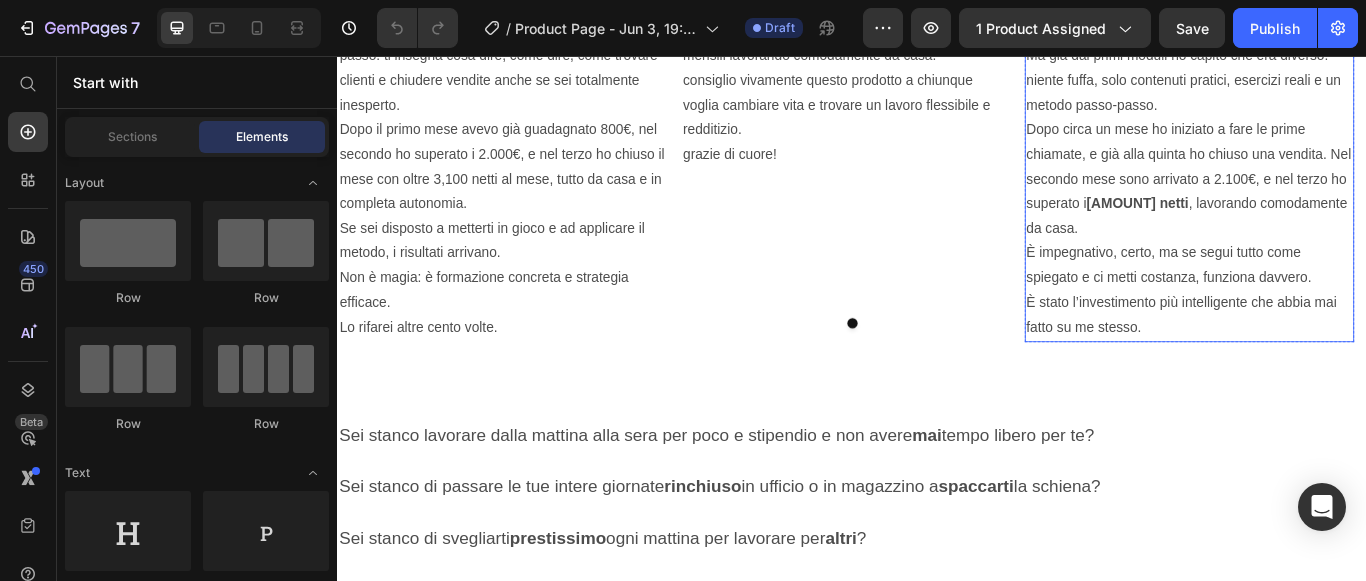 click on "Dopo anni di lavori precari e stipendi bassi, cercavo qualcosa che potesse davvero darmi indipendenza. Ho trovato questo corso quasi per caso, e all’inizio ero molto scettico." at bounding box center [1330, -16] 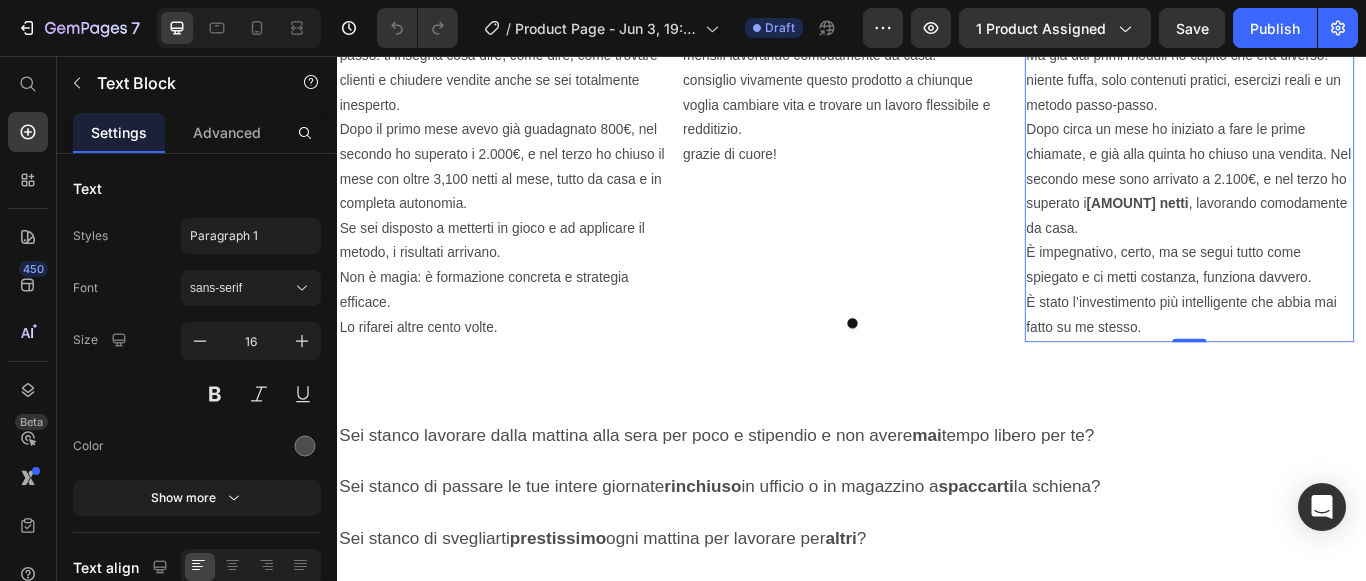 click on "Dopo anni di lavori precari e stipendi bassi, cercavo qualcosa che potesse davvero darmi indipendenza. Ho trovato questo corso quasi per caso, e all’inizio ero molto scettico." at bounding box center (1330, -16) 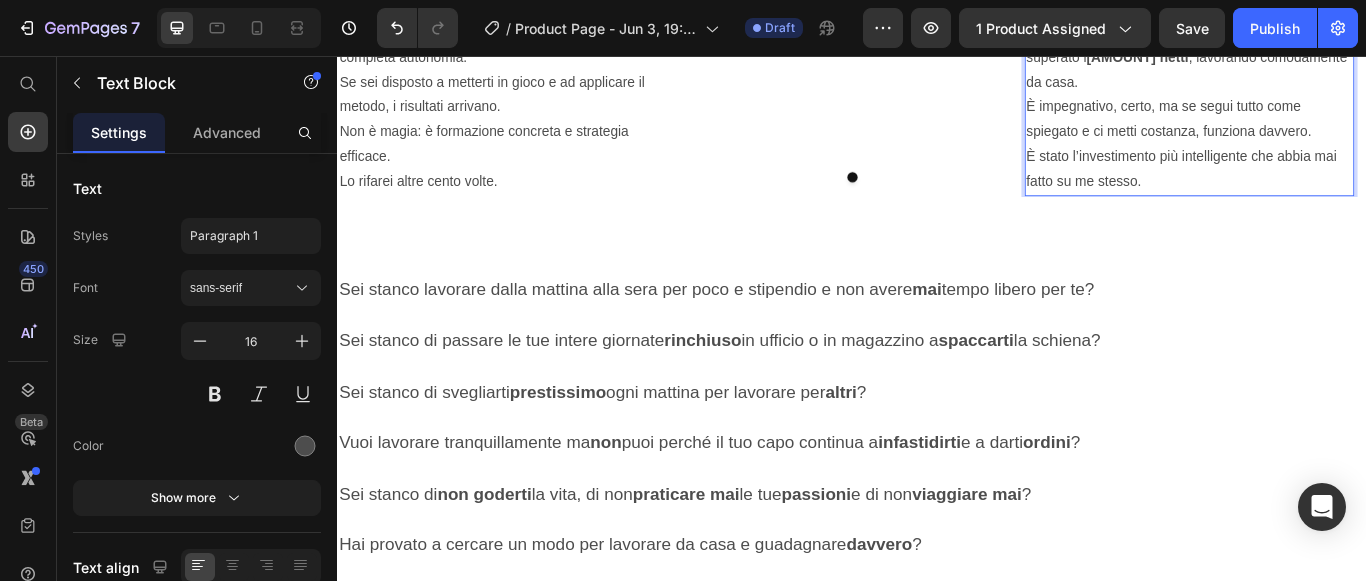 scroll, scrollTop: 2300, scrollLeft: 0, axis: vertical 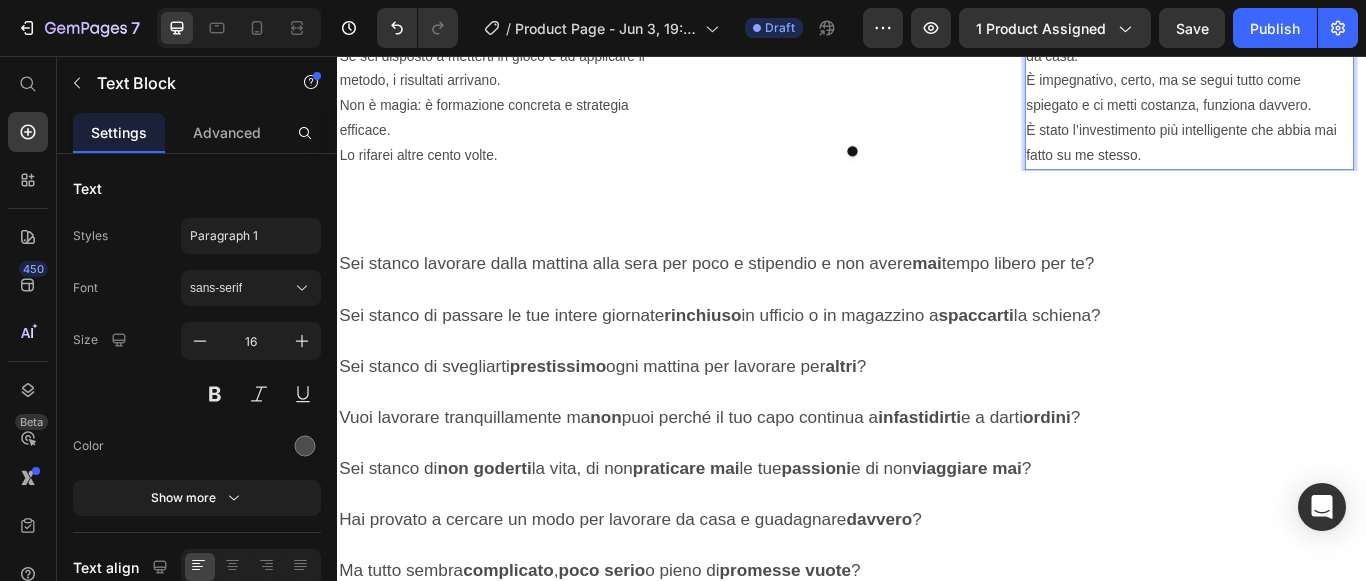 click on "Dopo circa un mese ho iniziato a fare le prime chiamate, e già alla quinta ho chiuso una vendita. Nel secondo mese sono arrivato a 2.100€, e nel terzo ho superato i  3.000€ netti , lavorando comodamente da casa." at bounding box center [1330, 0] 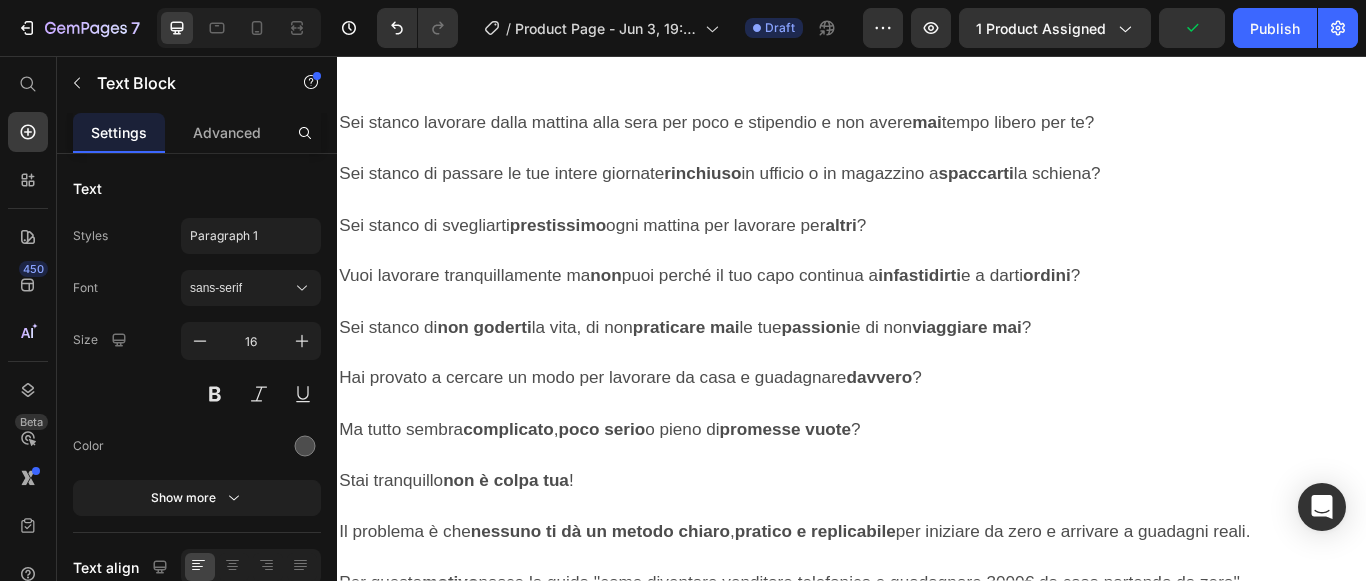 scroll, scrollTop: 2500, scrollLeft: 0, axis: vertical 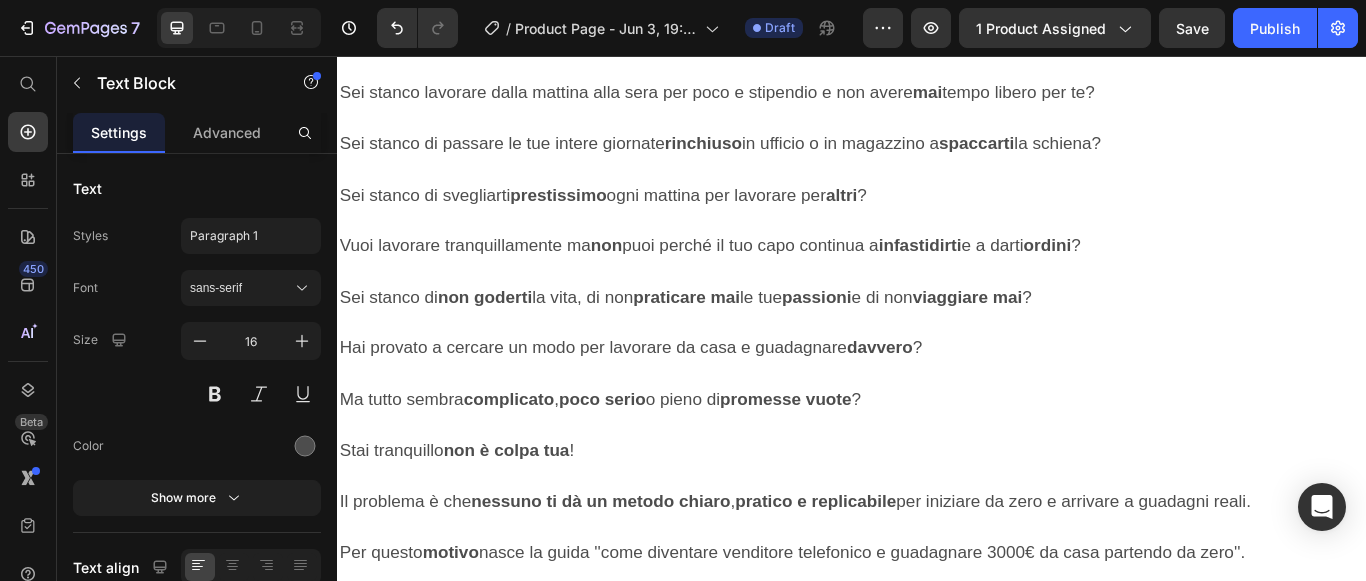 click at bounding box center [937, -32] 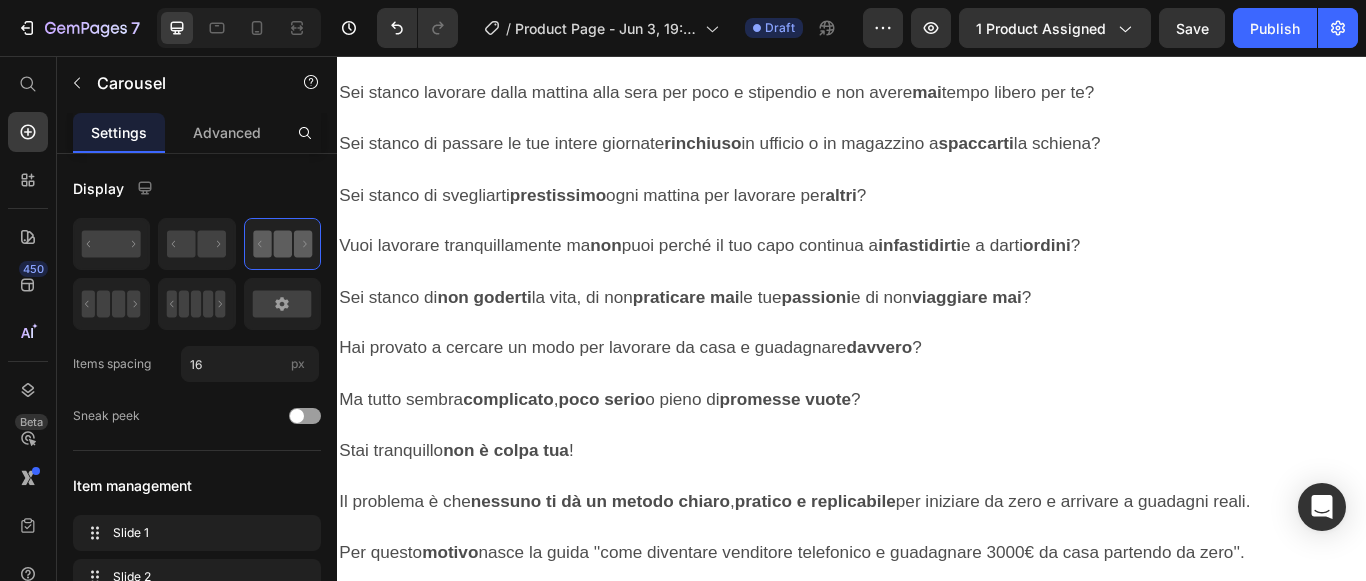 click at bounding box center [937, -32] 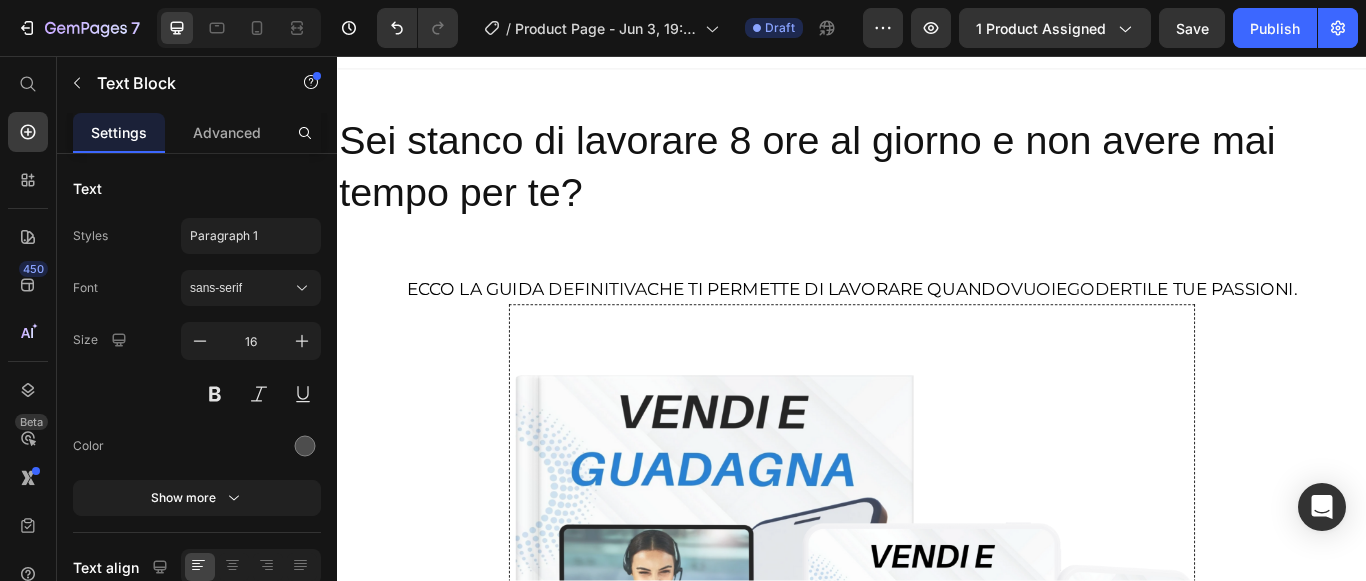 scroll, scrollTop: 0, scrollLeft: 0, axis: both 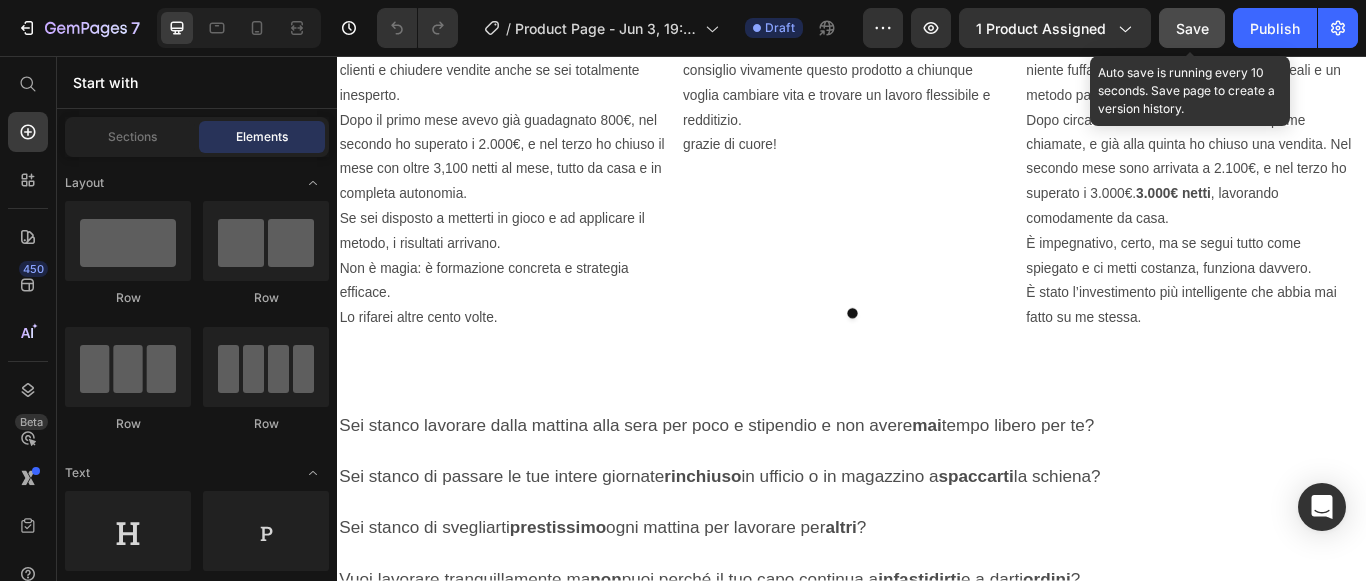 click on "Save" 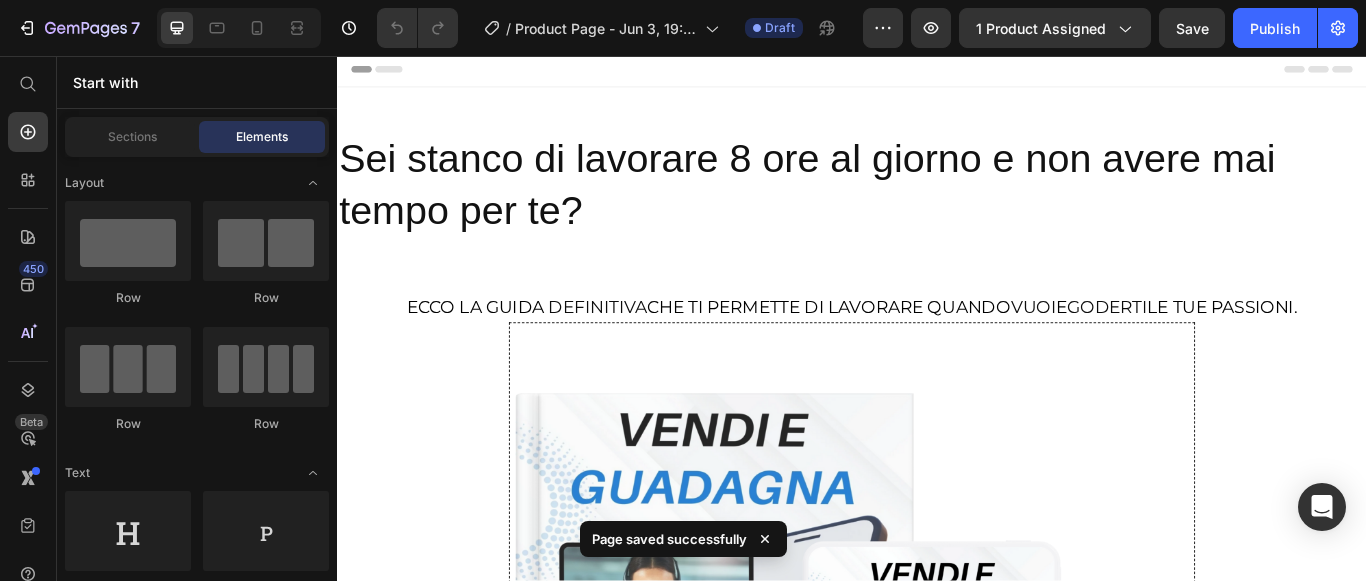 scroll, scrollTop: 0, scrollLeft: 0, axis: both 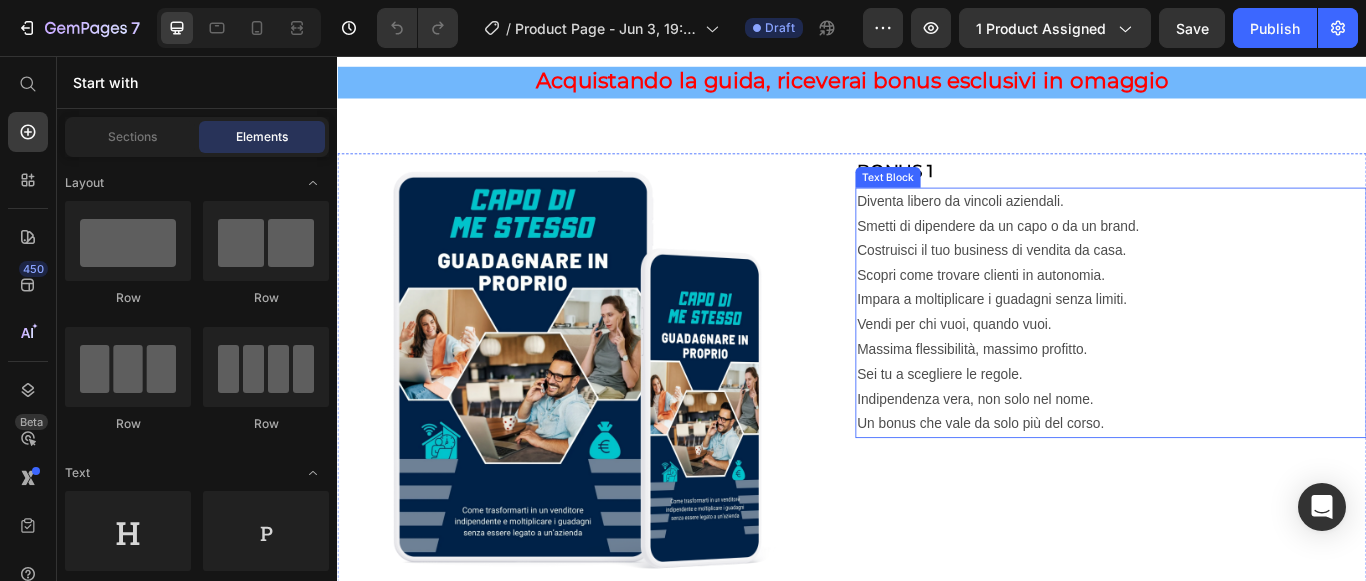 click on "Diventa libero da vincoli aziendali. Smetti di dipendere da un capo o da un brand. Costruisci il tuo business di vendita da casa. Scopri come trovare clienti in autonomia. Impara a moltiplicare i guadagni senza limiti. Vendi per chi vuoi, quando vuoi. Massima flessibilità, massimo profitto. Sei tu a scegliere le regole. Indipendenza vera, non solo nel nome. Un bonus che vale da solo più del corso." at bounding box center (1239, 356) 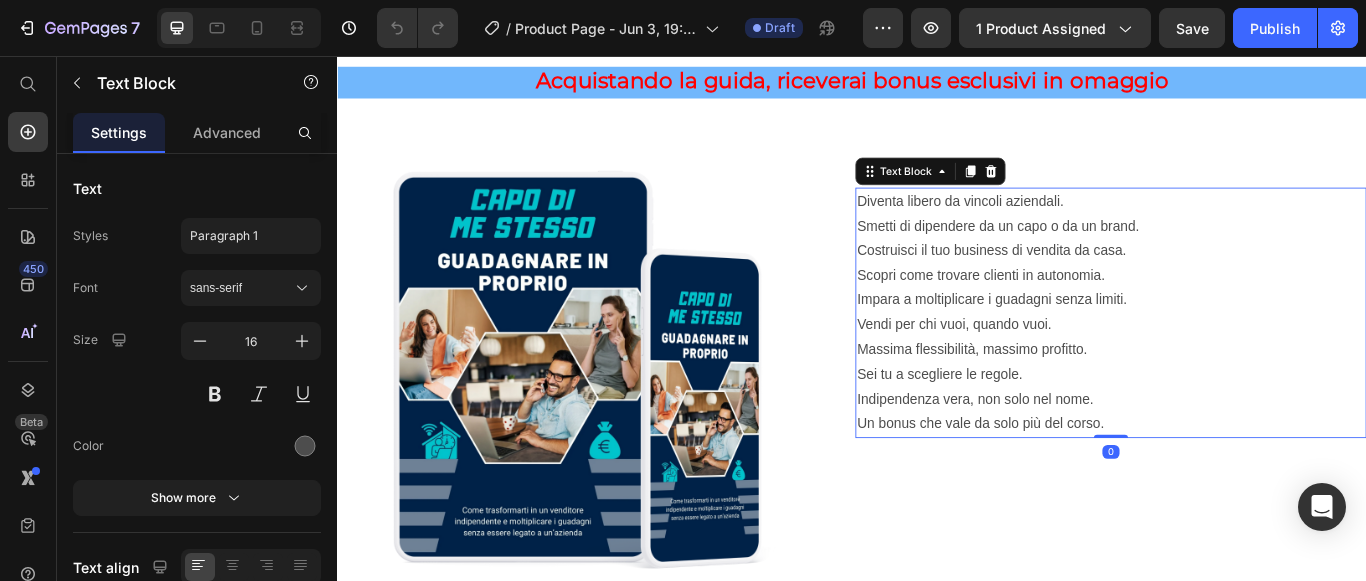 click on "Diventa libero da vincoli aziendali. Smetti di dipendere da un capo o da un brand. Costruisci il tuo business di vendita da casa. Scopri come trovare clienti in autonomia. Impara a moltiplicare i guadagni senza limiti. Vendi per chi vuoi, quando vuoi. Massima flessibilità, massimo profitto. Sei tu a scegliere le regole. Indipendenza vera, non solo nel nome. Un bonus che vale da solo più del corso." at bounding box center (1239, 356) 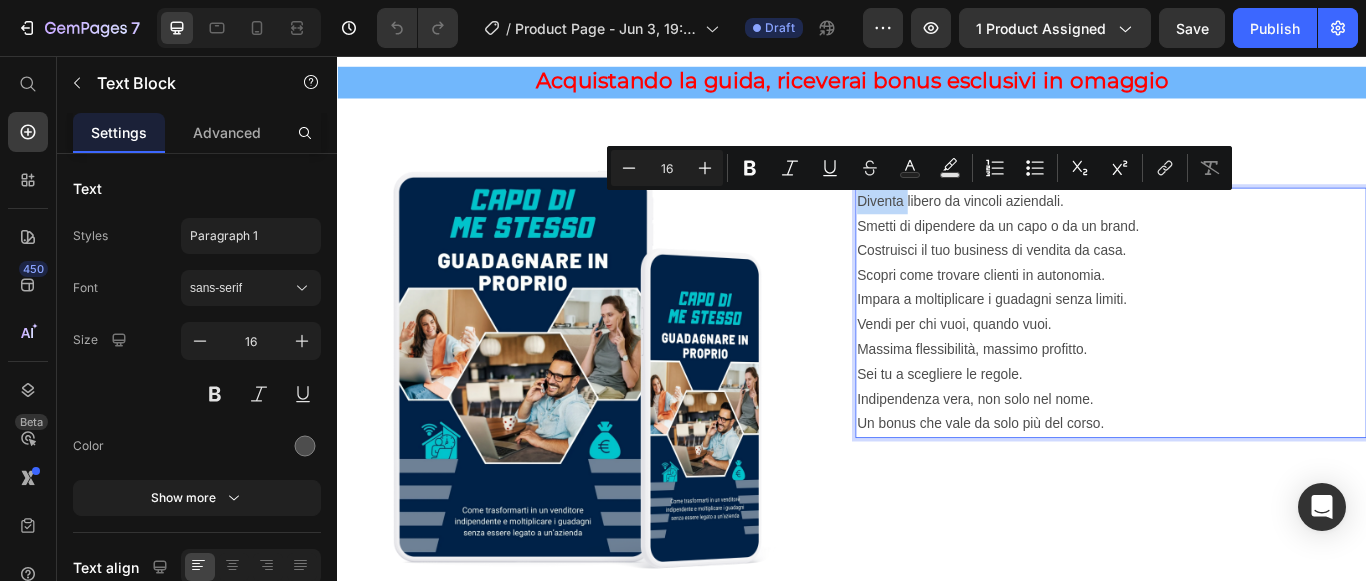 click on "Diventa libero da vincoli aziendali. Smetti di dipendere da un capo o da un brand. Costruisci il tuo business di vendita da casa. Scopri come trovare clienti in autonomia. Impara a moltiplicare i guadagni senza limiti. Vendi per chi vuoi, quando vuoi. Massima flessibilità, massimo profitto. Sei tu a scegliere le regole. Indipendenza vera, non solo nel nome. Un bonus che vale da solo più del corso." at bounding box center (1239, 356) 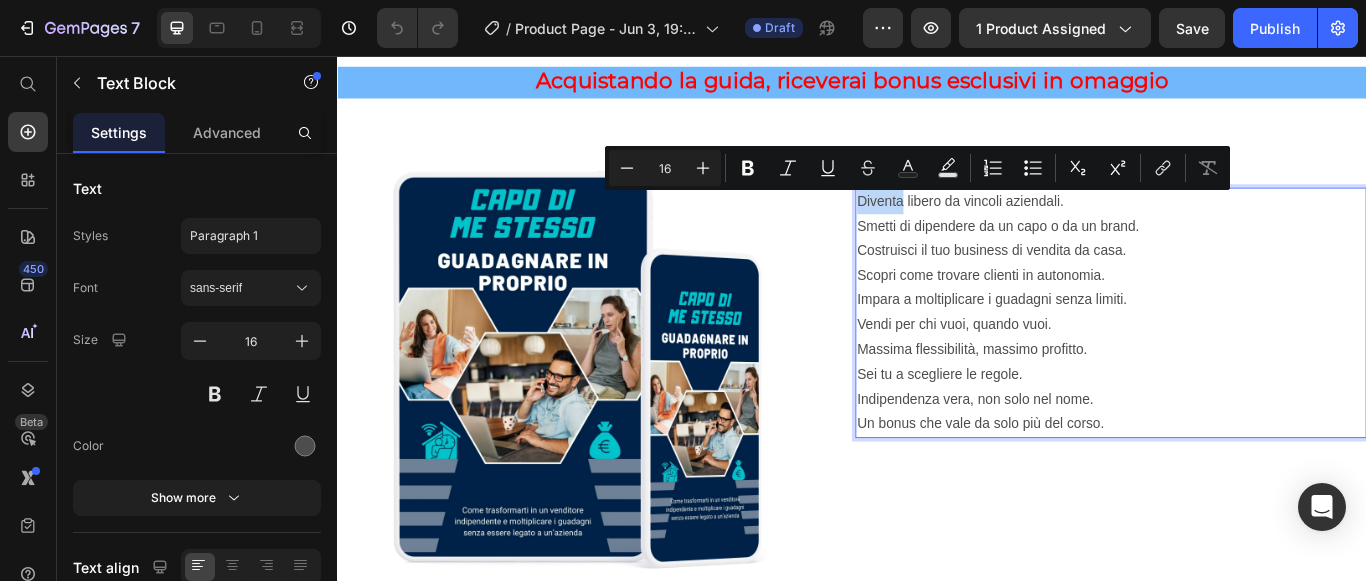 drag, startPoint x: 939, startPoint y: 222, endPoint x: 964, endPoint y: 235, distance: 28.178005 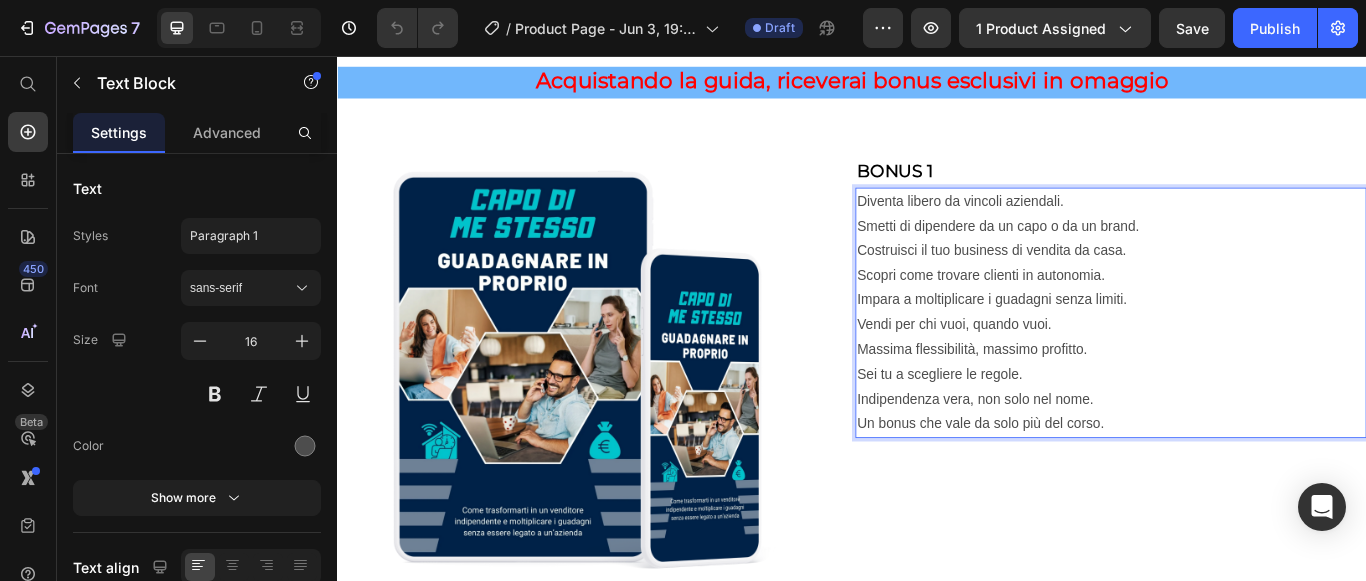 click on "Diventa libero da vincoli aziendali. Smetti di dipendere da un capo o da un brand. Costruisci il tuo business di vendita da casa. Scopri come trovare clienti in autonomia. Impara a moltiplicare i guadagni senza limiti. Vendi per chi vuoi, quando vuoi. Massima flessibilità, massimo profitto. Sei tu a scegliere le regole. Indipendenza vera, non solo nel nome. Un bonus che vale da solo più del corso." at bounding box center [1239, 356] 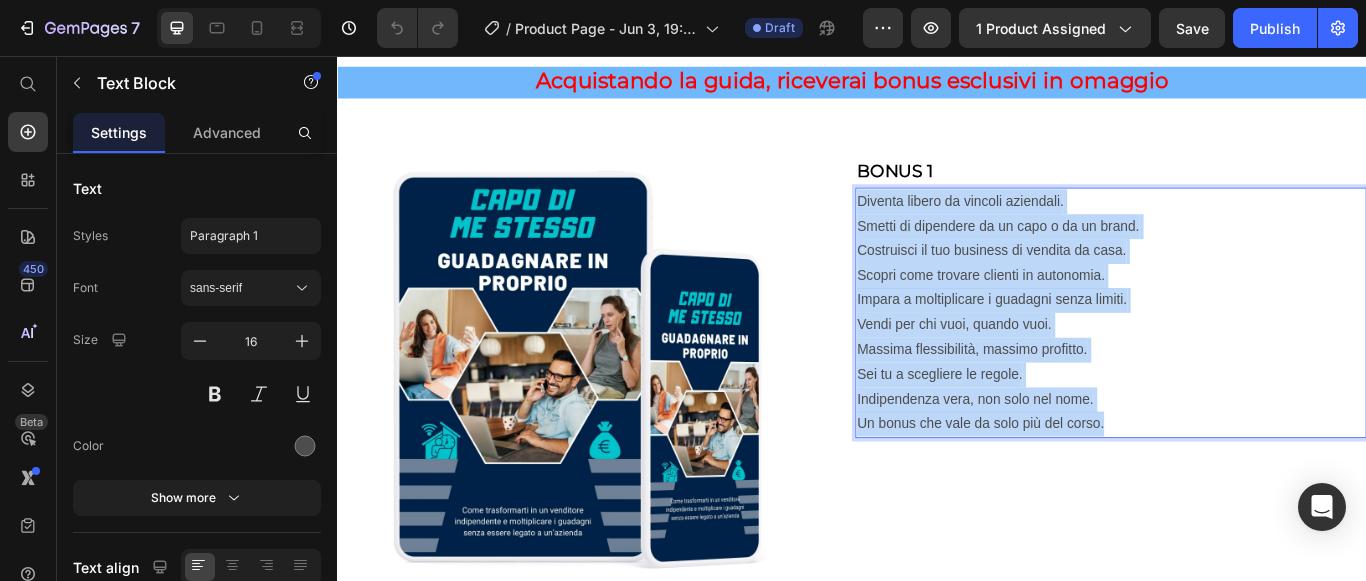 drag, startPoint x: 938, startPoint y: 223, endPoint x: 1269, endPoint y: 487, distance: 423.38754 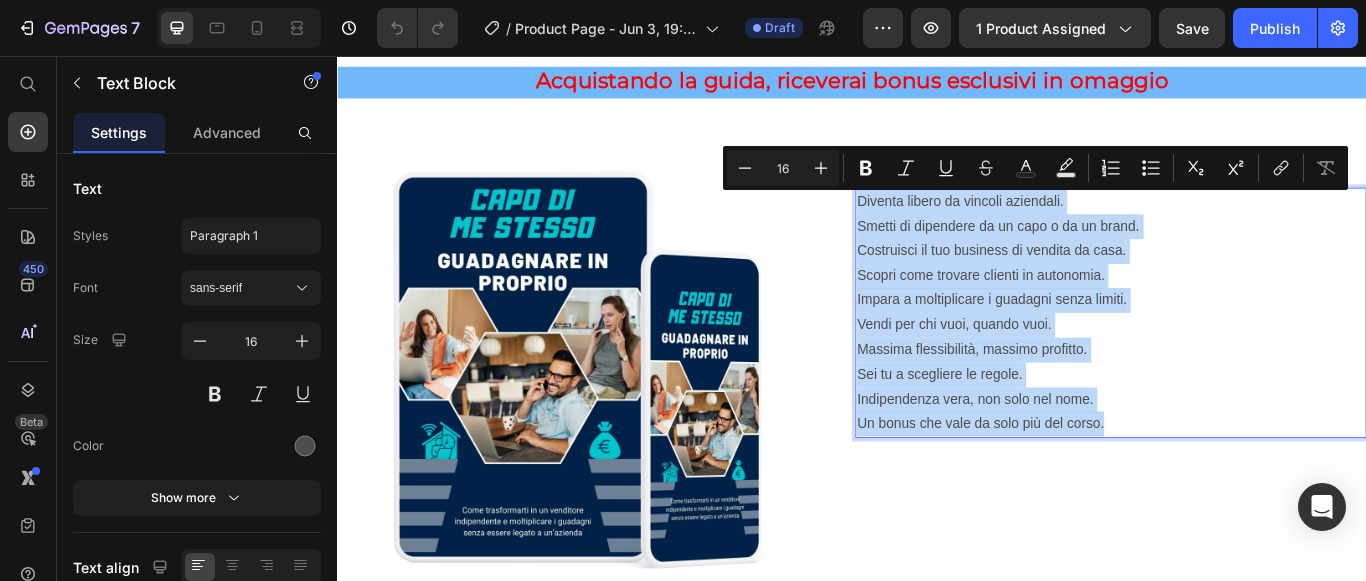 copy on "Diventa libero da vincoli aziendali. Smetti di dipendere da un capo o da un brand. Costruisci il tuo business di vendita da casa. Scopri come trovare clienti in autonomia. Impara a moltiplicare i guadagni senza limiti. Vendi per chi vuoi, quando vuoi. Massima flessibilità, massimo profitto. Sei tu a scegliere le regole. Indipendenza vera, non solo nel nome. Un bonus che vale da solo più del corso." 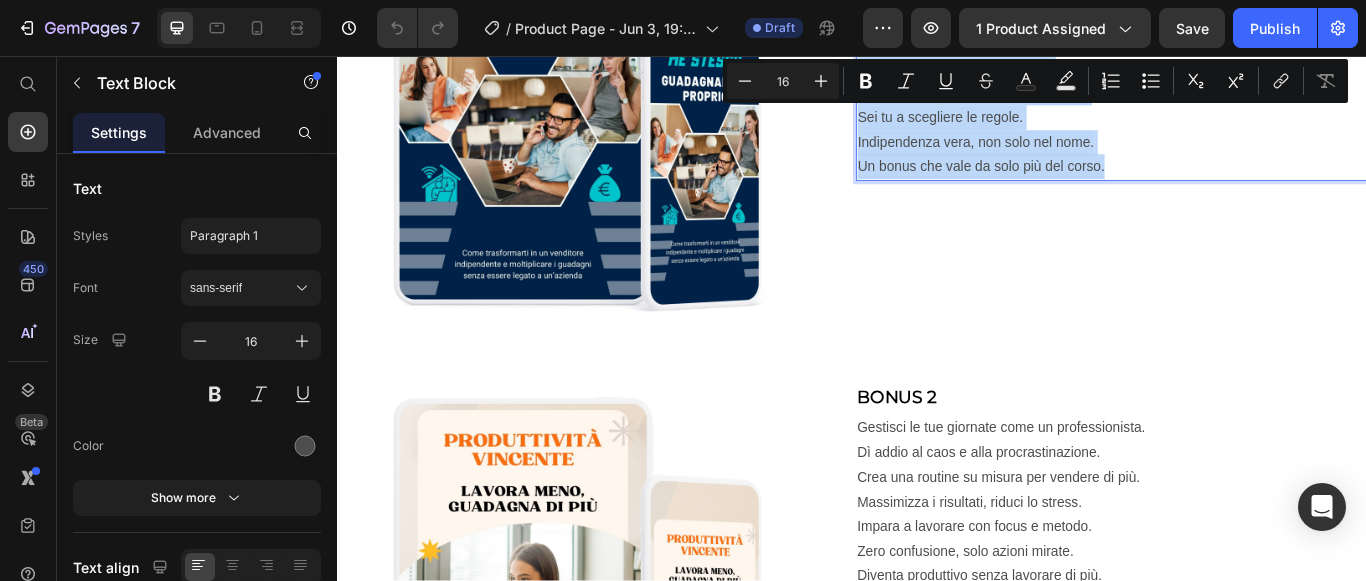 click on "Diventa libero da vincoli aziendali. Smetti di dipendere da un capo o da un brand. Costruisci il tuo business di vendita da casa. Scopri come trovare clienti in autonomia. Impara a moltiplicare i guadagni senza limiti. Vendi per chi vuoi, quando vuoi. Massima flessibilità, massimo profitto. Sei tu a scegliere le regole. Indipendenza vera, non solo nel nome. Un bonus che vale da solo più del corso." at bounding box center (1239, 56) 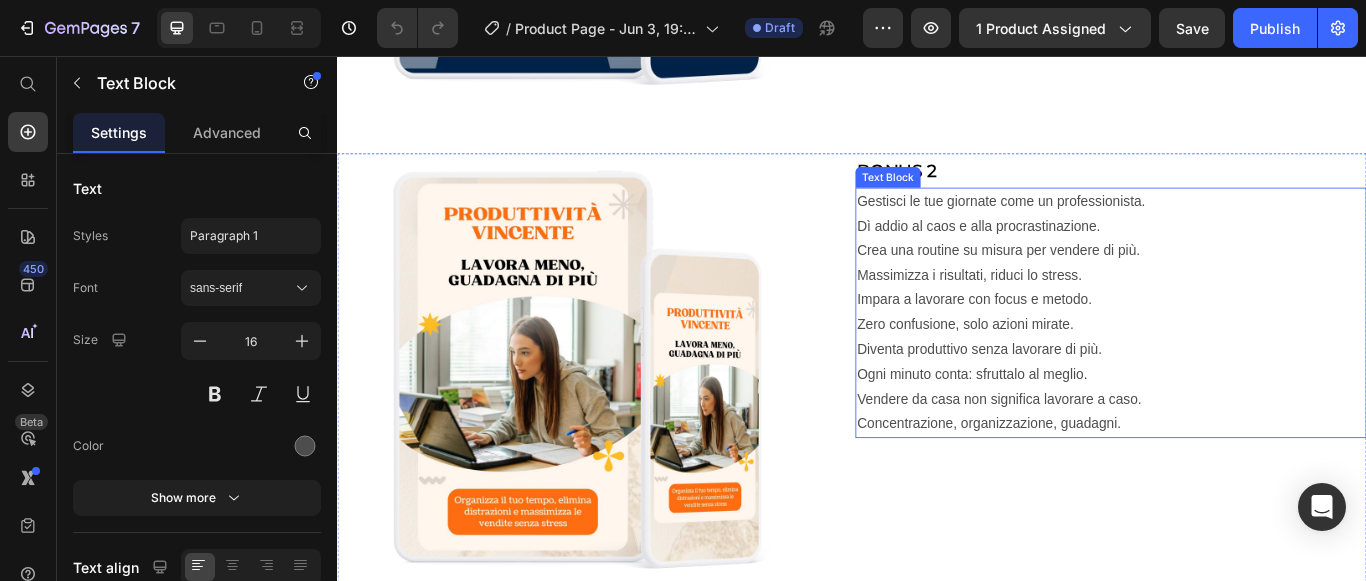 scroll, scrollTop: 5250, scrollLeft: 0, axis: vertical 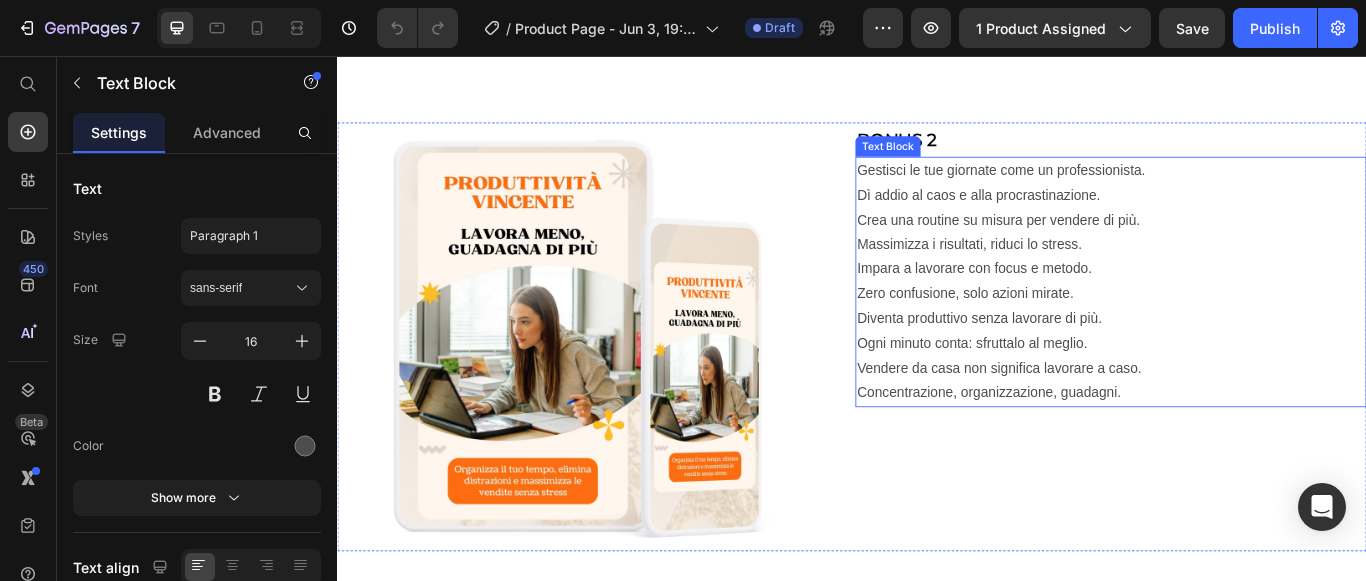 click on "Gestisci le tue giornate come un professionista. Dì addio al caos e alla procrastinazione. Crea una routine su misura per vendere di più. Massimizza i risultati, riduci lo stress. Impara a lavorare con focus e metodo. Zero confusione, solo azioni mirate. Diventa produttivo senza lavorare di più. Ogni minuto conta: sfruttalo al meglio. Vendere da casa non significa lavorare a caso. Concentrazione, organizzazione, guadagni." at bounding box center [1239, 320] 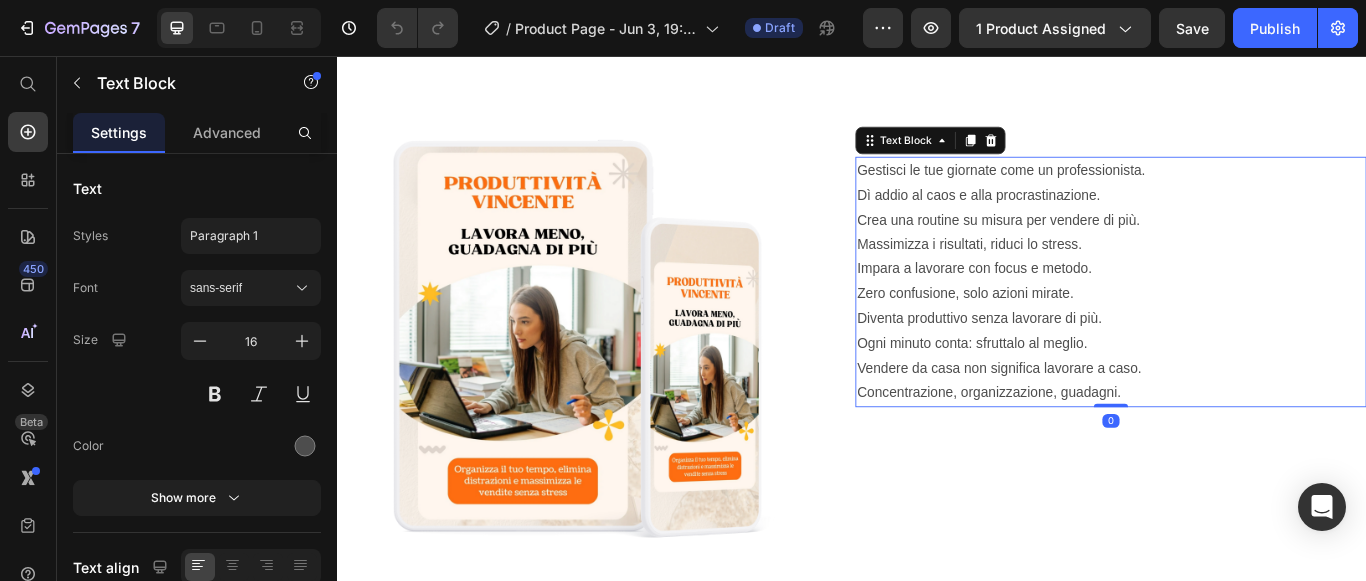 click on "Gestisci le tue giornate come un professionista. Dì addio al caos e alla procrastinazione. Crea una routine su misura per vendere di più. Massimizza i risultati, riduci lo stress. Impara a lavorare con focus e metodo. Zero confusione, solo azioni mirate. Diventa produttivo senza lavorare di più. Ogni minuto conta: sfruttalo al meglio. Vendere da casa non significa lavorare a caso. Concentrazione, organizzazione, guadagni." at bounding box center (1239, 320) 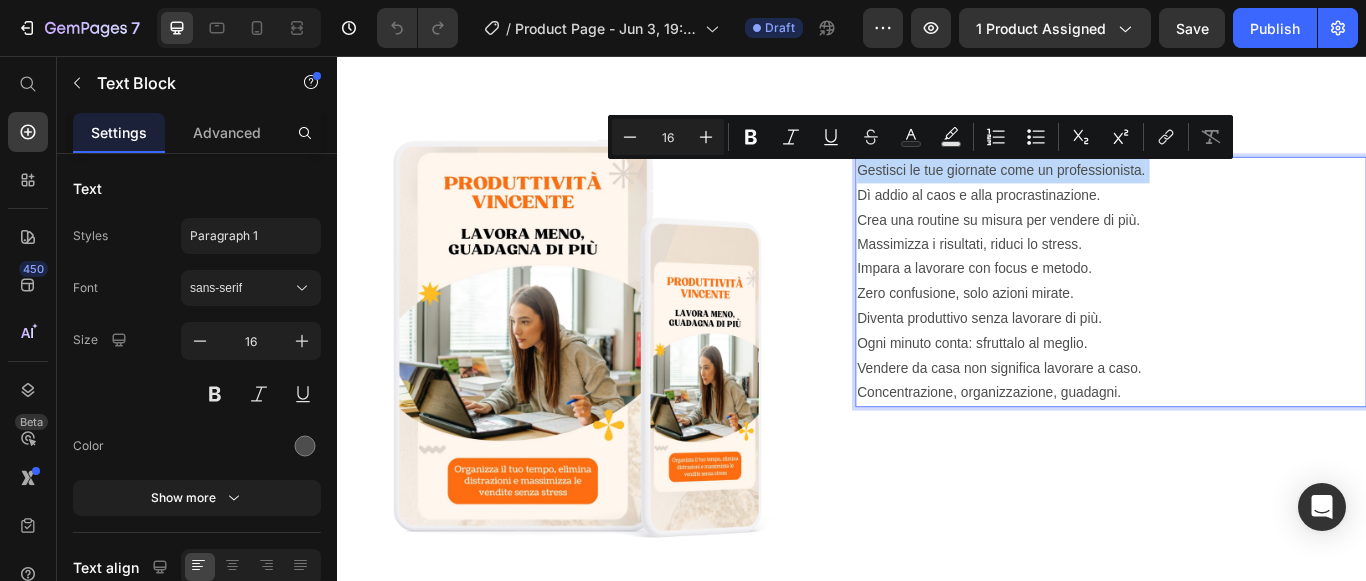 click on "Gestisci le tue giornate come un professionista. Dì addio al caos e alla procrastinazione. Crea una routine su misura per vendere di più. Massimizza i risultati, riduci lo stress. Impara a lavorare con focus e metodo. Zero confusione, solo azioni mirate. Diventa produttivo senza lavorare di più. Ogni minuto conta: sfruttalo al meglio. Vendere da casa non significa lavorare a caso. Concentrazione, organizzazione, guadagni." at bounding box center (1239, 320) 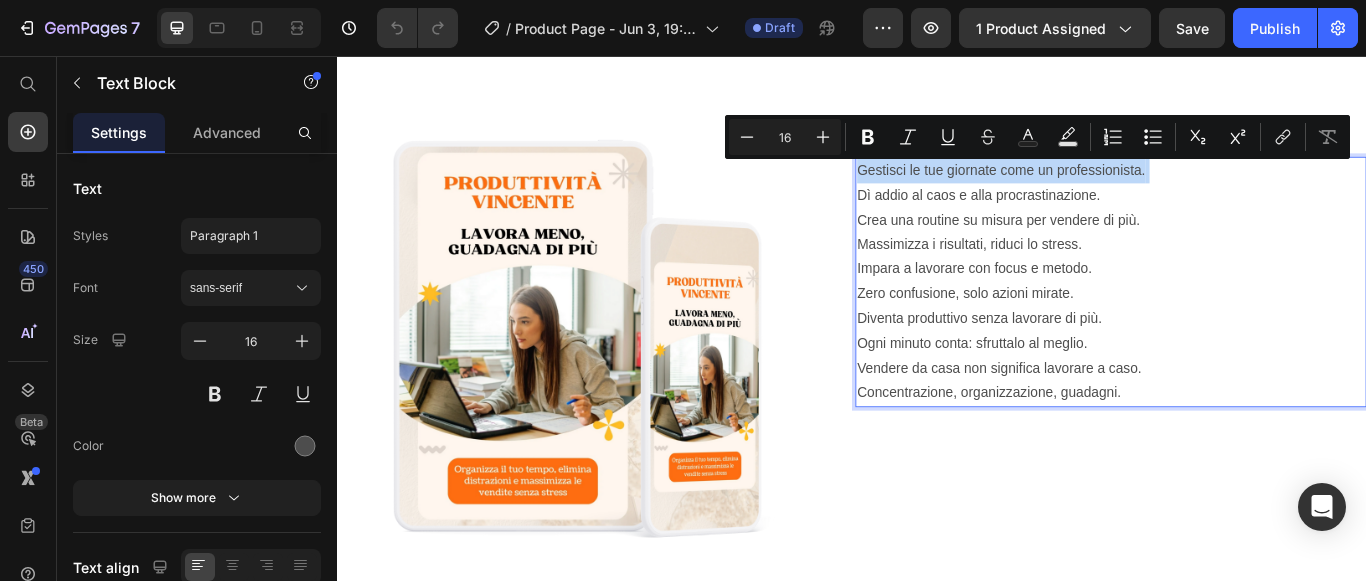click on "Gestisci le tue giornate come un professionista. Dì addio al caos e alla procrastinazione. Crea una routine su misura per vendere di più. Massimizza i risultati, riduci lo stress. Impara a lavorare con focus e metodo. Zero confusione, solo azioni mirate. Diventa produttivo senza lavorare di più. Ogni minuto conta: sfruttalo al meglio. Vendere da casa non significa lavorare a caso. Concentrazione, organizzazione, guadagni." at bounding box center [1239, 320] 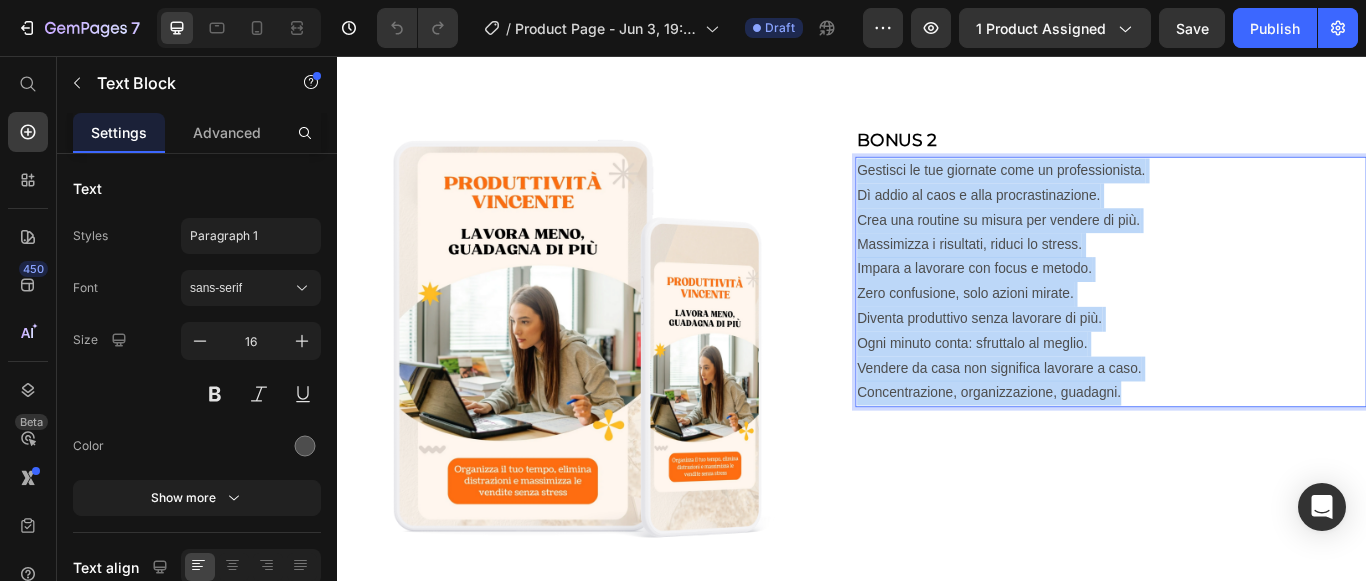 drag, startPoint x: 938, startPoint y: 188, endPoint x: 1265, endPoint y: 441, distance: 413.4465 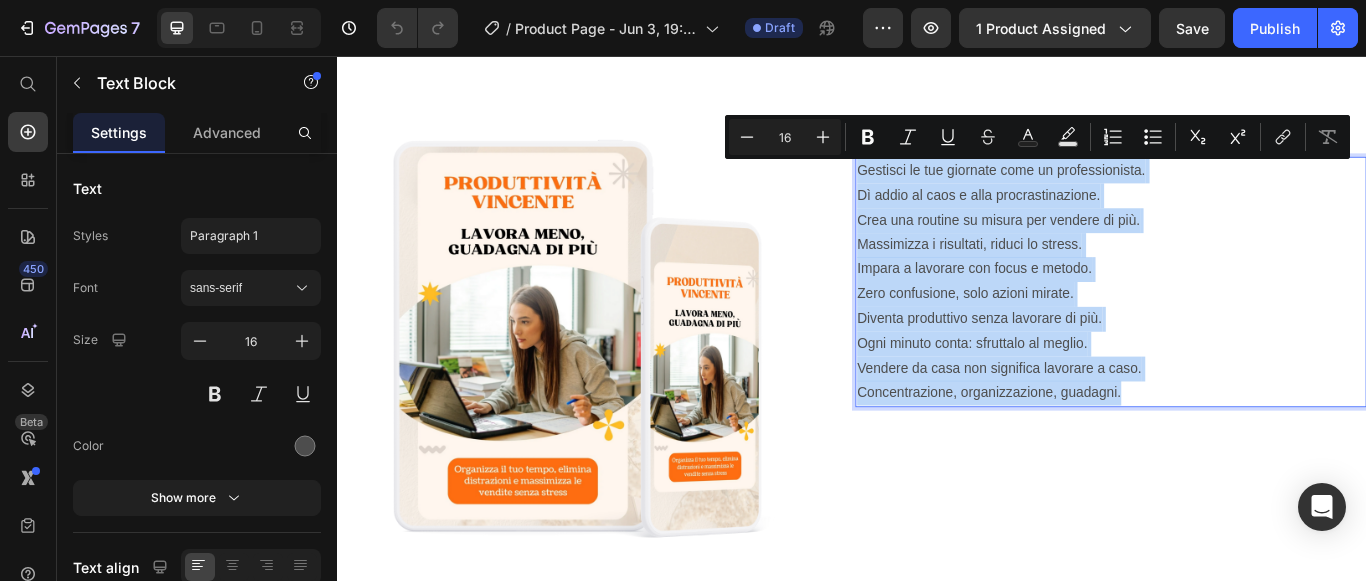 copy on "Gestisci le tue giornate come un professionista. Dì addio al caos e alla procrastinazione. Crea una routine su misura per vendere di più. Massimizza i risultati, riduci lo stress. Impara a lavorare con focus e metodo. Zero confusione, solo azioni mirate. Diventa produttivo senza lavorare di più. Ogni minuto conta: sfruttalo al meglio. Vendere da casa non significa lavorare a caso. Concentrazione, organizzazione, guadagni." 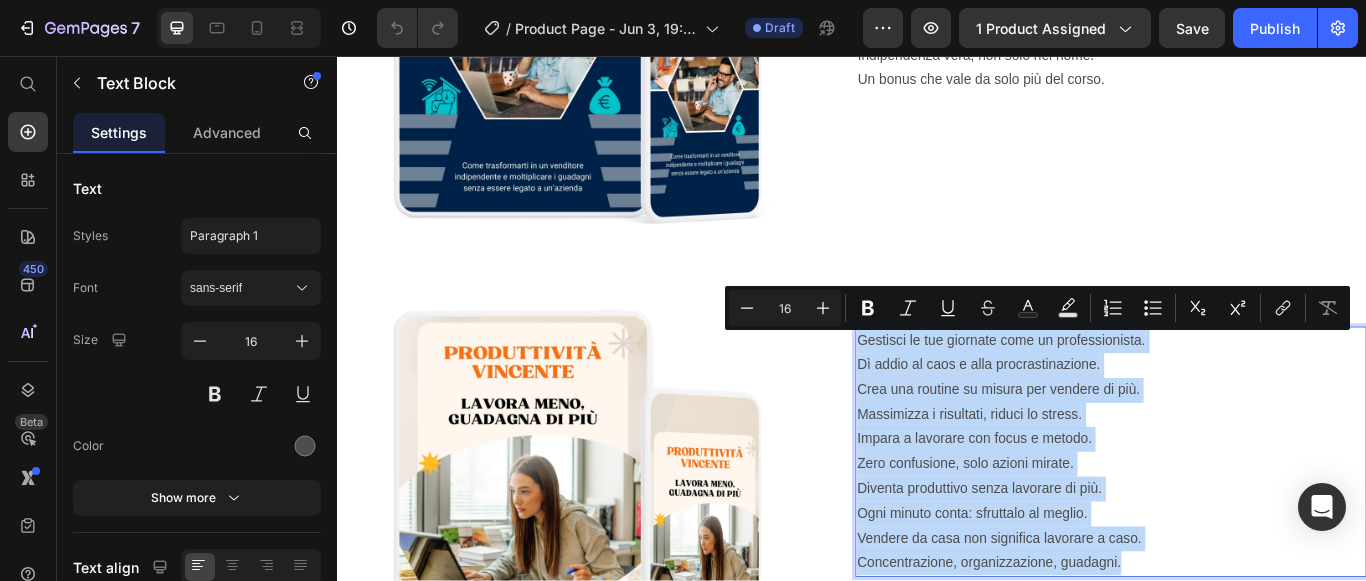 scroll, scrollTop: 5050, scrollLeft: 0, axis: vertical 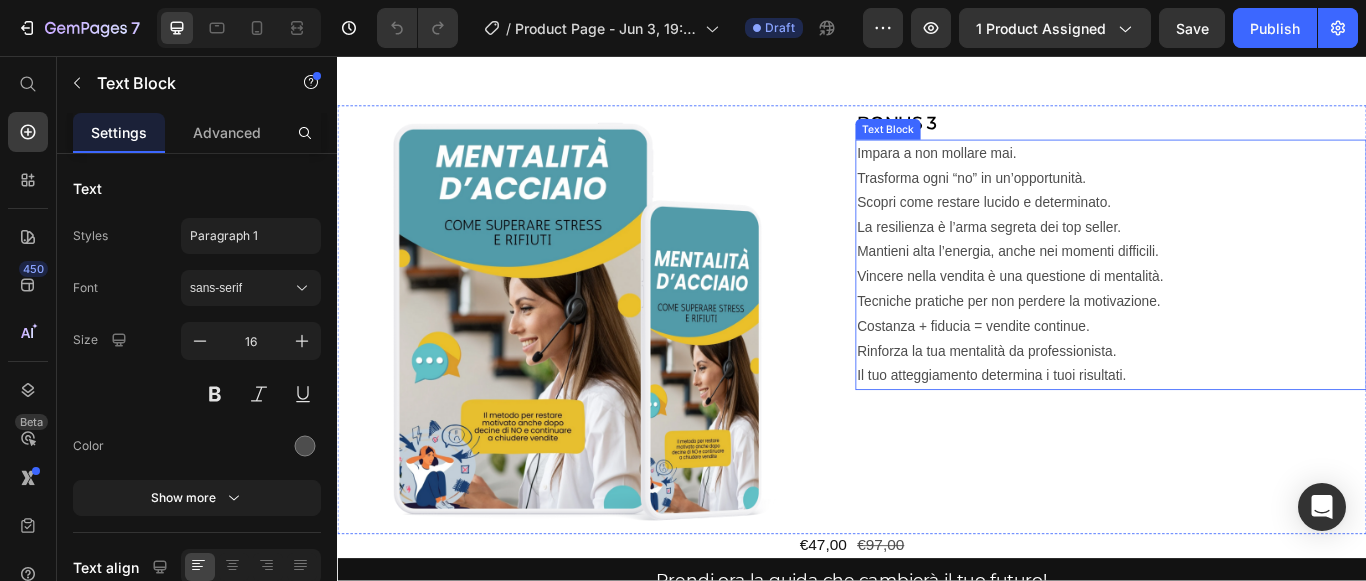 click on "Impara a non mollare mai. Trasforma ogni “no” in un’opportunità. Scopri come restare lucido e determinato. La resilienza è l’arma segreta dei top seller. Mantieni alta l’energia, anche nei momenti difficili. Vincere nella vendita è una questione di mentalità. Tecniche pratiche per non perdere la motivazione. Costanza + fiducia = vendite continue. Rinforza la tua mentalità da professionista. Il tuo atteggiamento determina i tuoi risultati." at bounding box center (1239, 300) 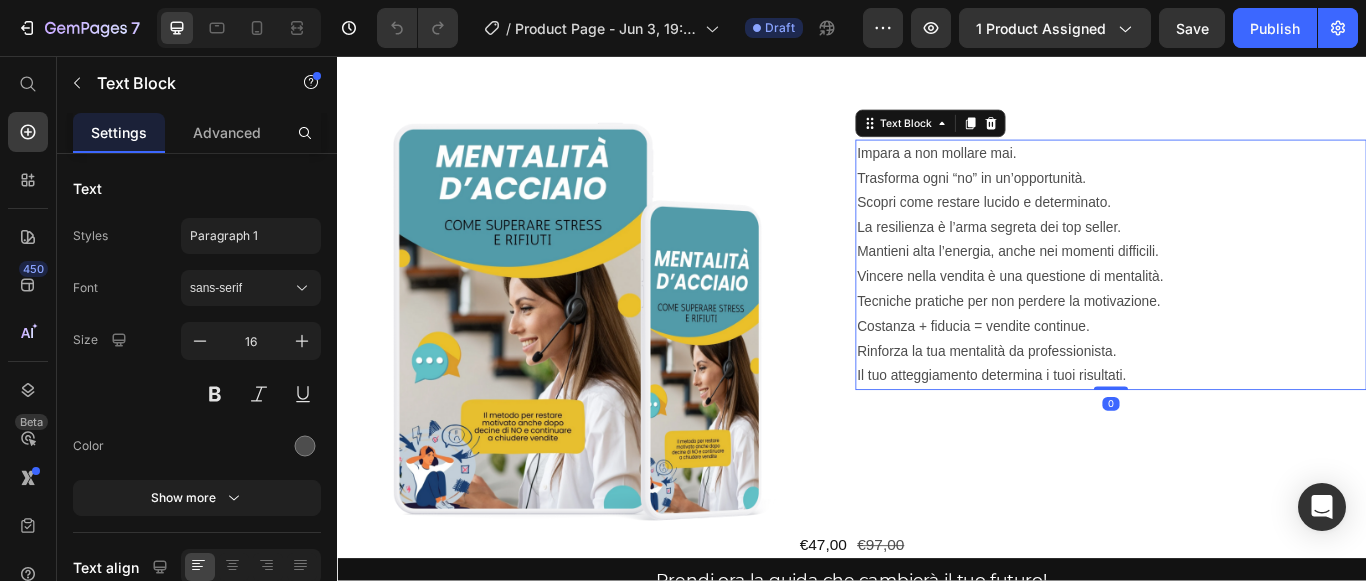 click on "Impara a non mollare mai. Trasforma ogni “no” in un’opportunità. Scopri come restare lucido e determinato. La resilienza è l’arma segreta dei top seller. Mantieni alta l’energia, anche nei momenti difficili. Vincere nella vendita è una questione di mentalità. Tecniche pratiche per non perdere la motivazione. Costanza + fiducia = vendite continue. Rinforza la tua mentalità da professionista. Il tuo atteggiamento determina i tuoi risultati." at bounding box center (1239, 300) 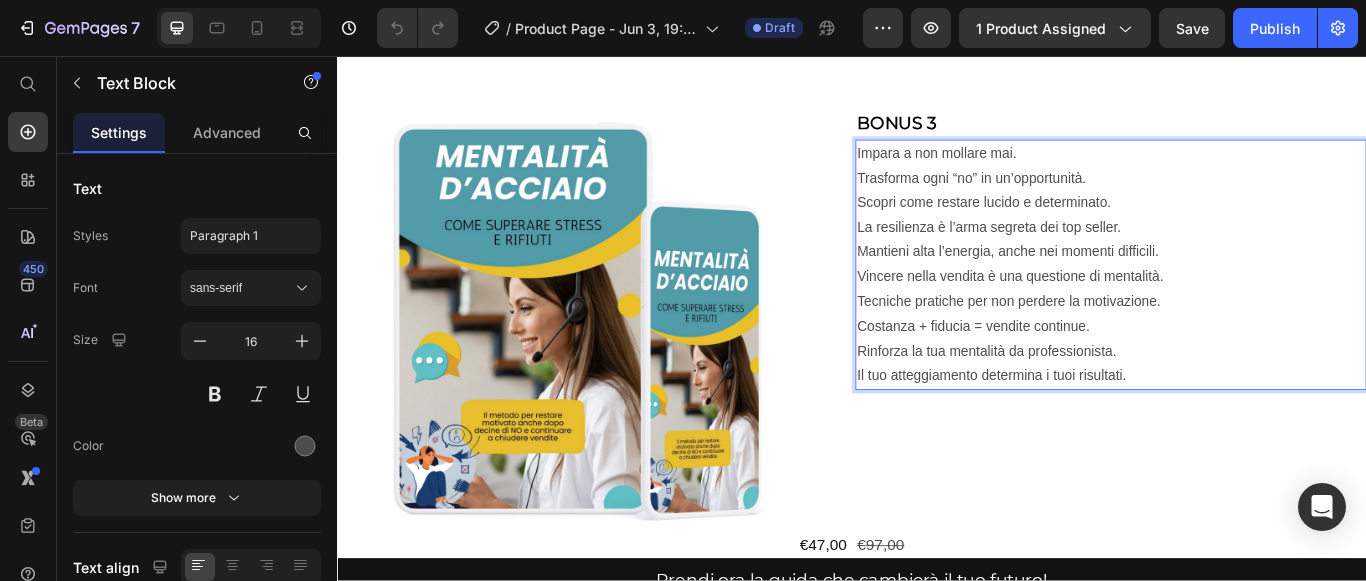 click on "Impara a non mollare mai. Trasforma ogni “no” in un’opportunità. Scopri come restare lucido e determinato. La resilienza è l’arma segreta dei top seller. Mantieni alta l’energia, anche nei momenti difficili. Vincere nella vendita è una questione di mentalità. Tecniche pratiche per non perdere la motivazione. Costanza + fiducia = vendite continue. Rinforza la tua mentalità da professionista. Il tuo atteggiamento determina i tuoi risultati." at bounding box center (1239, 300) 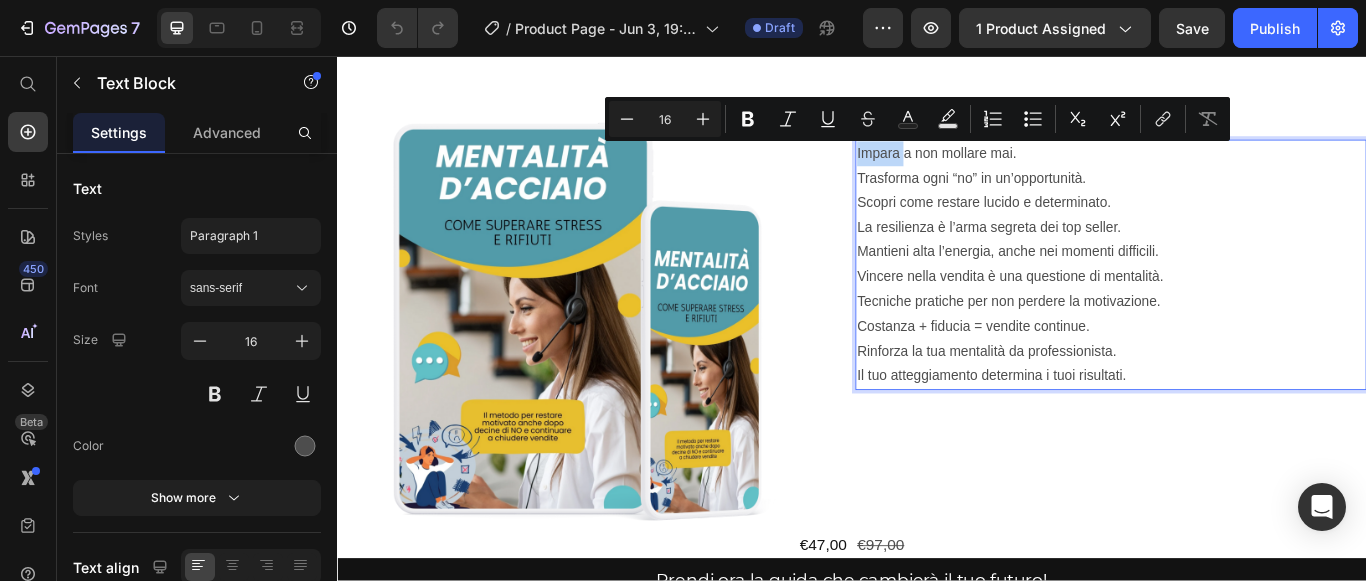 click on "Impara a non mollare mai. Trasforma ogni “no” in un’opportunità. Scopri come restare lucido e determinato. La resilienza è l’arma segreta dei top seller. Mantieni alta l’energia, anche nei momenti difficili. Vincere nella vendita è una questione di mentalità. Tecniche pratiche per non perdere la motivazione. Costanza + fiducia = vendite continue. Rinforza la tua mentalità da professionista. Il tuo atteggiamento determina i tuoi risultati." at bounding box center (1239, 300) 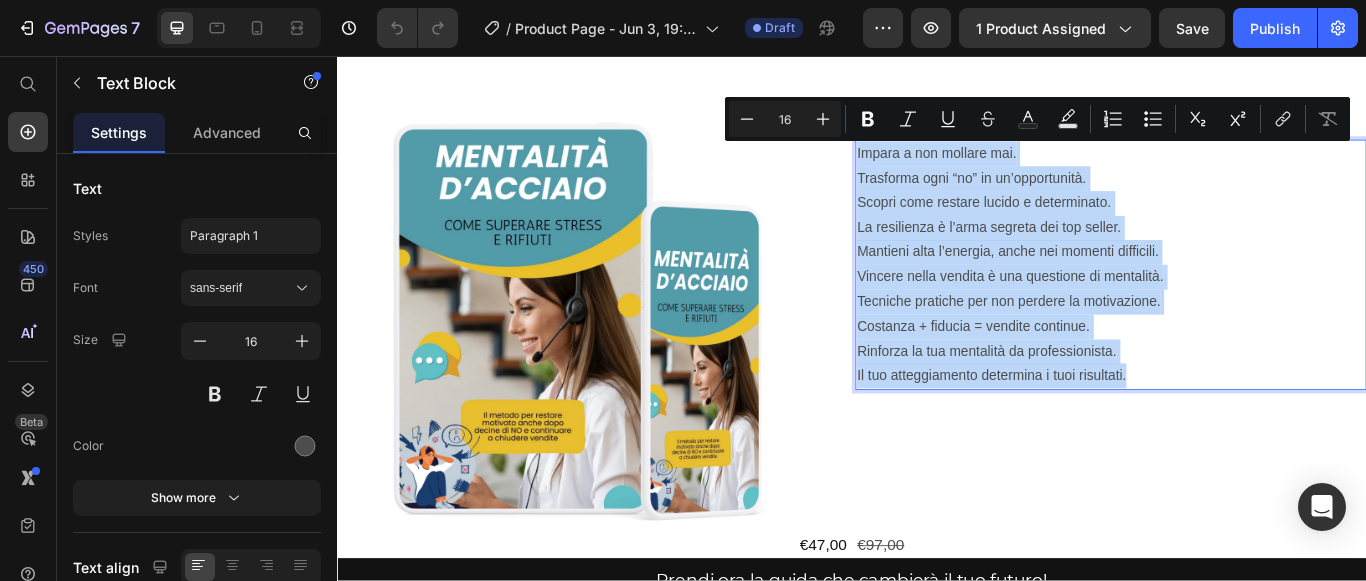drag, startPoint x: 937, startPoint y: 166, endPoint x: 1272, endPoint y: 418, distance: 419.20044 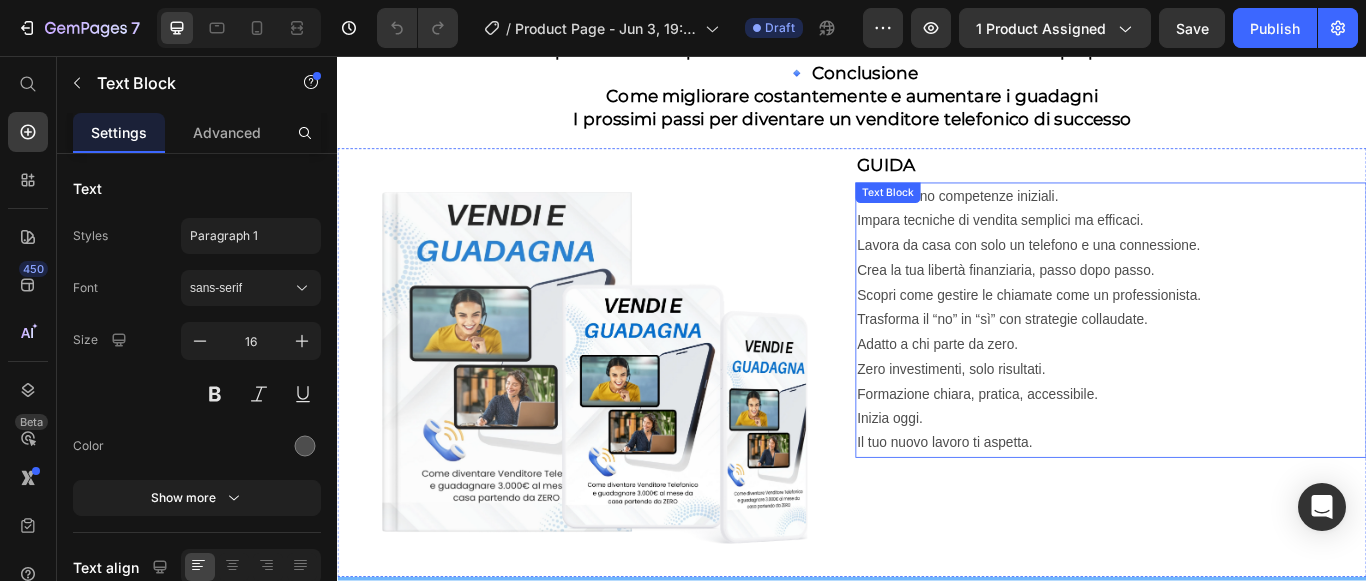 scroll, scrollTop: 4050, scrollLeft: 0, axis: vertical 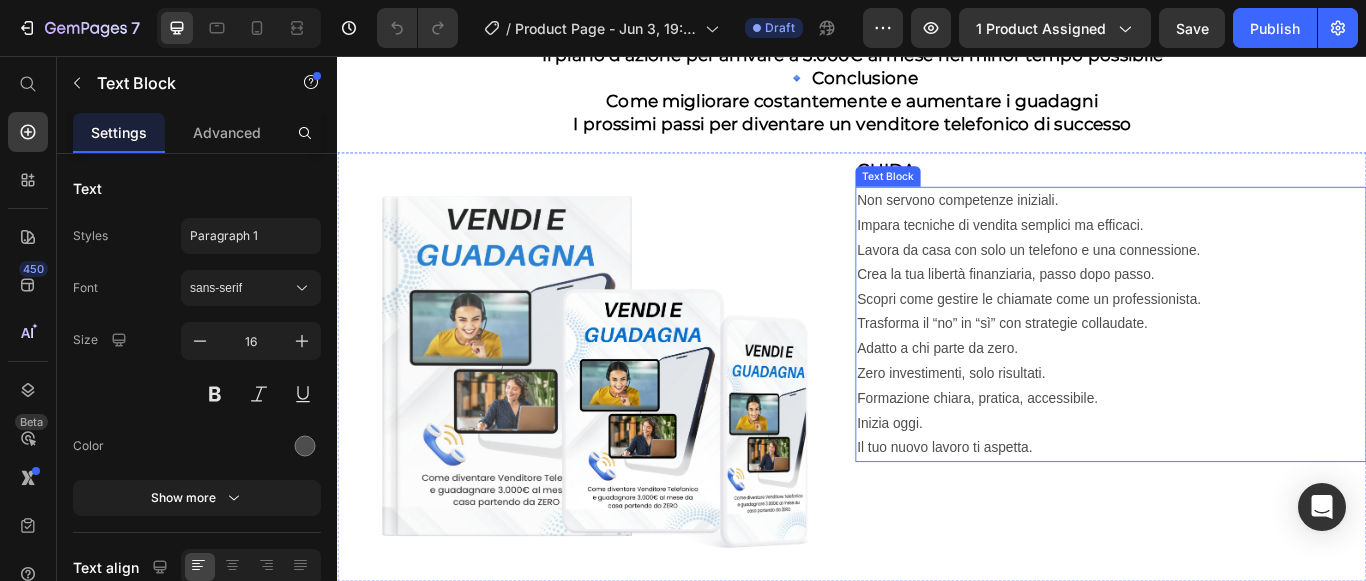 click on "Non servono competenze iniziali. Impara tecniche di vendita semplici ma efficaci. Lavora da casa con solo un telefono e una connessione. Crea la tua libertà finanziaria, passo dopo passo. Scopri come gestire le chiamate come un professionista. Trasforma il “no” in “sì” con strategie collaudate. Adatto a chi parte da zero. Zero investimenti, solo risultati. Formazione chiara, pratica, accessibile. Inizia oggi. Il tuo nuovo lavoro ti aspetta." at bounding box center (1239, 369) 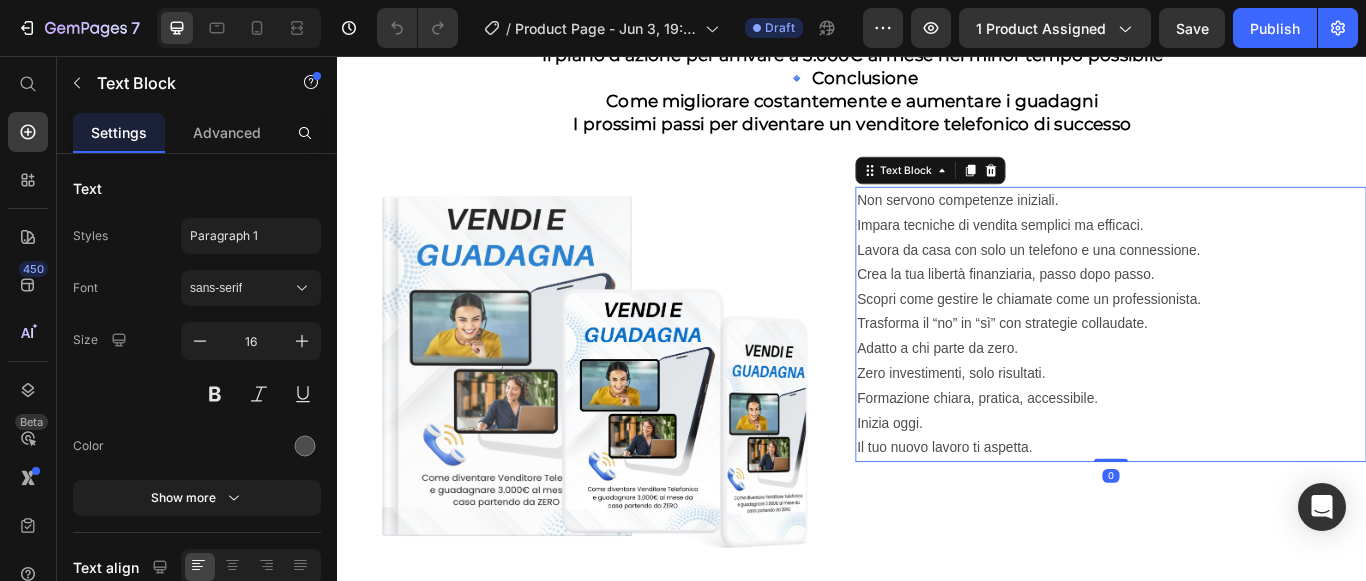 click on "Non servono competenze iniziali. Impara tecniche di vendita semplici ma efficaci. Lavora da casa con solo un telefono e una connessione. Crea la tua libertà finanziaria, passo dopo passo. Scopri come gestire le chiamate come un professionista. Trasforma il “no” in “sì” con strategie collaudate. Adatto a chi parte da zero. Zero investimenti, solo risultati. Formazione chiara, pratica, accessibile. Inizia oggi. Il tuo nuovo lavoro ti aspetta." at bounding box center [1239, 369] 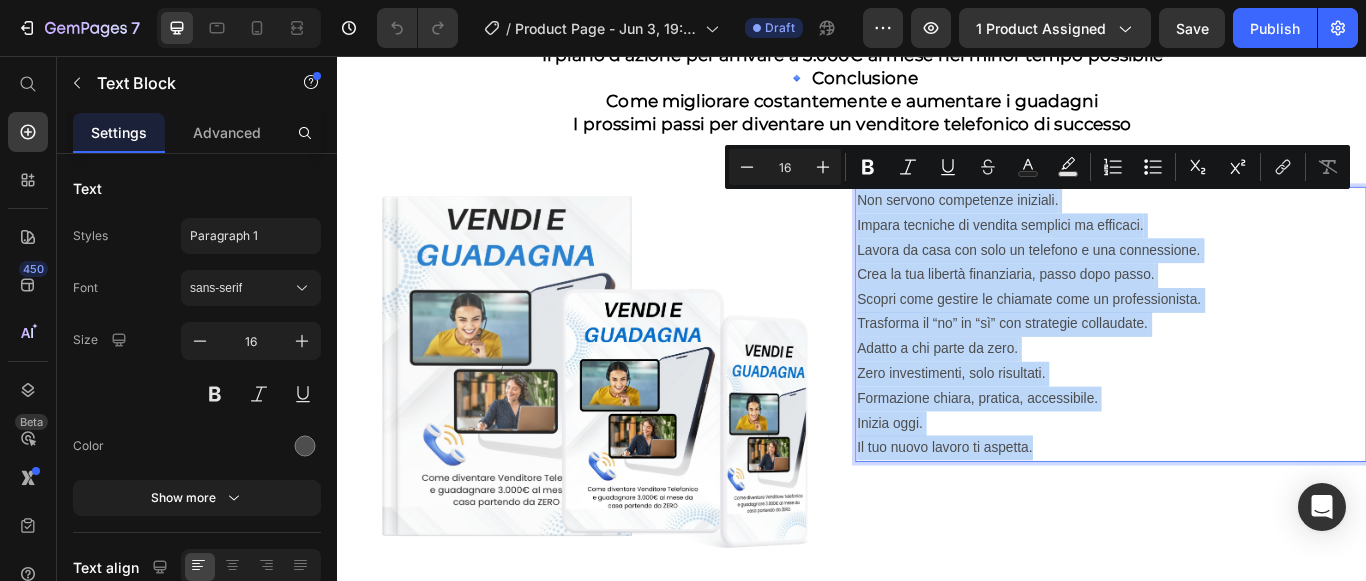 drag, startPoint x: 937, startPoint y: 219, endPoint x: 1154, endPoint y: 507, distance: 360.6009 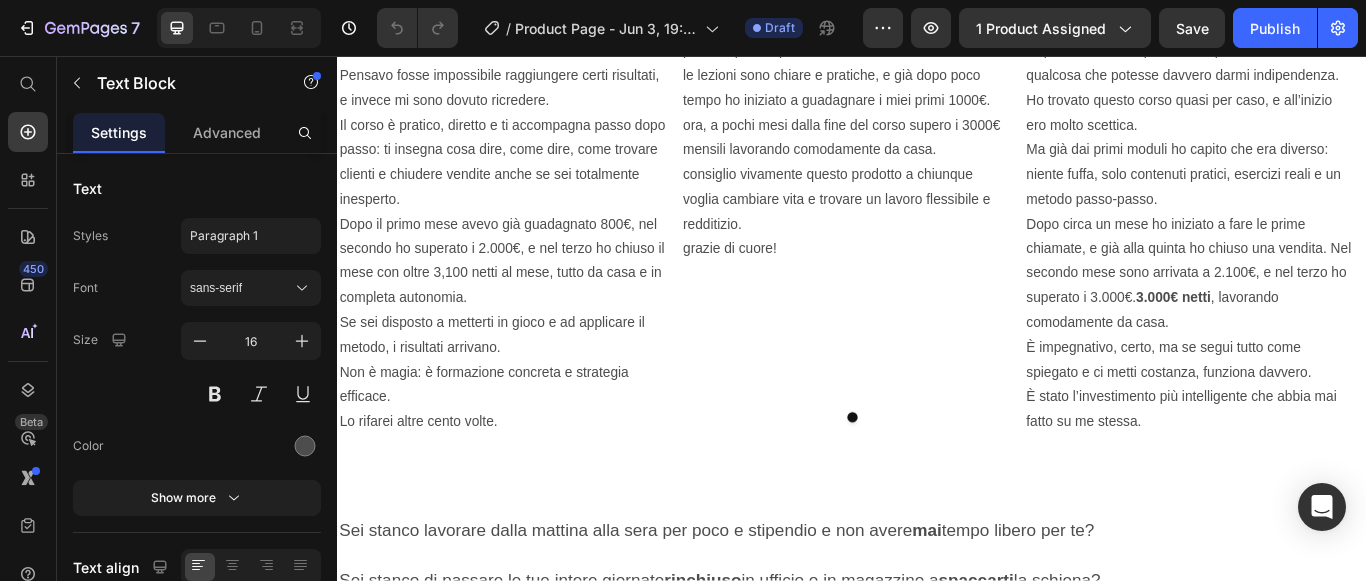 scroll, scrollTop: 2250, scrollLeft: 0, axis: vertical 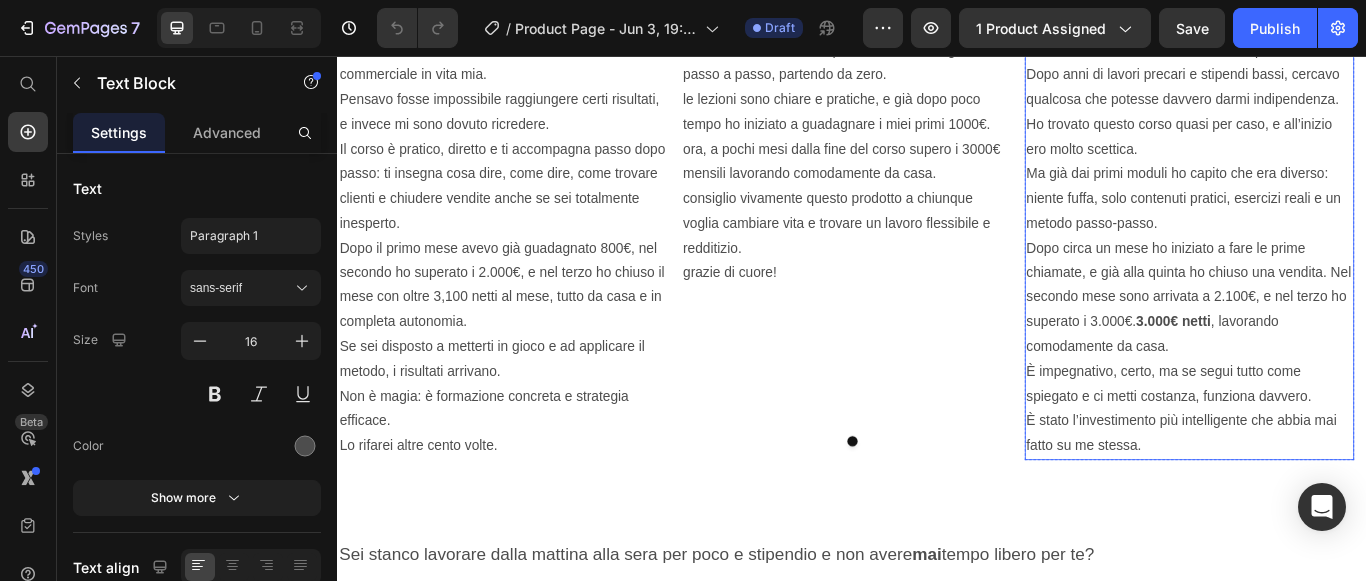 click on "Dopo circa un mese ho iniziato a fare le prime chiamate, e già alla quinta ho chiuso una vendita. Nel secondo mese sono arrivata a 2.100€, e nel terzo ho superato i 3.000€ netti , lavorando comodamente da casa." at bounding box center (1330, 339) 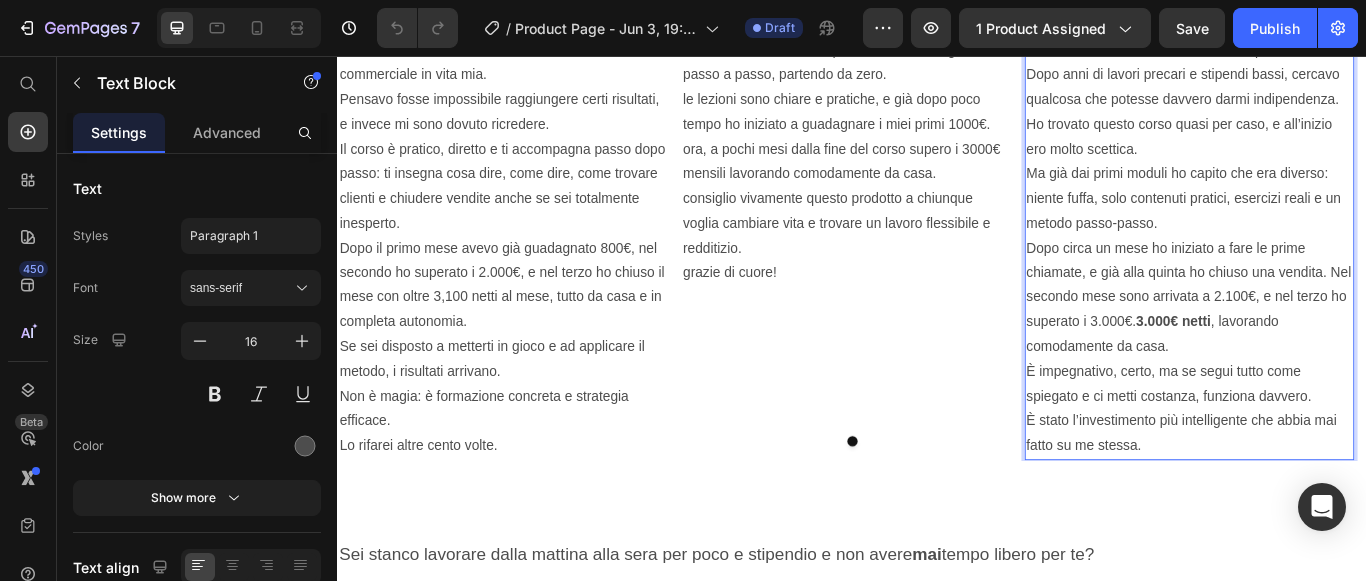 click on "Dopo circa un mese ho iniziato a fare le prime chiamate, e già alla quinta ho chiuso una vendita. Nel secondo mese sono arrivata a 2.100€, e nel terzo ho superato i 3.000€ netti , lavorando comodamente da casa." at bounding box center [1330, 339] 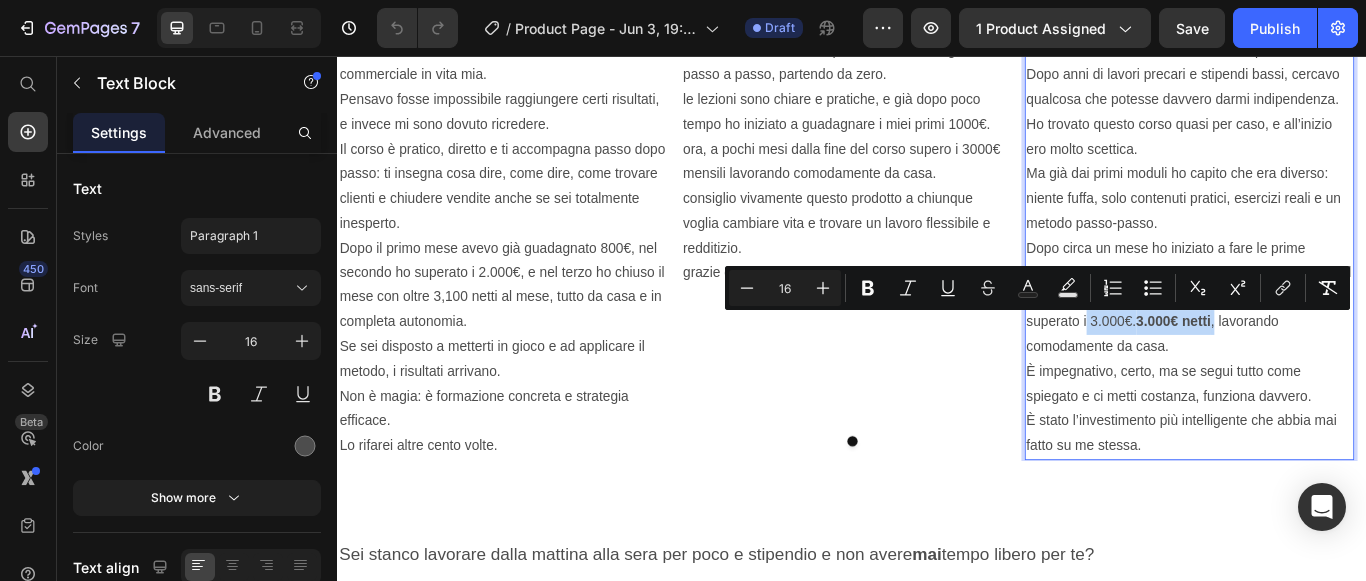 drag, startPoint x: 1301, startPoint y: 368, endPoint x: 1209, endPoint y: 368, distance: 92 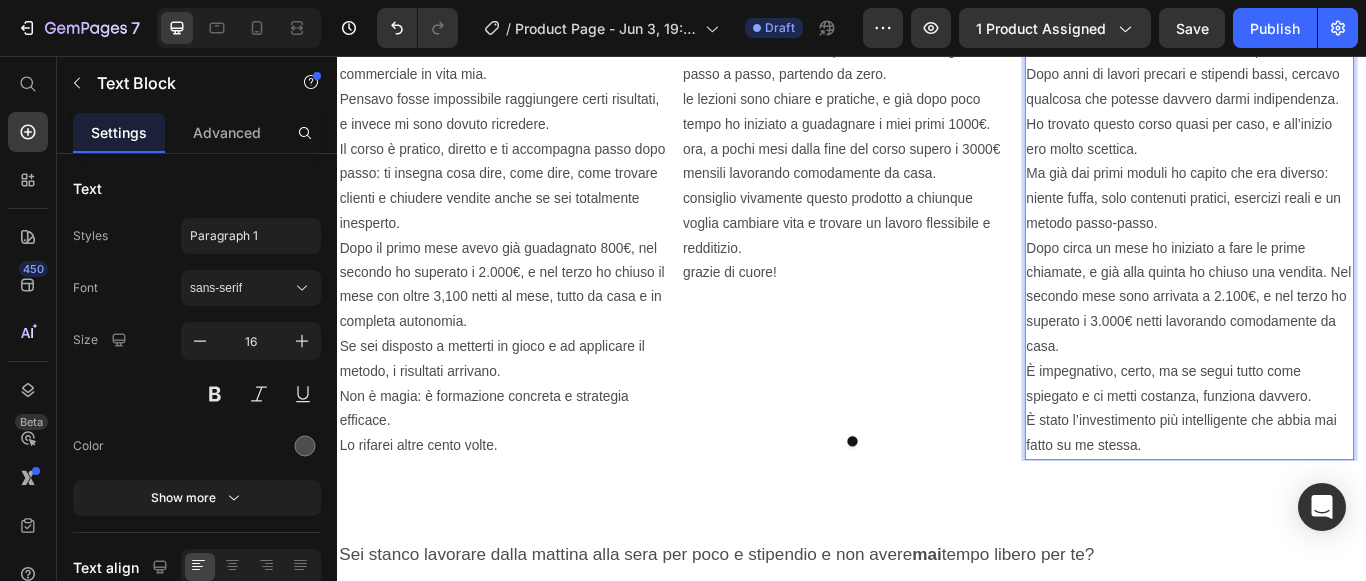 click on "Dopo circa un mese ho iniziato a fare le prime chiamate, e già alla quinta ho chiuso una vendita. Nel secondo mese sono arrivata a 2.100€, e nel terzo ho superato i 3.000€ netti lavorando comodamente da casa." at bounding box center [1330, 339] 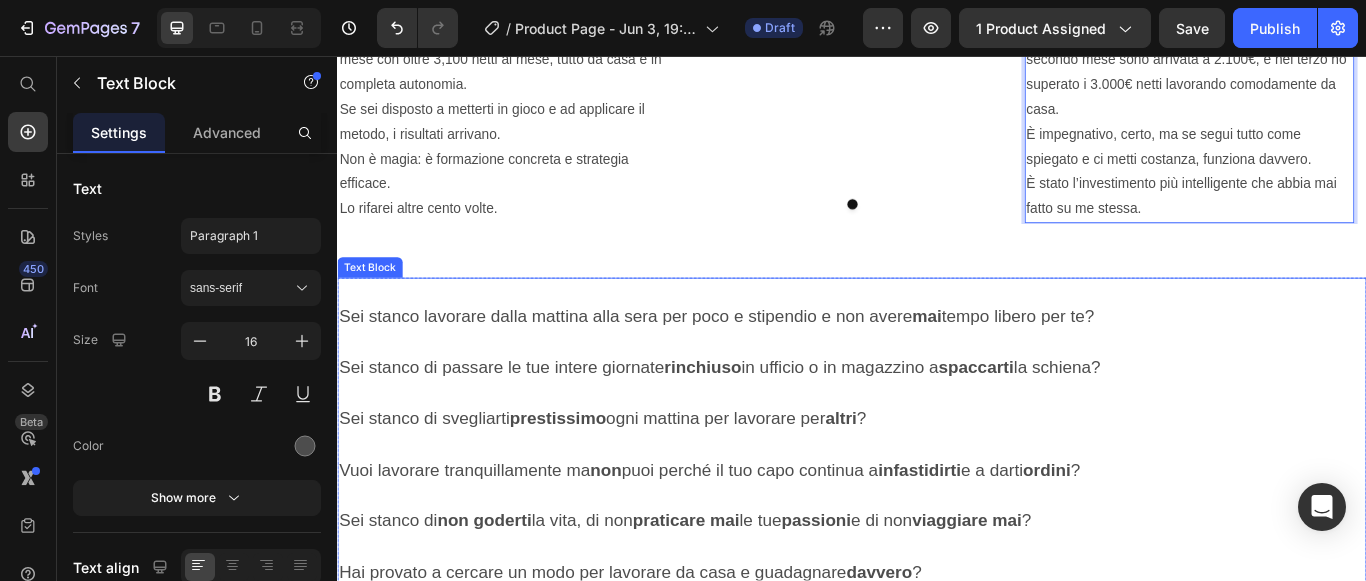 scroll, scrollTop: 2550, scrollLeft: 0, axis: vertical 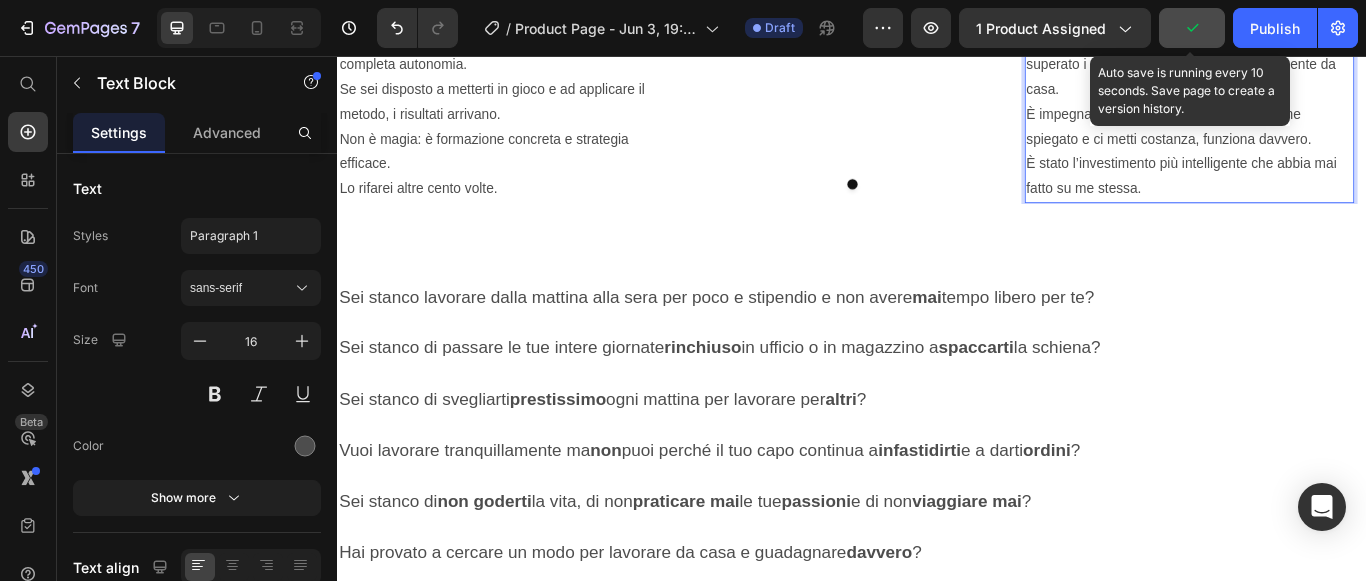 click 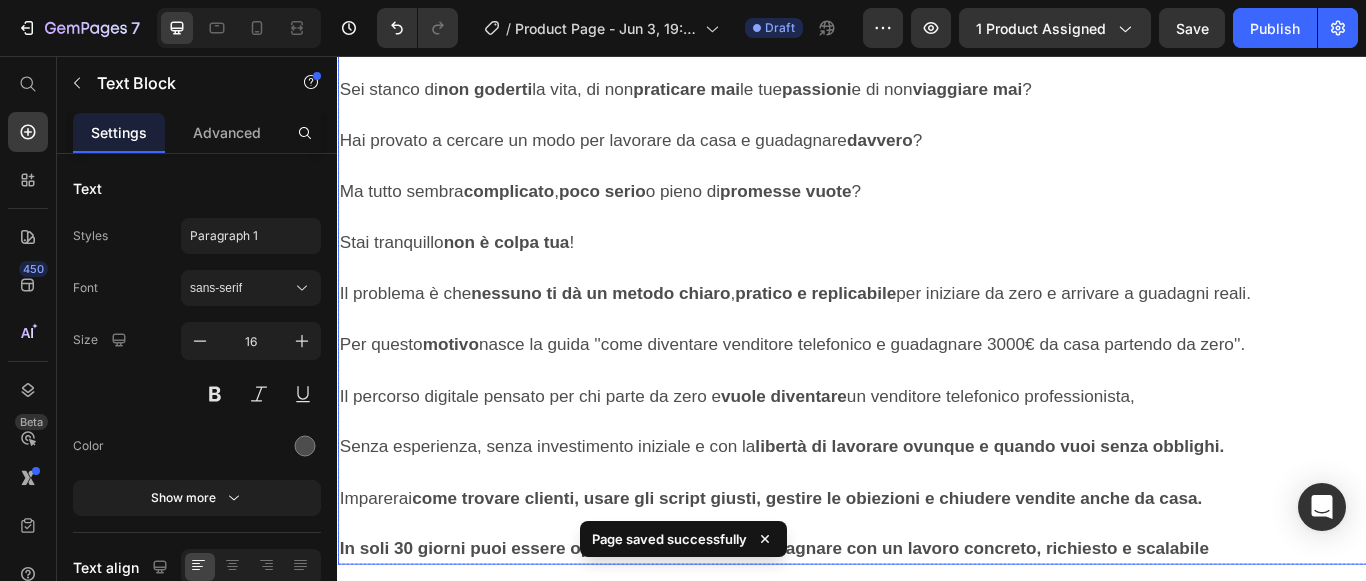 scroll, scrollTop: 3150, scrollLeft: 0, axis: vertical 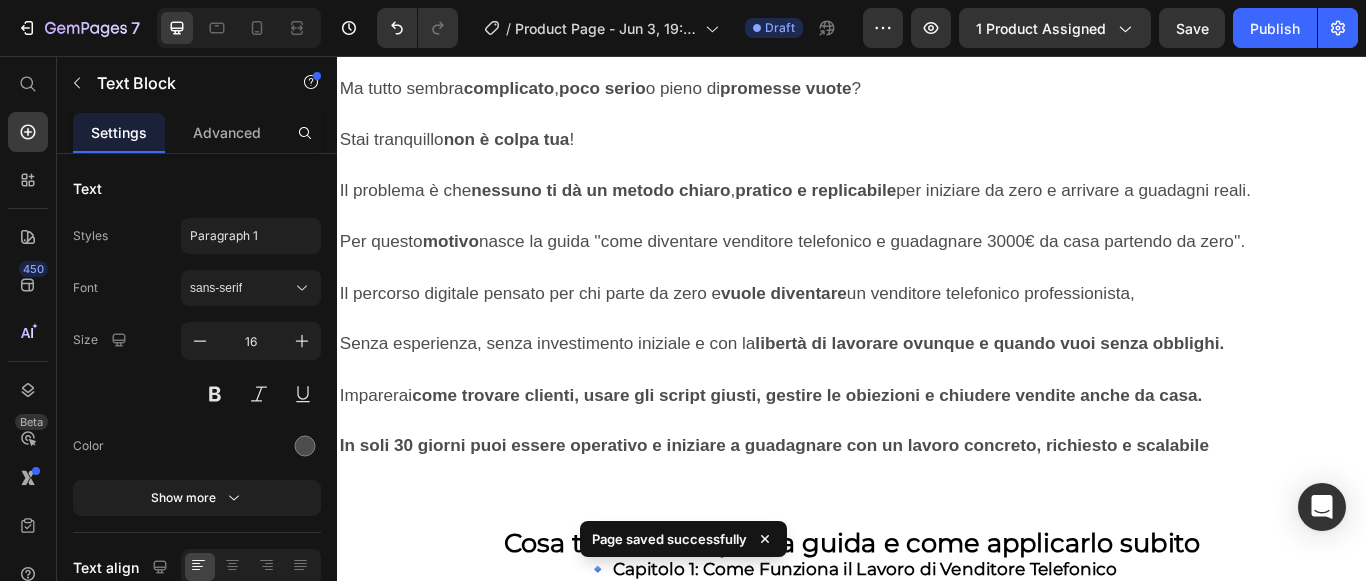 click 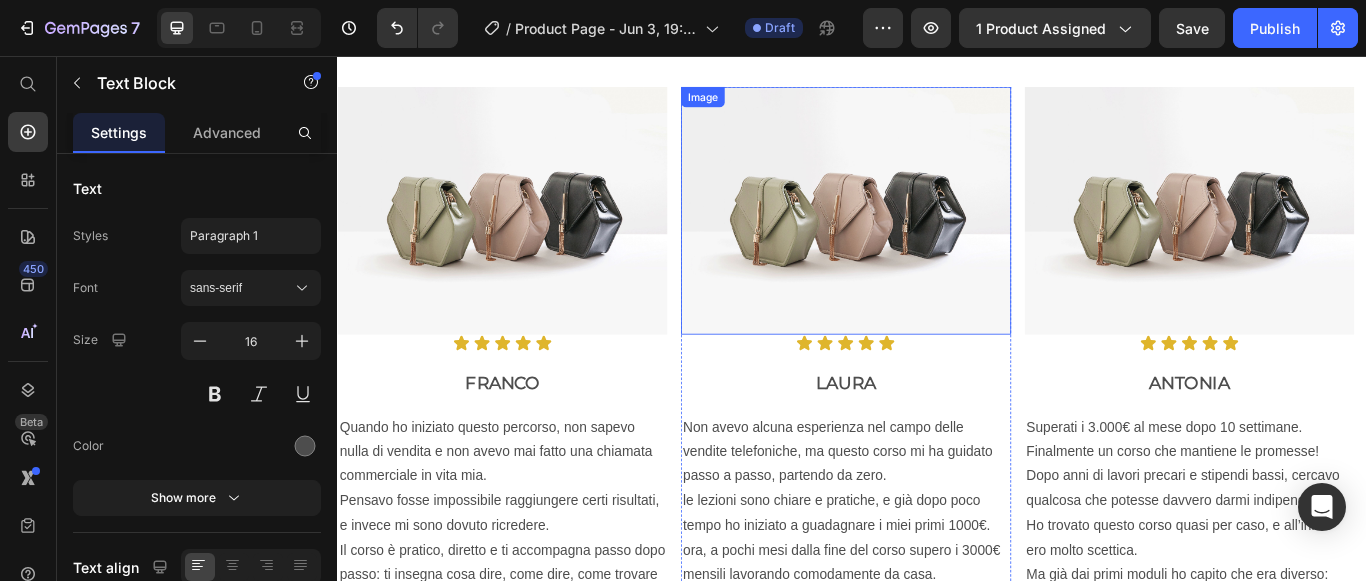 scroll, scrollTop: 1850, scrollLeft: 0, axis: vertical 